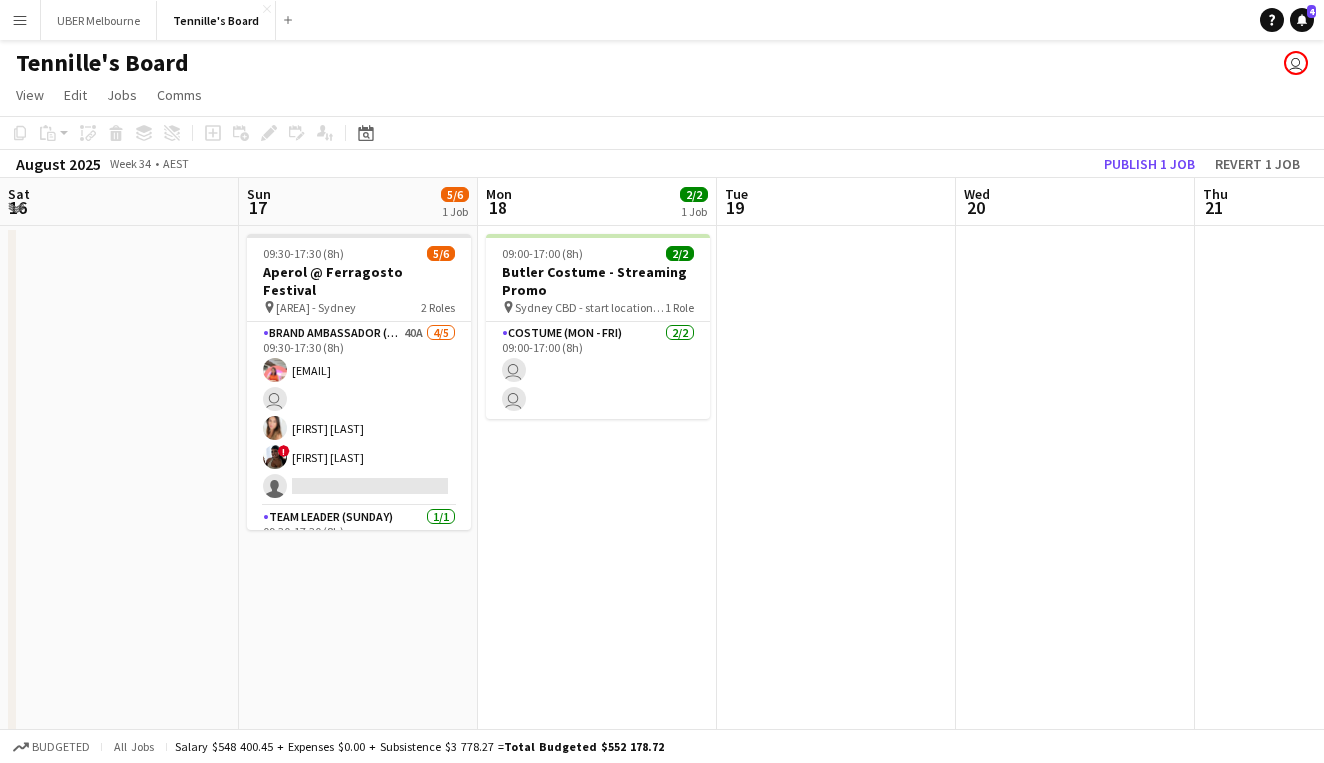 scroll, scrollTop: 0, scrollLeft: 0, axis: both 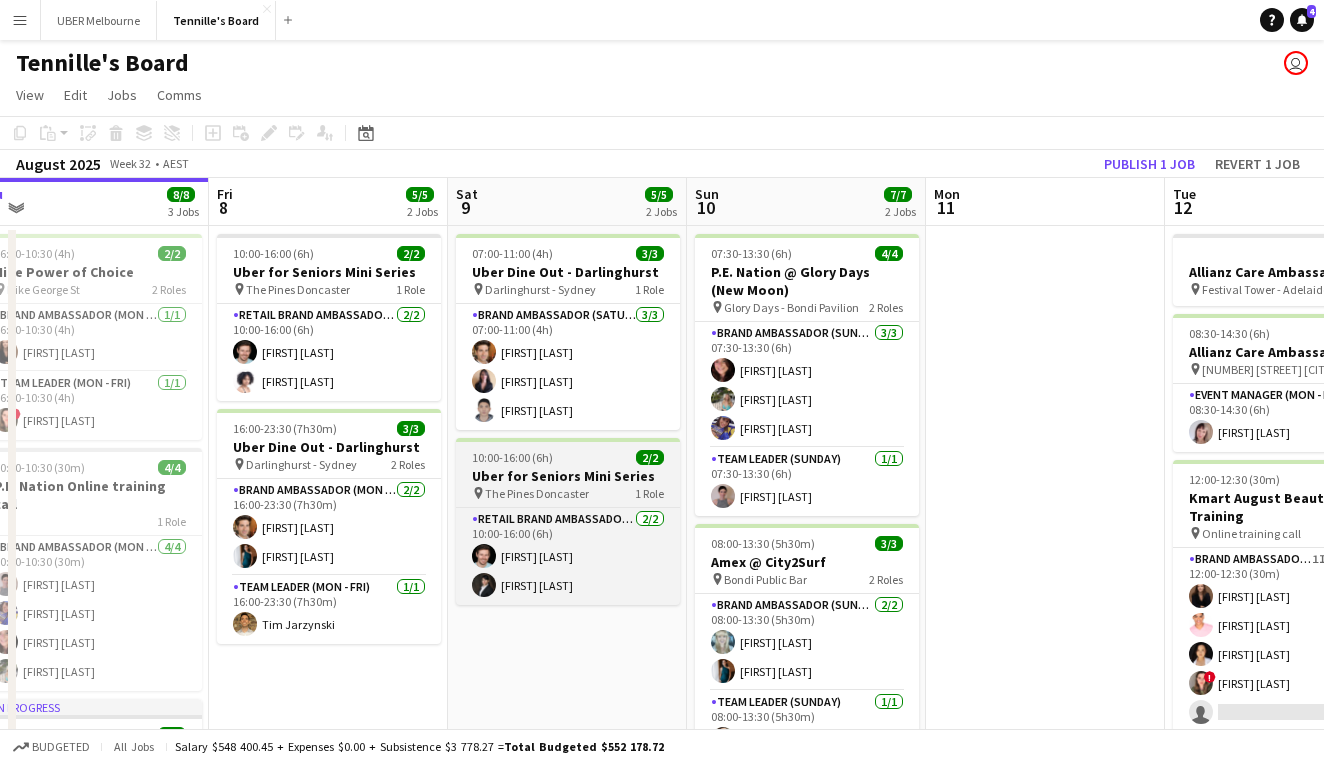 click on "Uber for Seniors Mini Series" at bounding box center [568, 476] 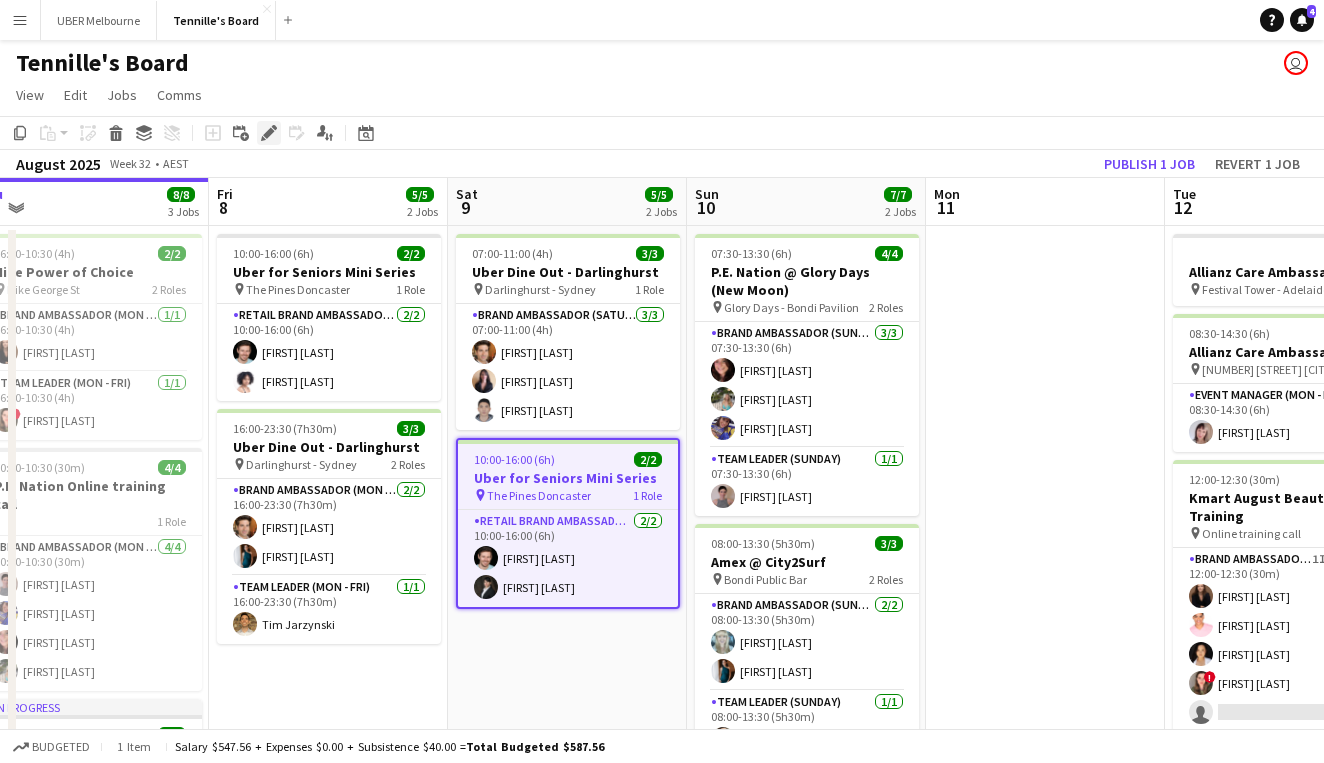 click on "Edit" 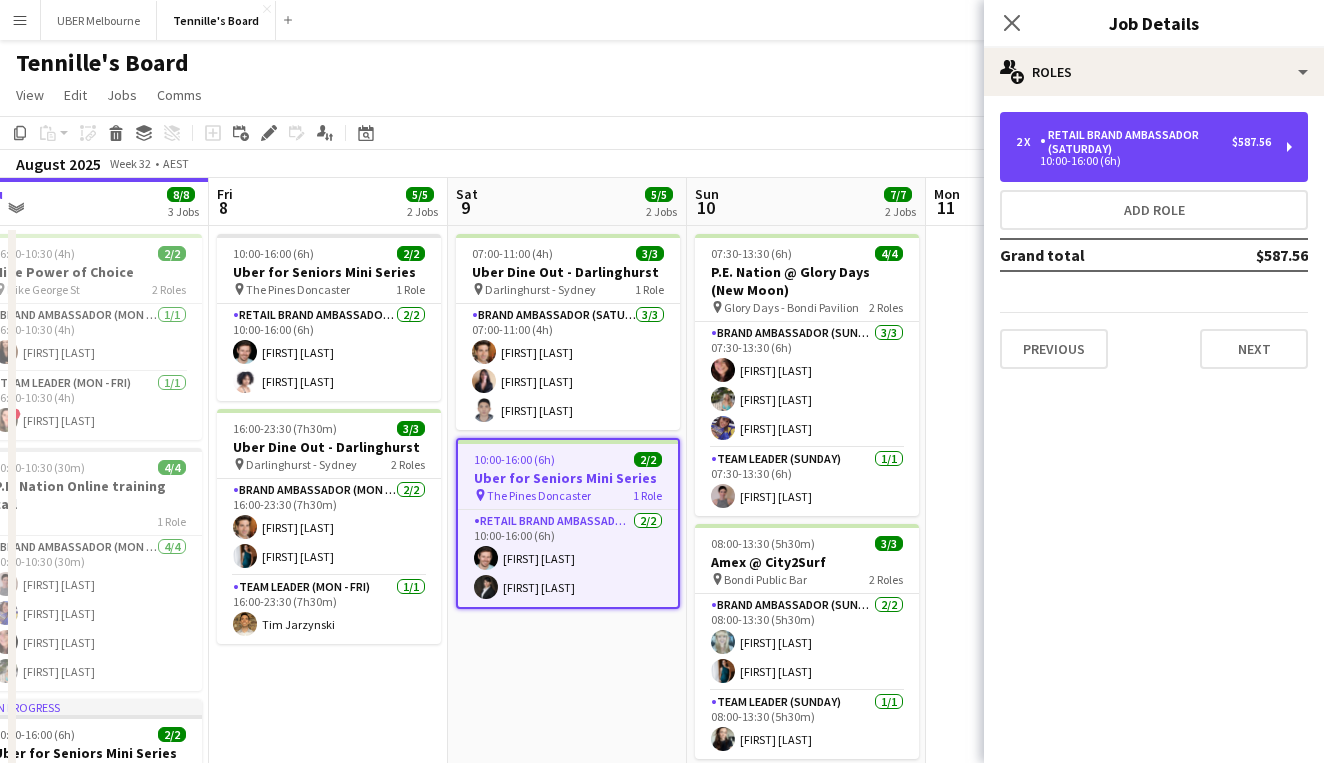 click on "RETAIL Brand Ambassador (Saturday)" at bounding box center [1136, 142] 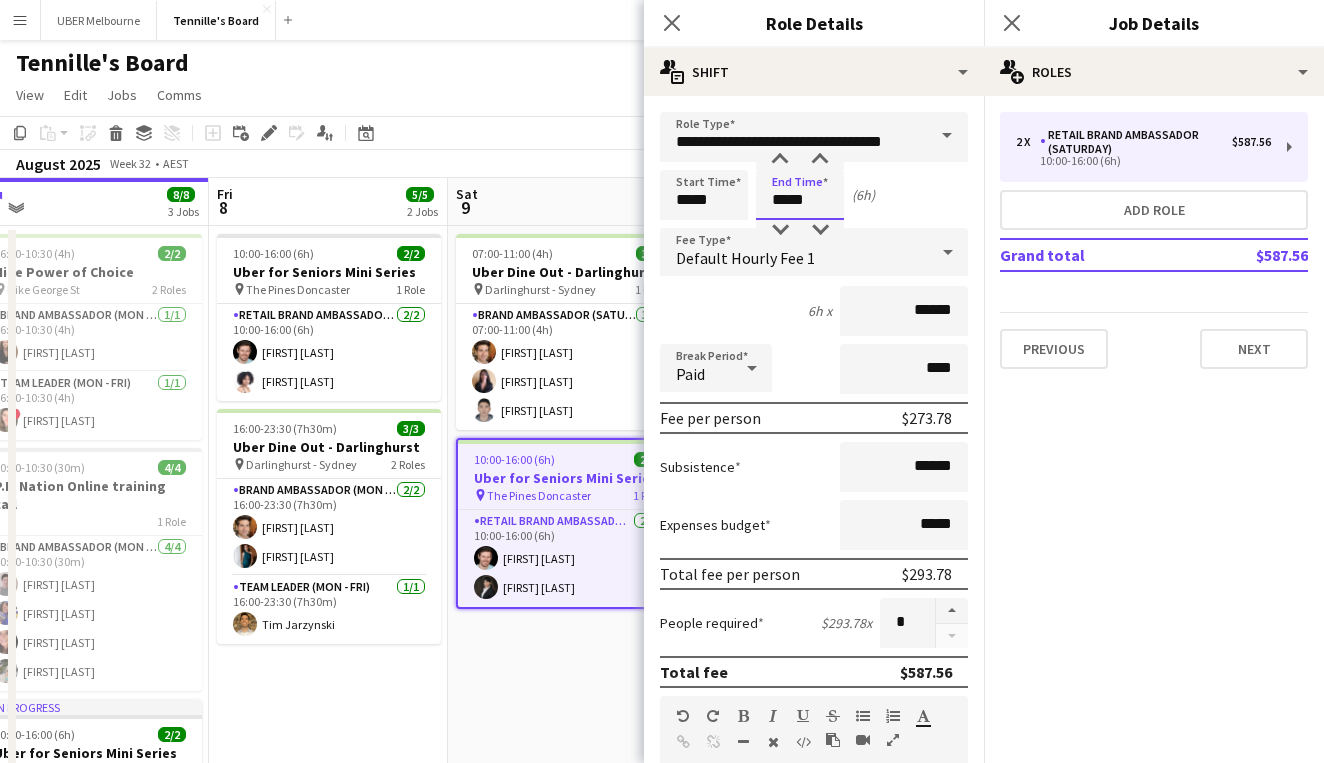 drag, startPoint x: 838, startPoint y: 213, endPoint x: 762, endPoint y: 210, distance: 76.05919 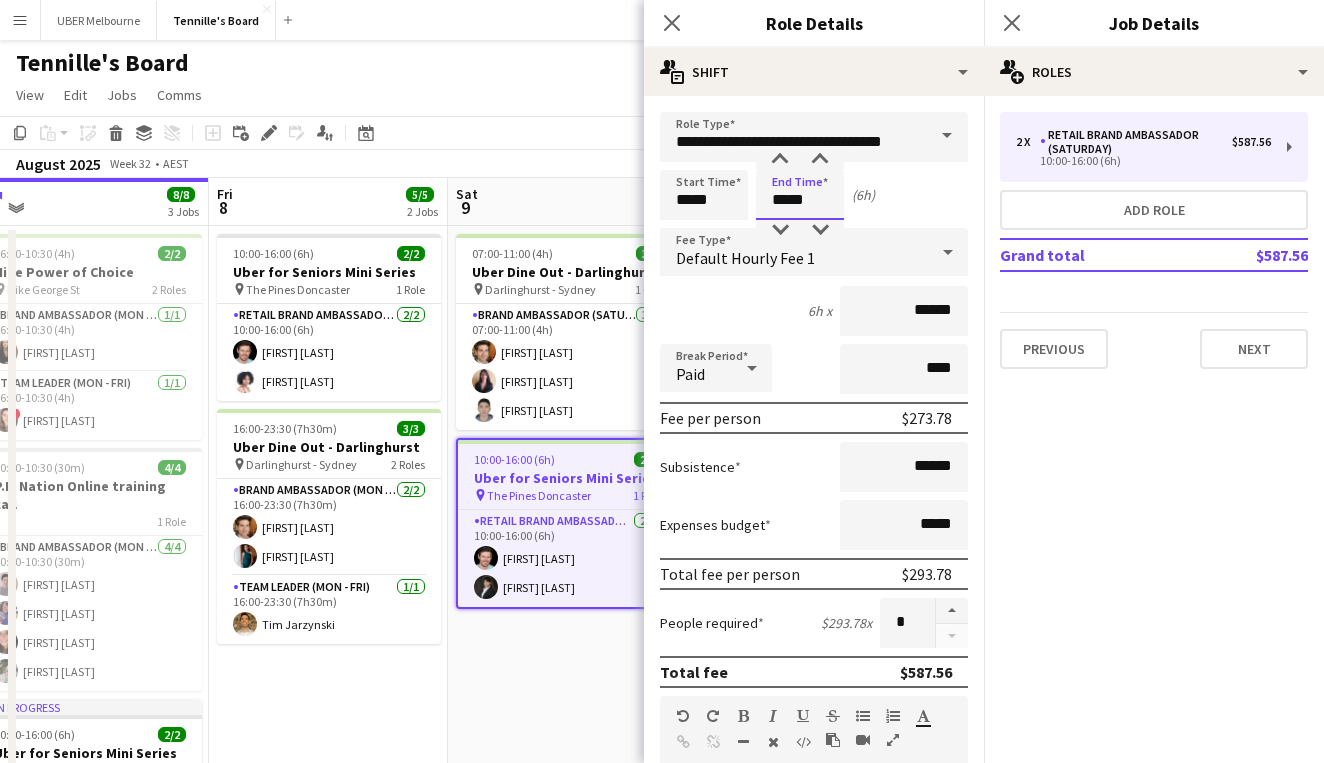 click on "*****" at bounding box center [800, 195] 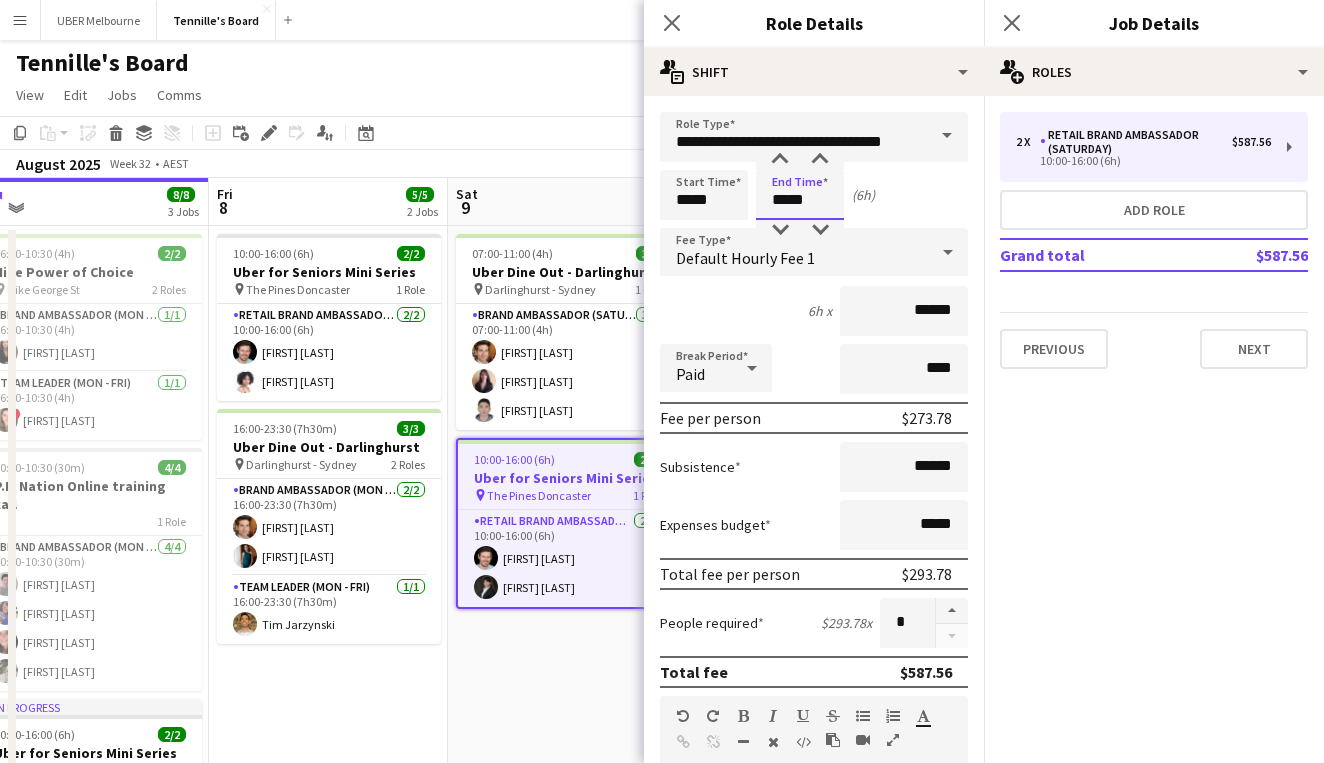 type on "*****" 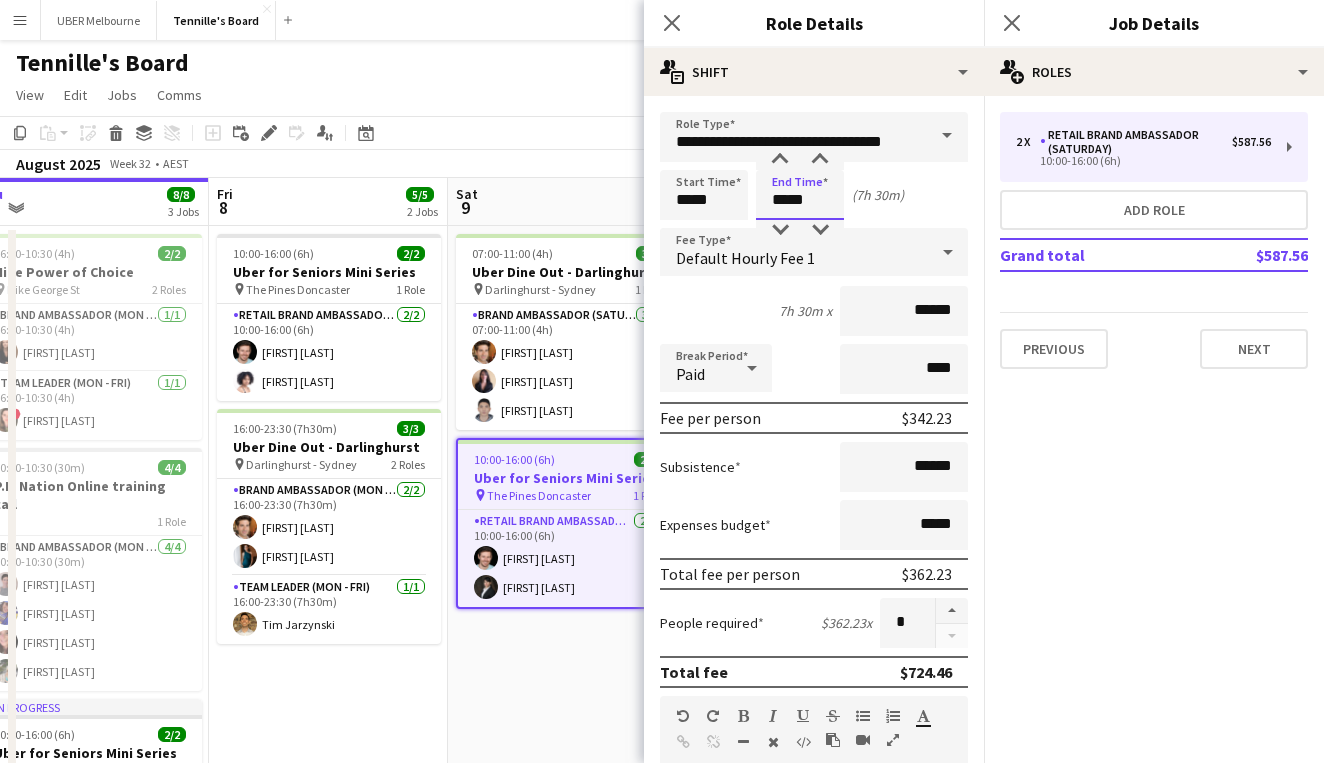type on "*****" 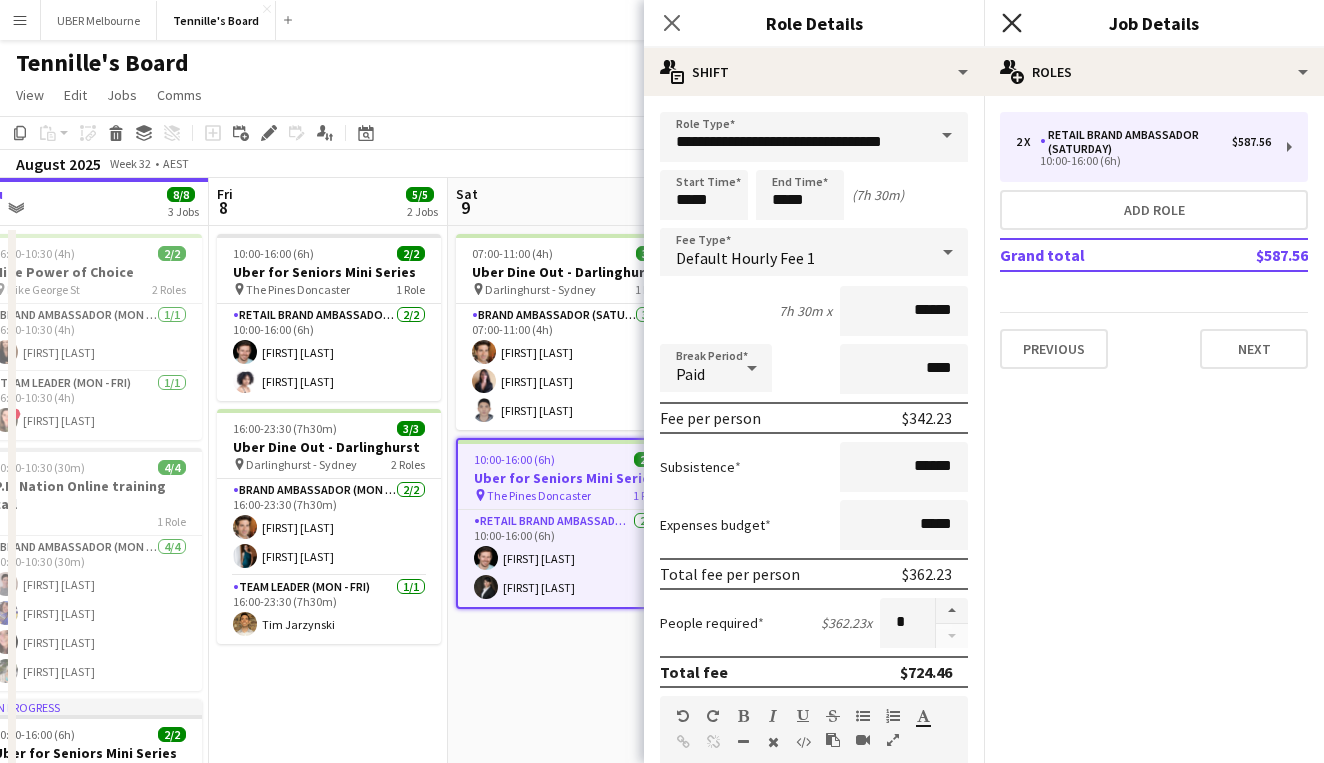 click on "Close pop-in" 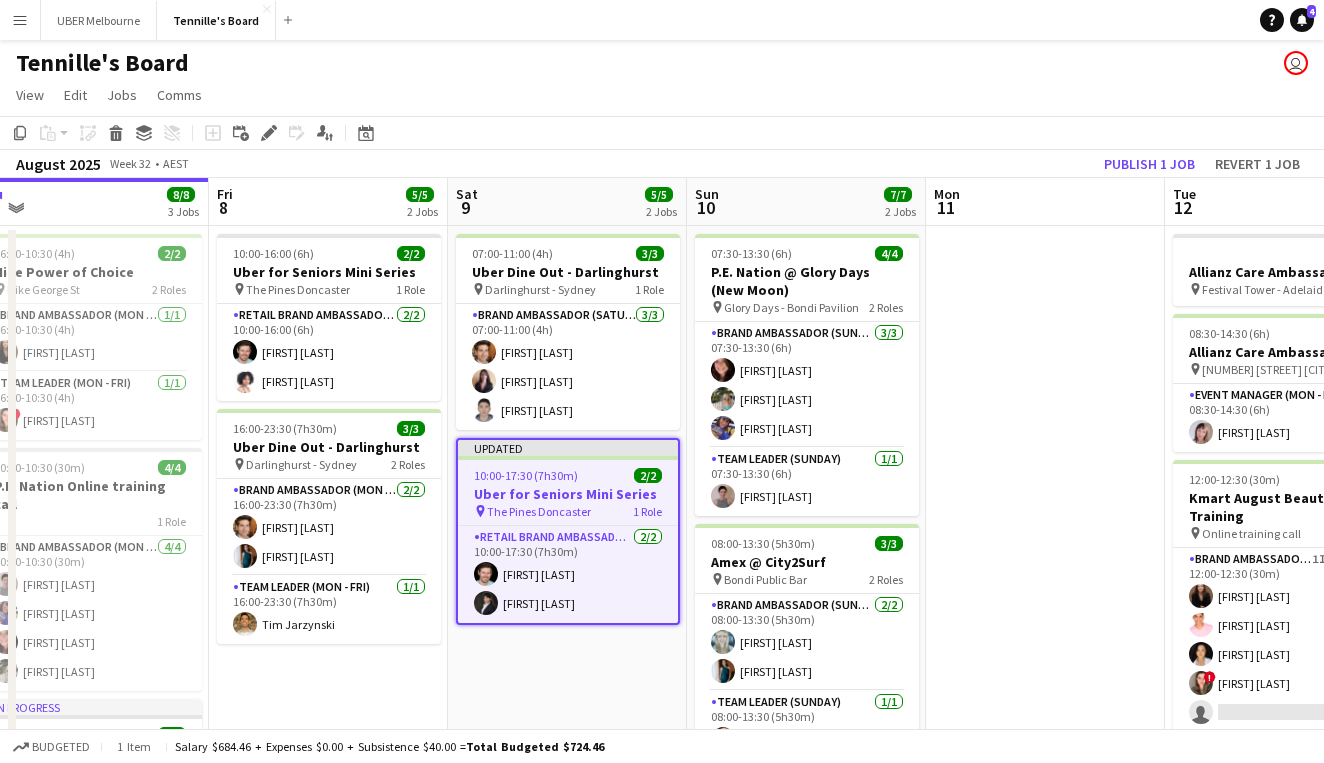 click on "Uber for Seniors Mini Series" at bounding box center (568, 494) 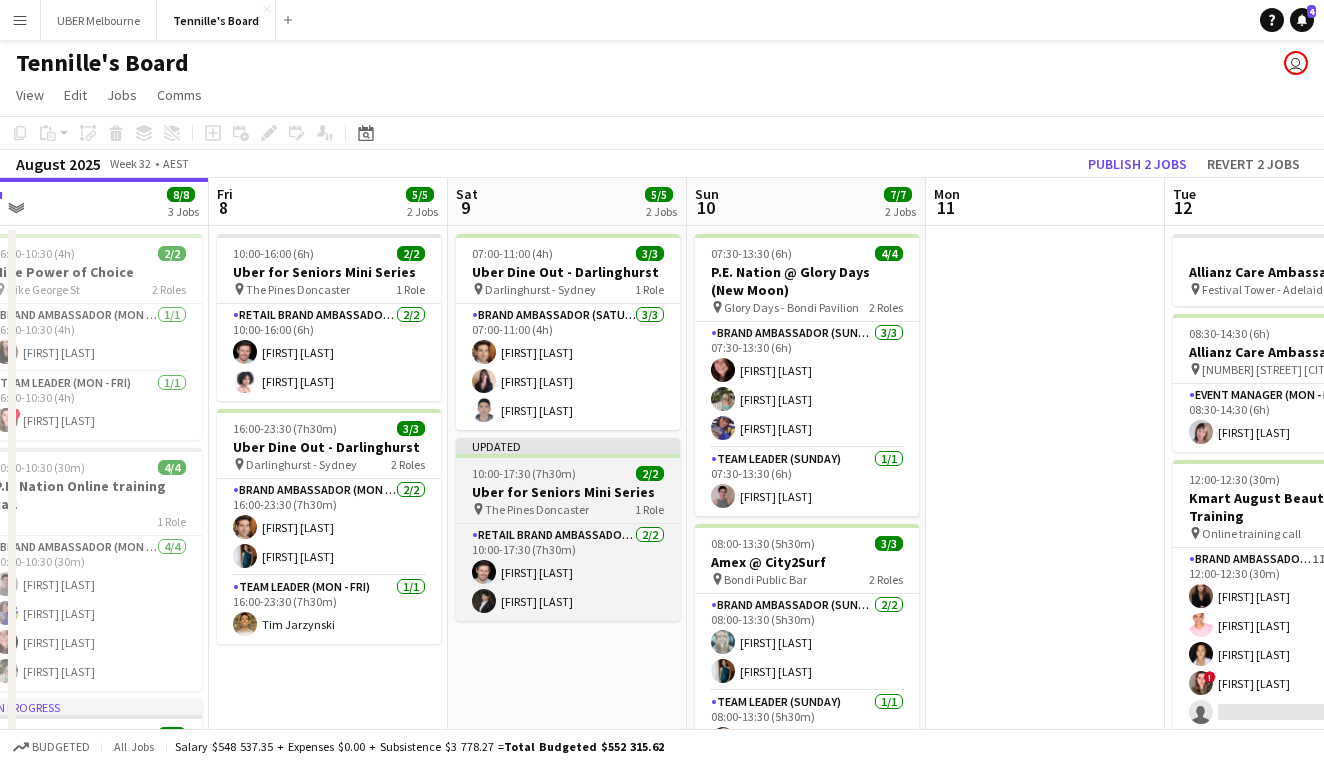 click on "Updated   10:00-17:30 (7h30m)    2/2   Uber for Seniors Mini Series
pin
The Pines Doncaster   1 Role   RETAIL Brand Ambassador (Saturday)   2/2   10:00-17:30 (7h30m)
[FIRST] [LAST] [FIRST] [LAST]" at bounding box center [568, 529] 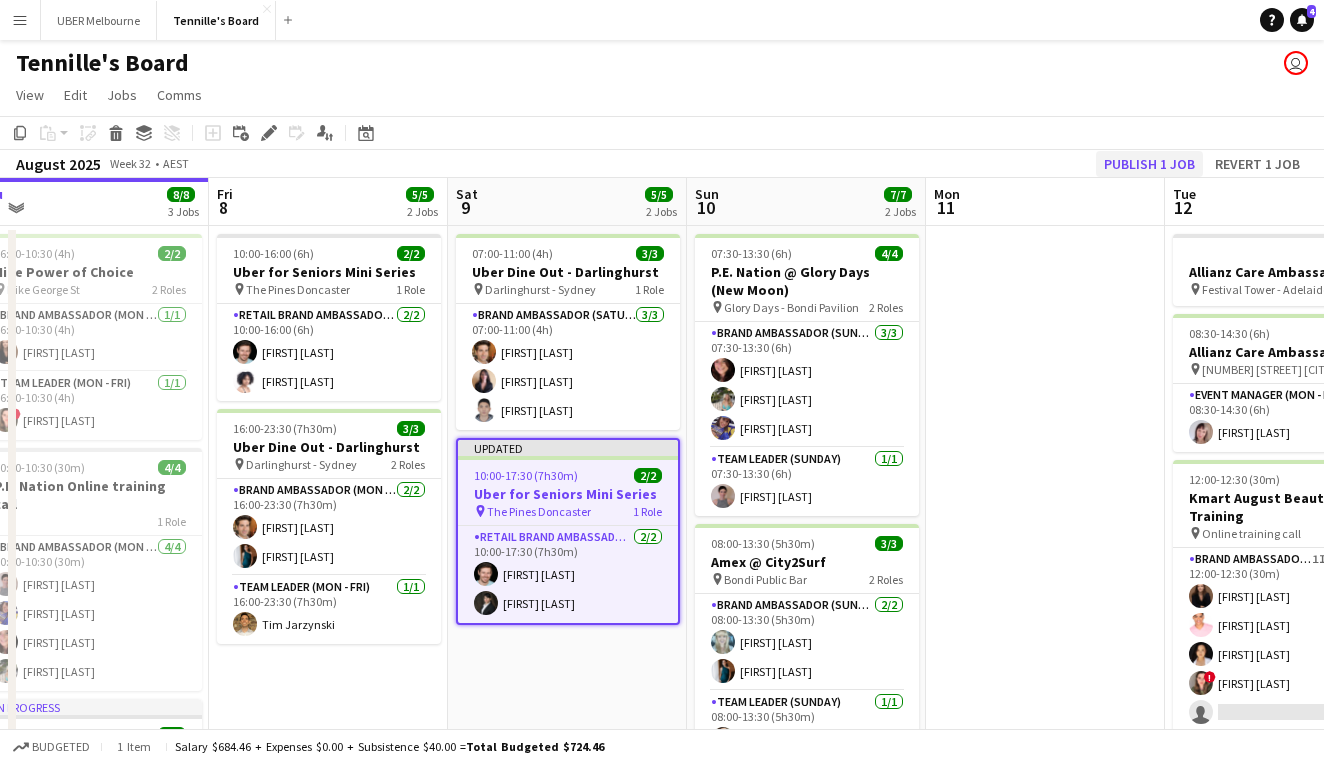 click on "Publish 1 job" 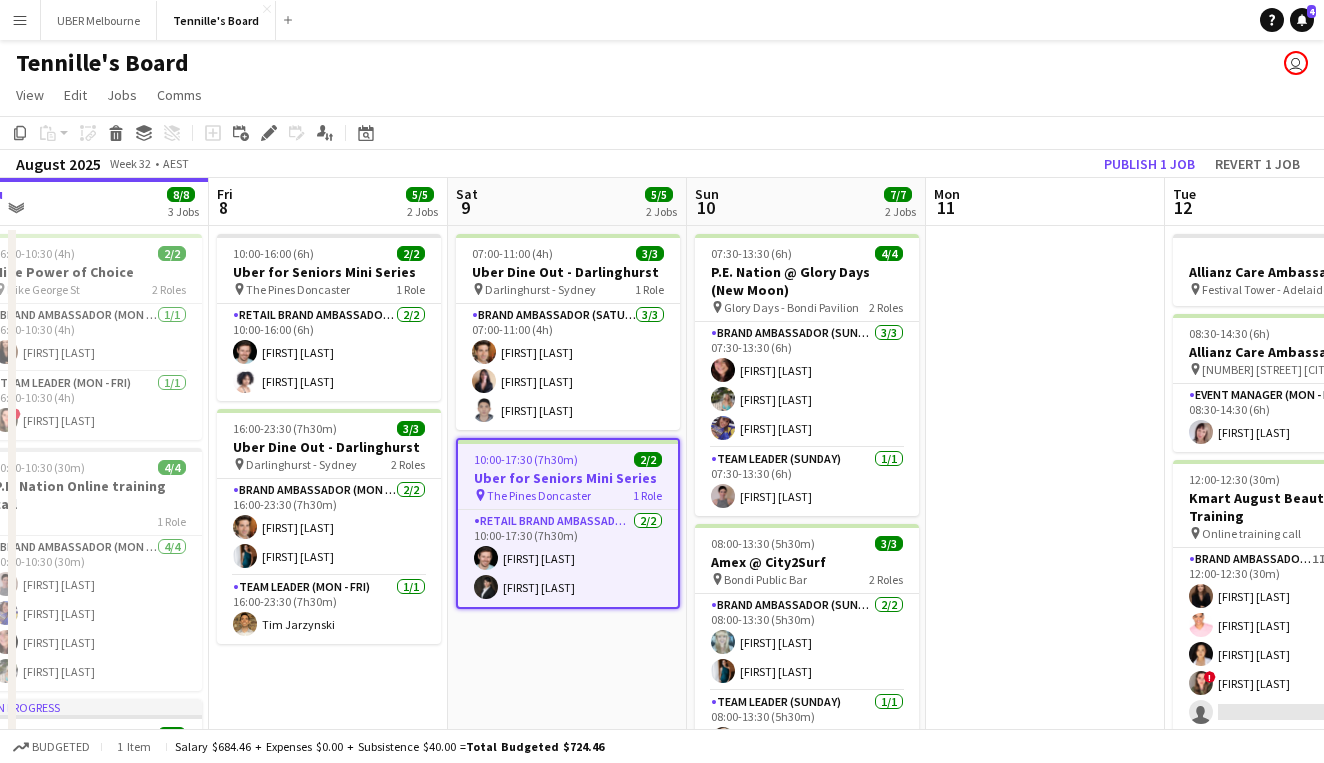 click on "07:00-11:00 (4h)    3/3   Uber Dine Out - Darlinghurst
pin
Darlinghurst - [CITY]   1 Role   Brand Ambassador (Saturday)   3/3   07:00-11:00 (4h)
[FIRST] [LAST] [FIRST] [LAST] [FIRST] [LAST]     10:00-17:30 (7h30m)    2/2   Uber for Seniors Mini Series
pin
The Pines Doncaster   1 Role   RETAIL Brand Ambassador (Saturday)   2/2   10:00-17:30 (7h30m)
[FIRST] [LAST] [FIRST] [LAST]" at bounding box center (567, 694) 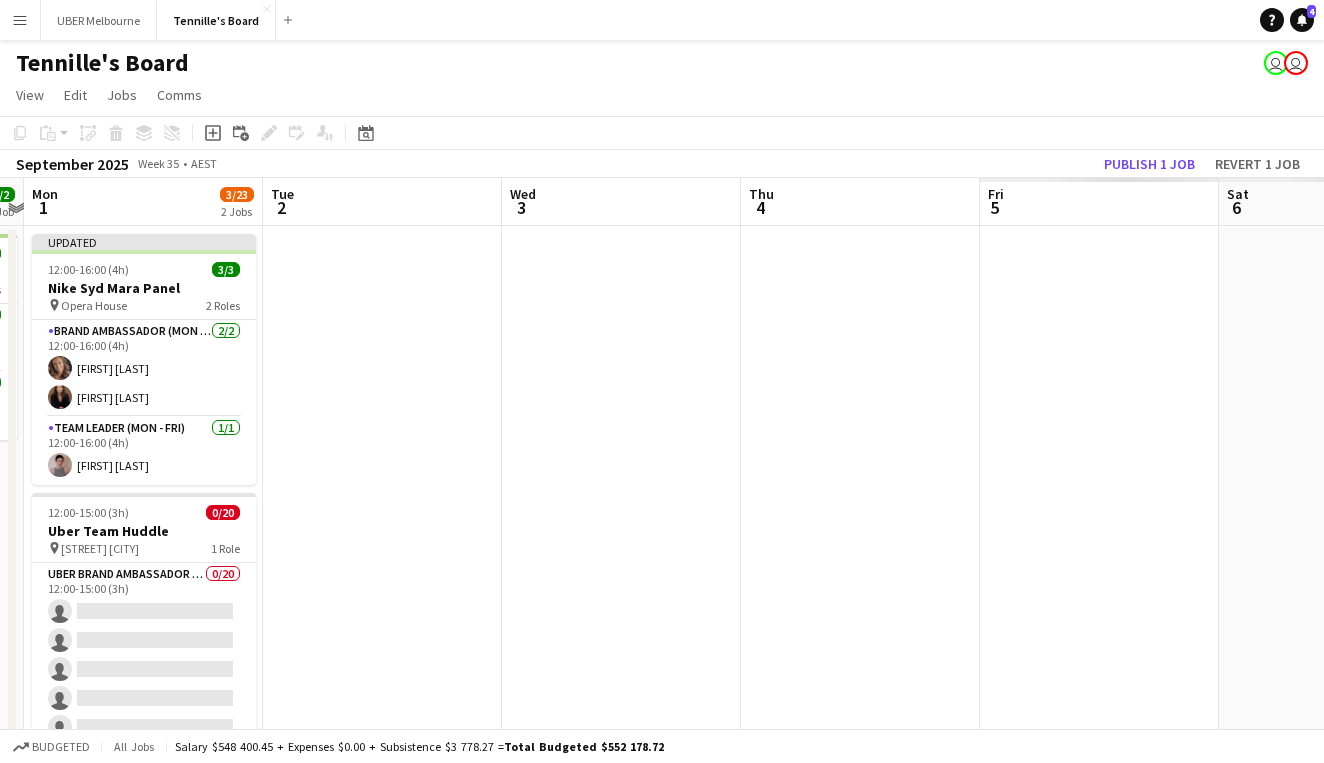 scroll, scrollTop: 0, scrollLeft: 695, axis: horizontal 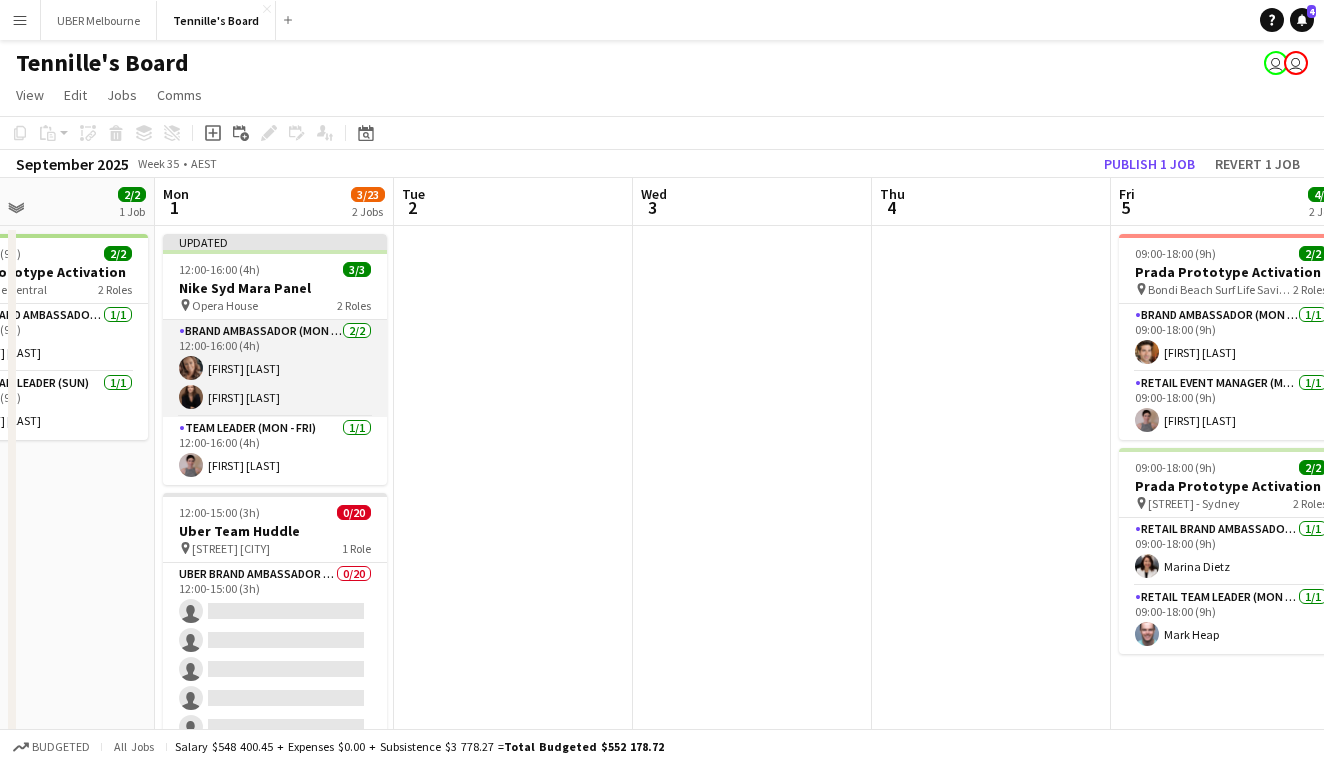 click on "Brand Ambassador (Mon - Fri)   2/2   12:00-16:00 (4h)
[FIRST] [LAST] [FIRST] [LAST]" at bounding box center [275, 368] 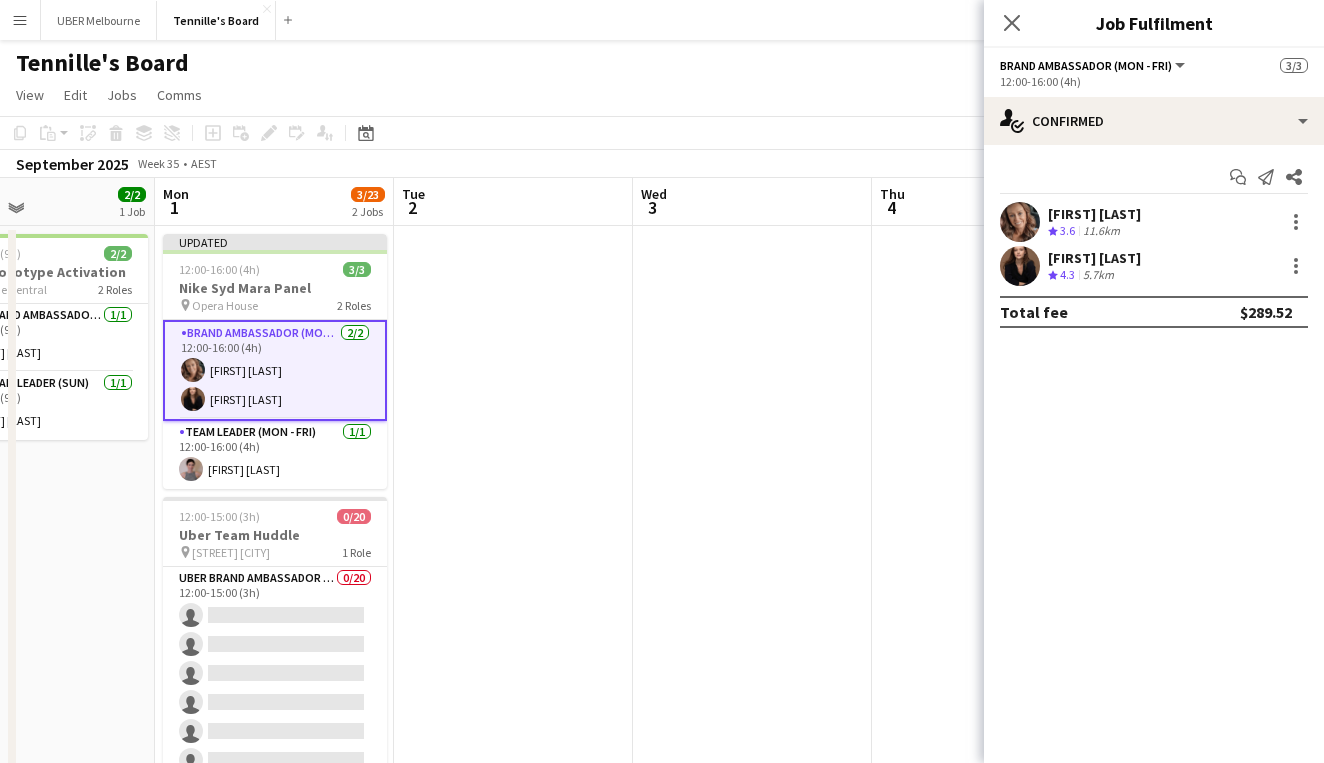 click on "[FIRST] [LAST]" at bounding box center [1094, 214] 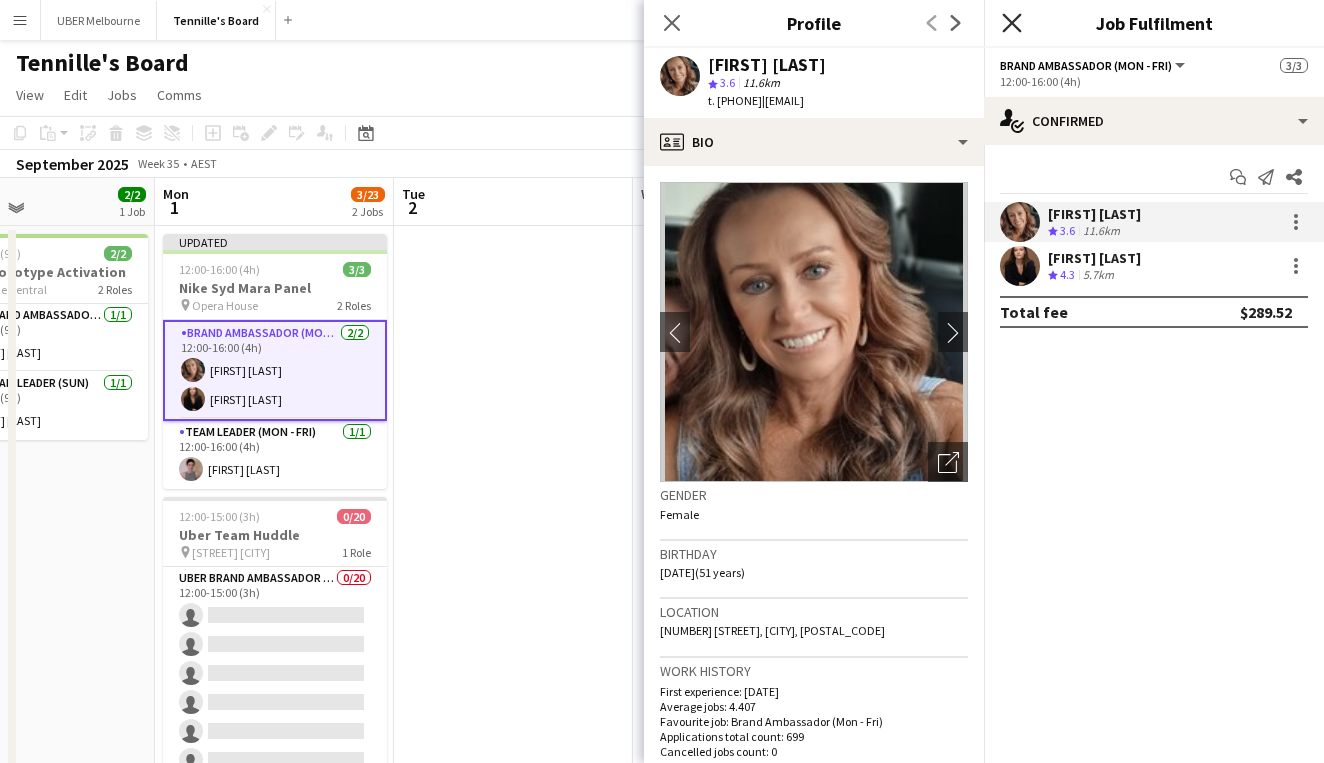 click on "Close pop-in" 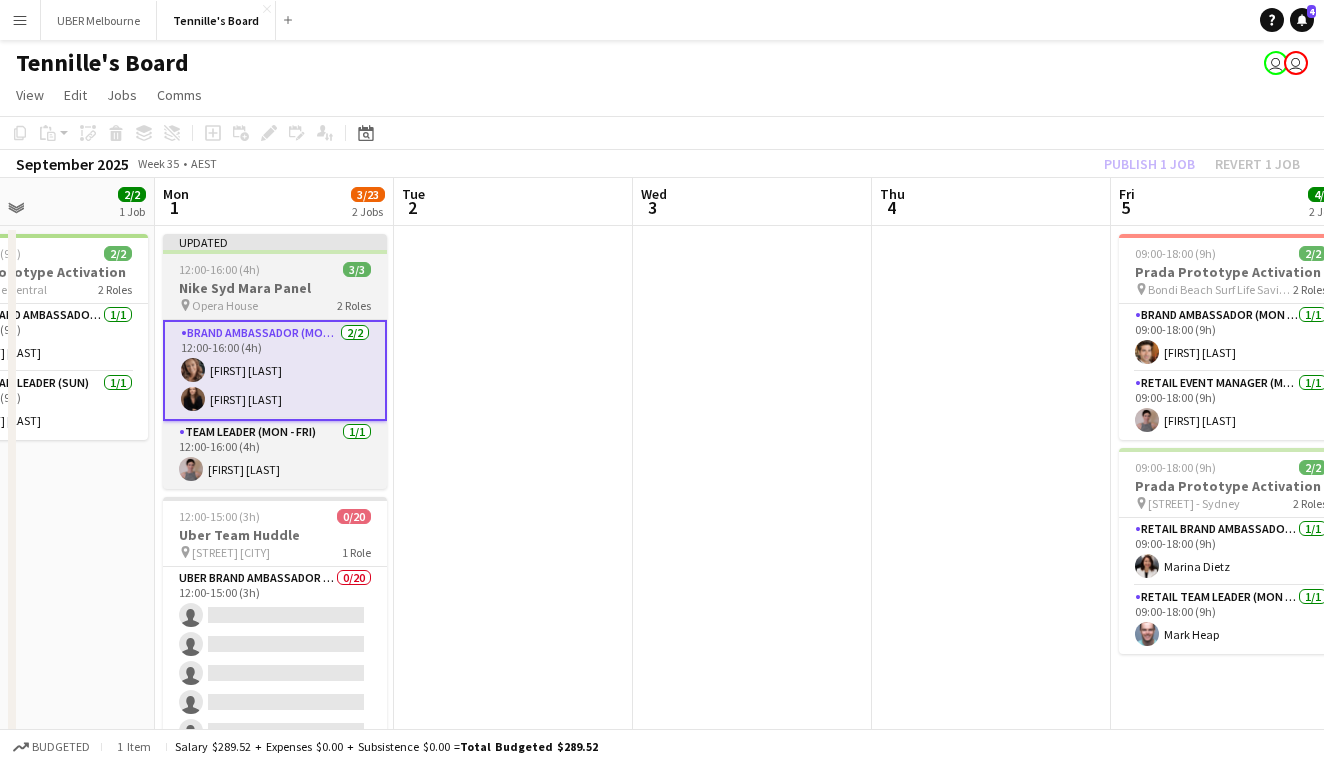 click on "Nike Syd Mara Panel" at bounding box center (275, 288) 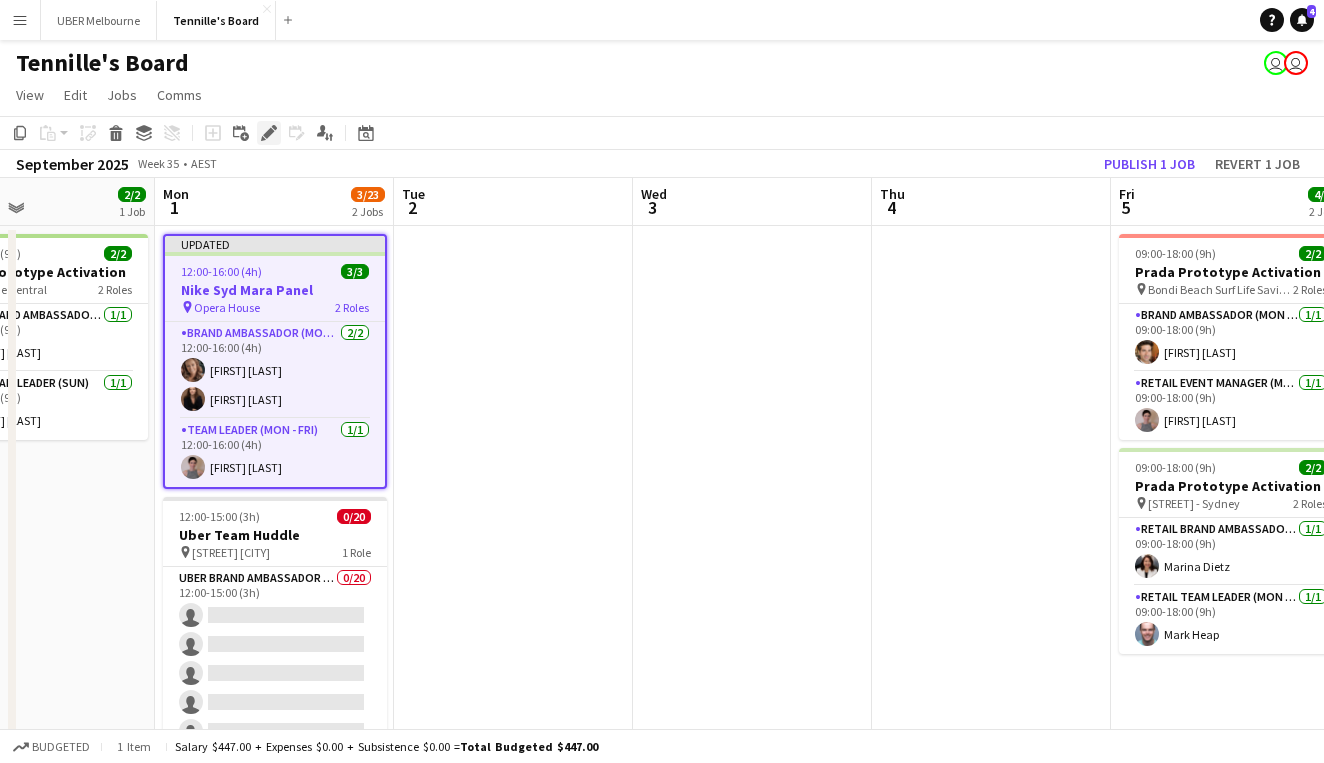 click on "Edit" 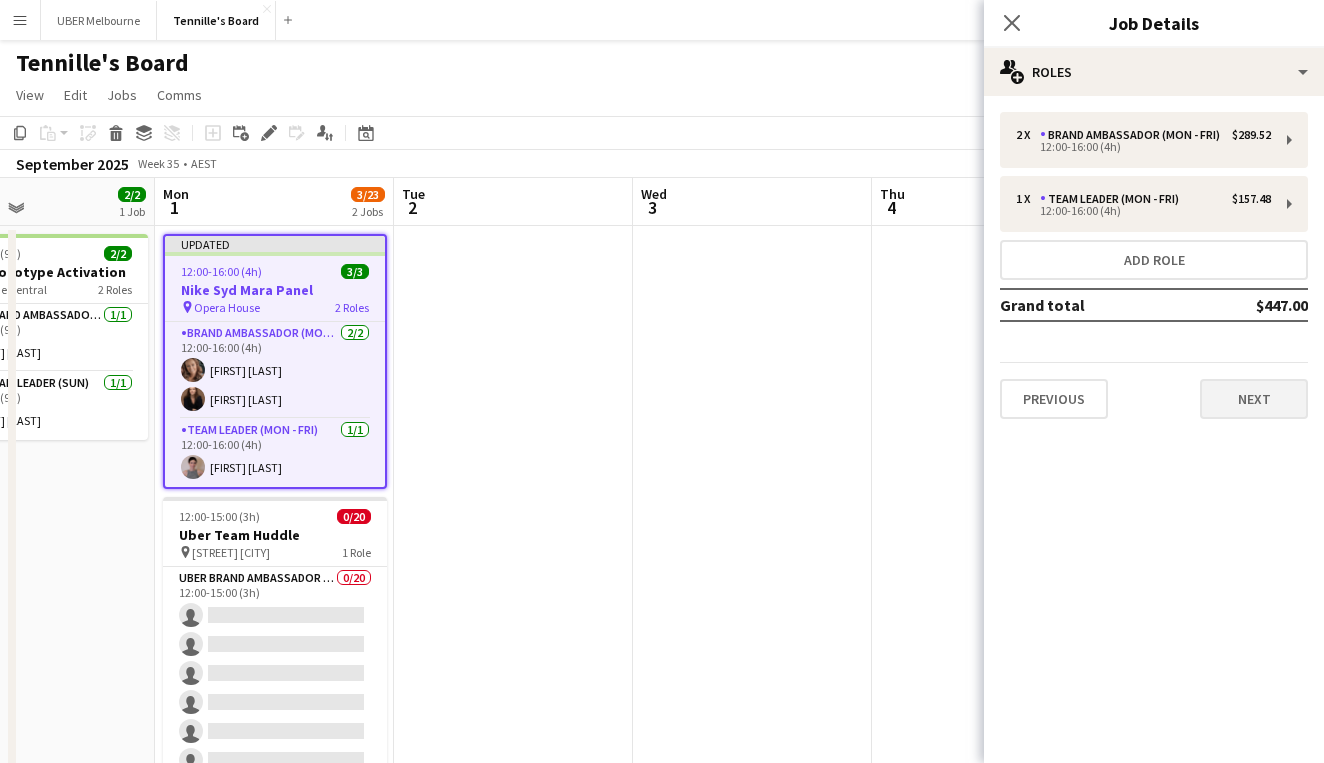 click on "Next" at bounding box center [1254, 399] 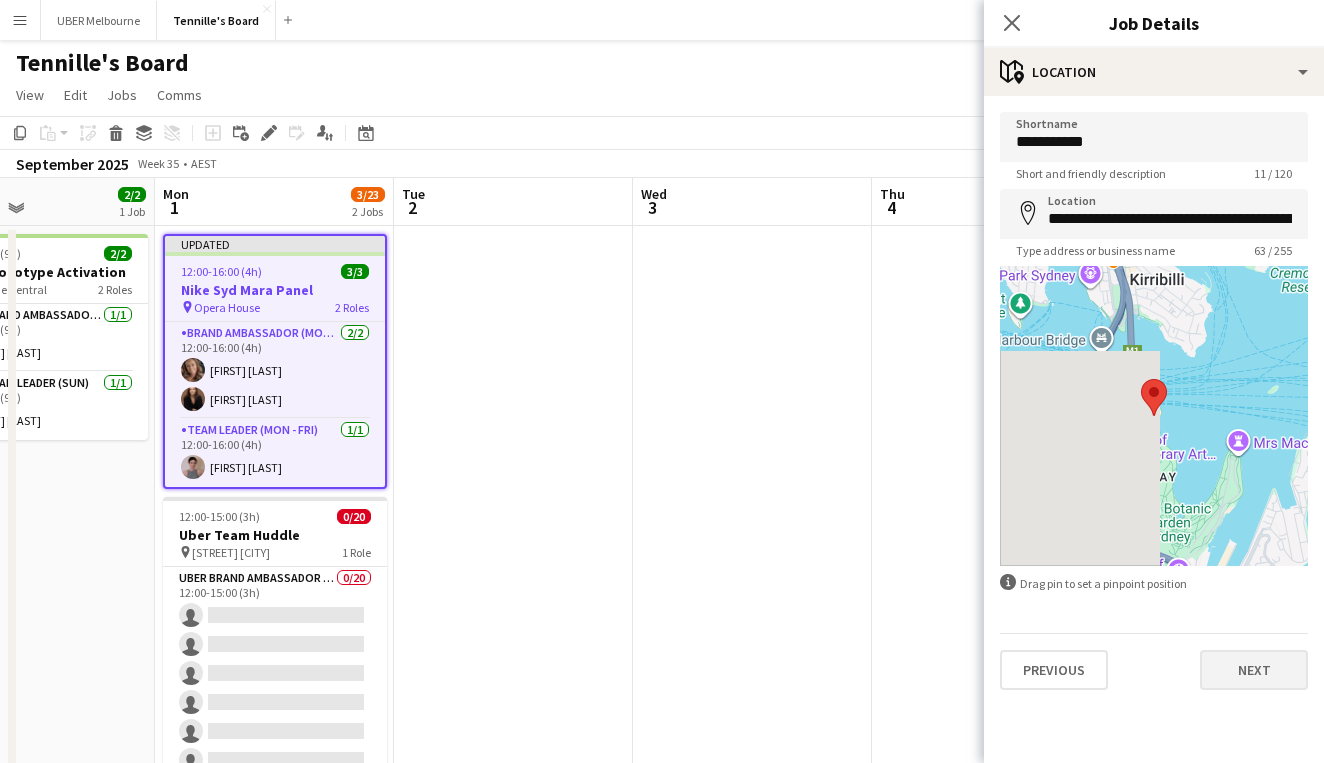 click on "Next" at bounding box center (1254, 670) 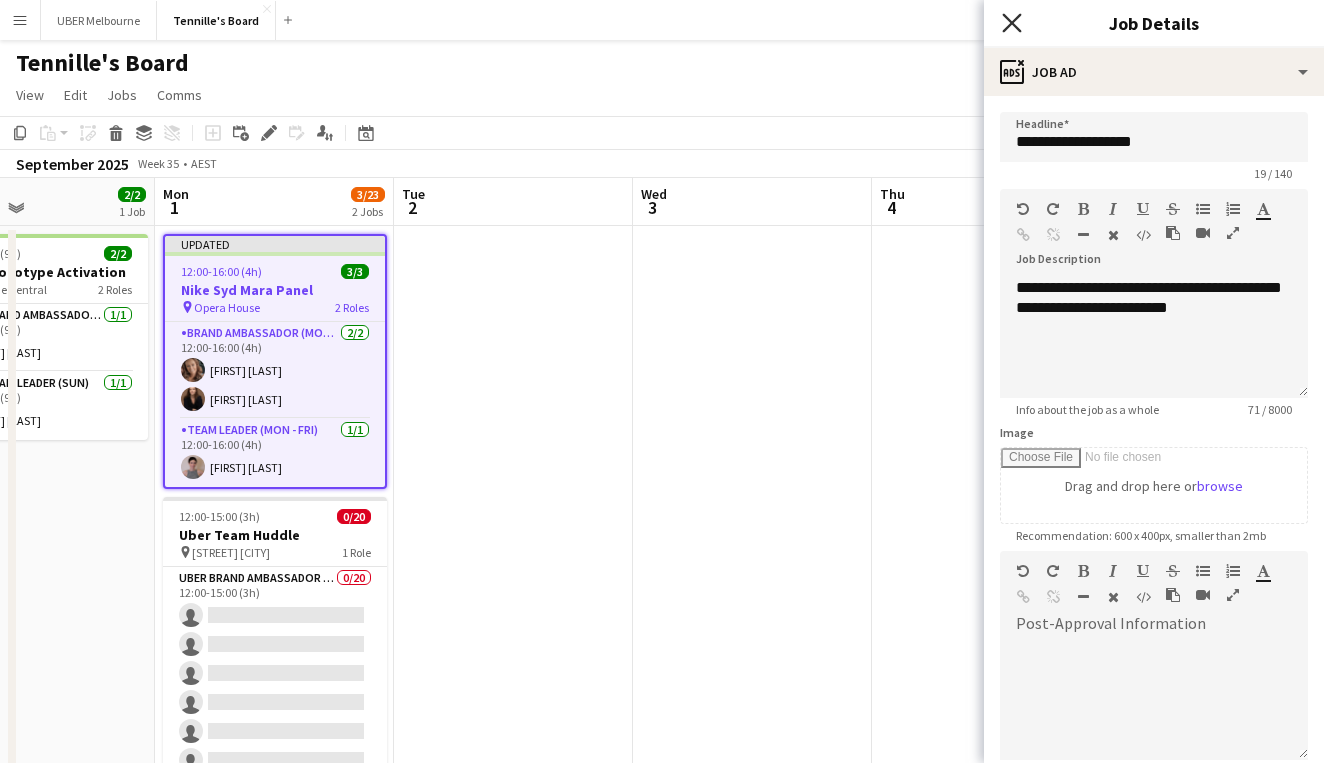 click on "Close pop-in" 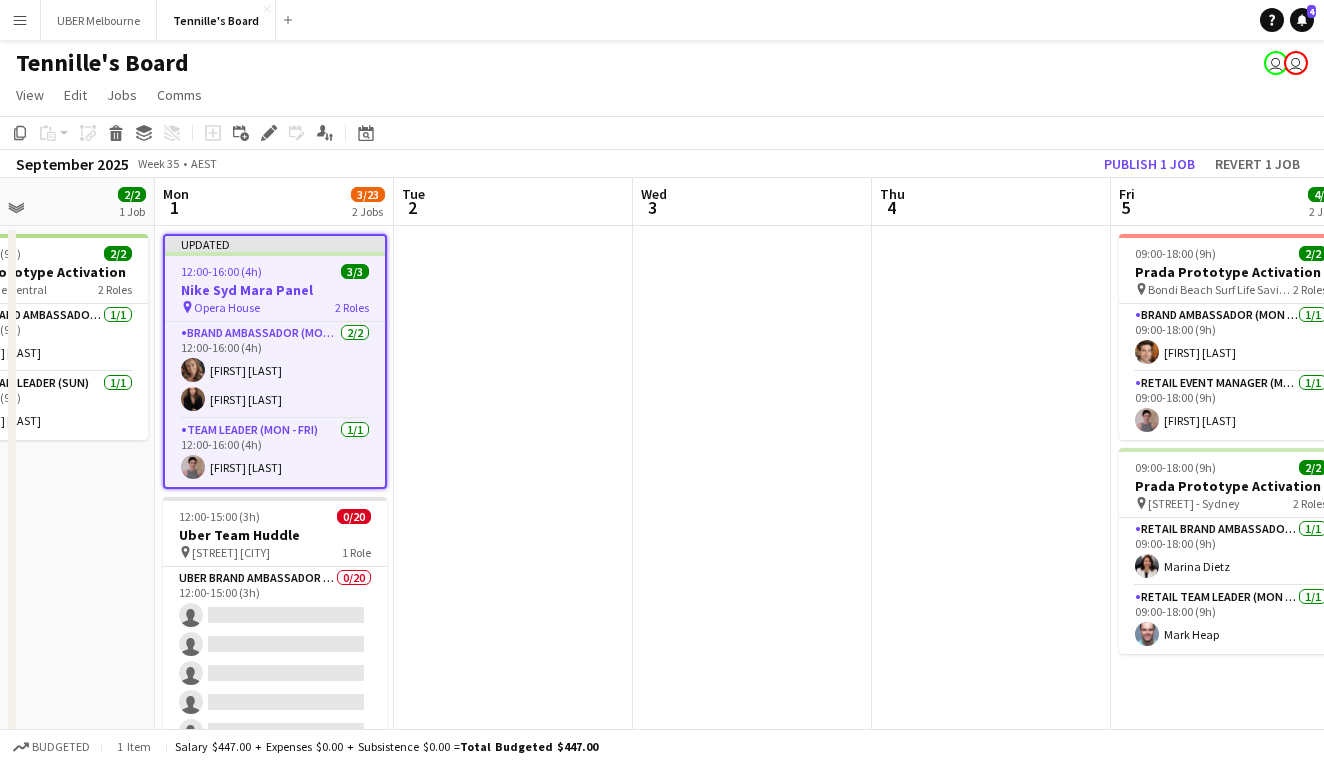 click on "12:00-16:00 (4h)    3/3" at bounding box center (275, 271) 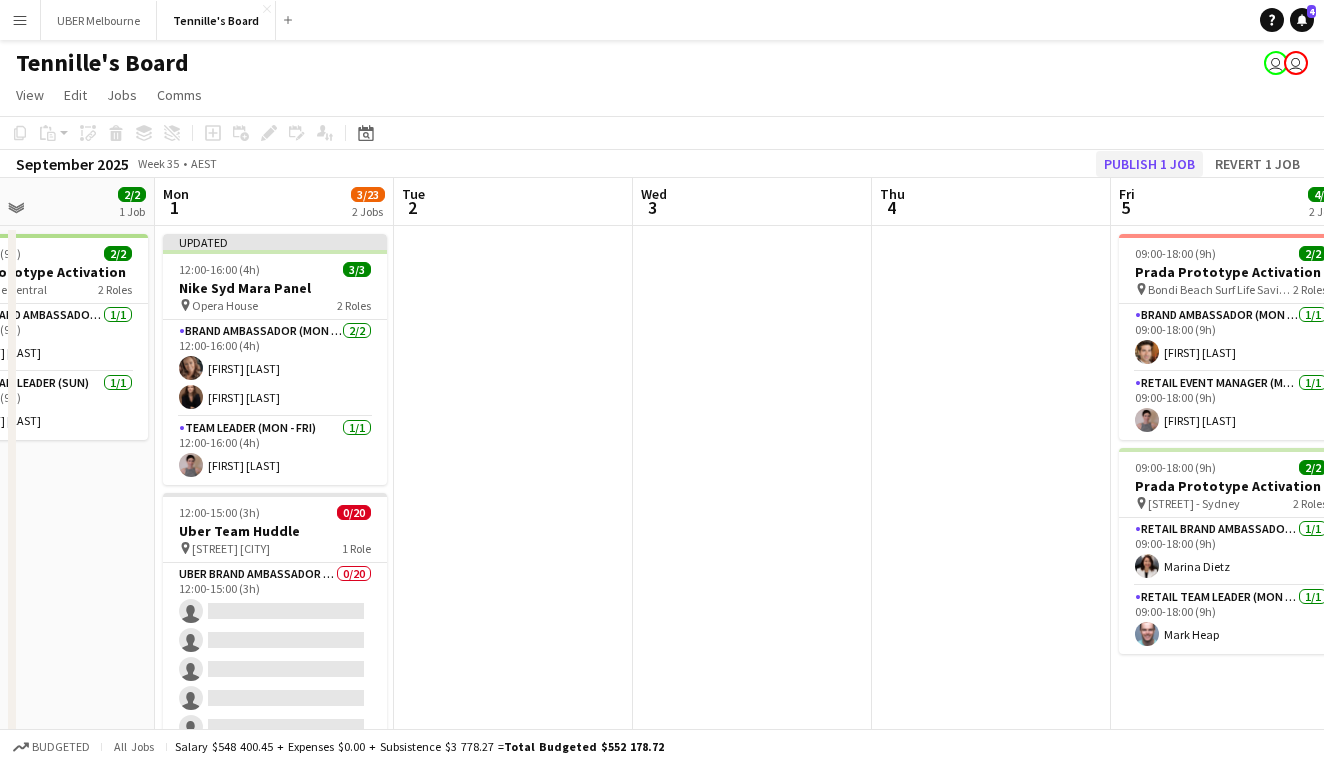 click on "Publish 1 job" 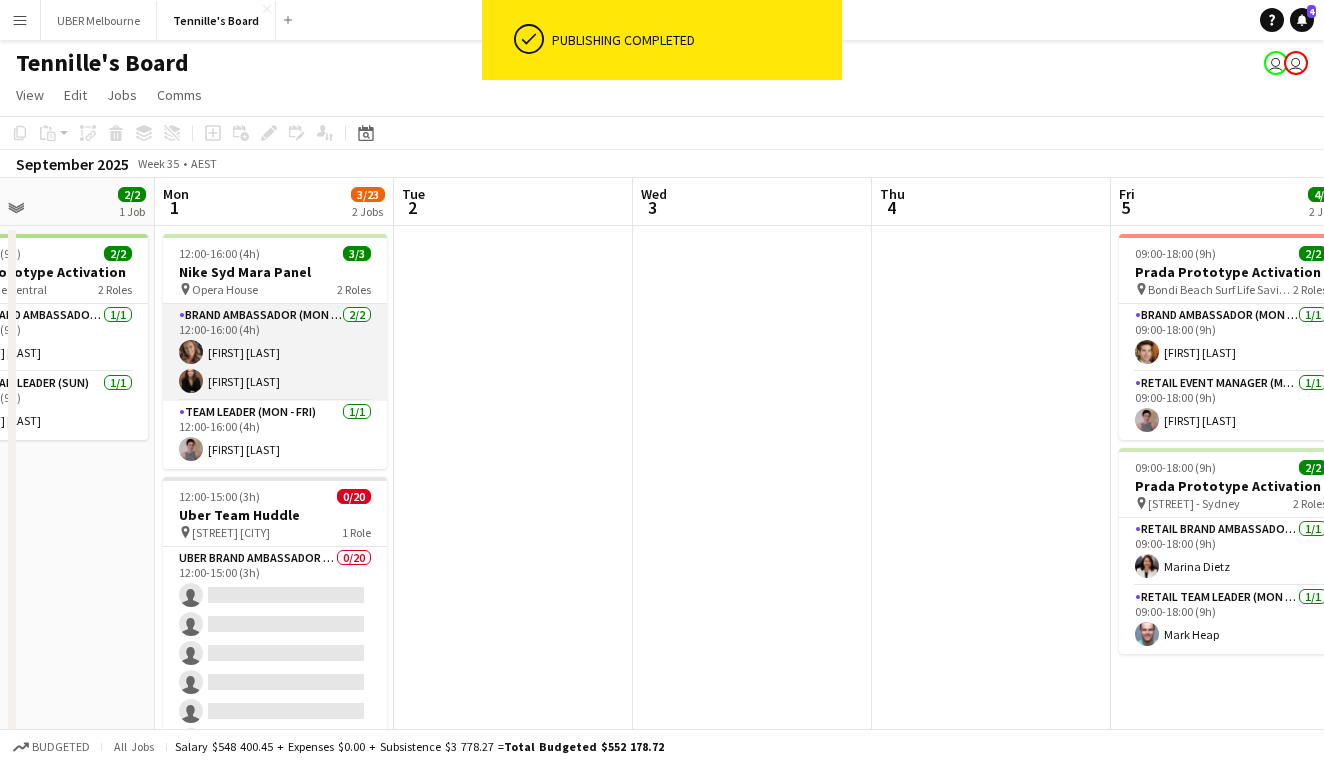 click on "Brand Ambassador (Mon - Fri)   2/2   12:00-16:00 (4h)
[FIRST] [LAST] [FIRST] [LAST]" at bounding box center [275, 352] 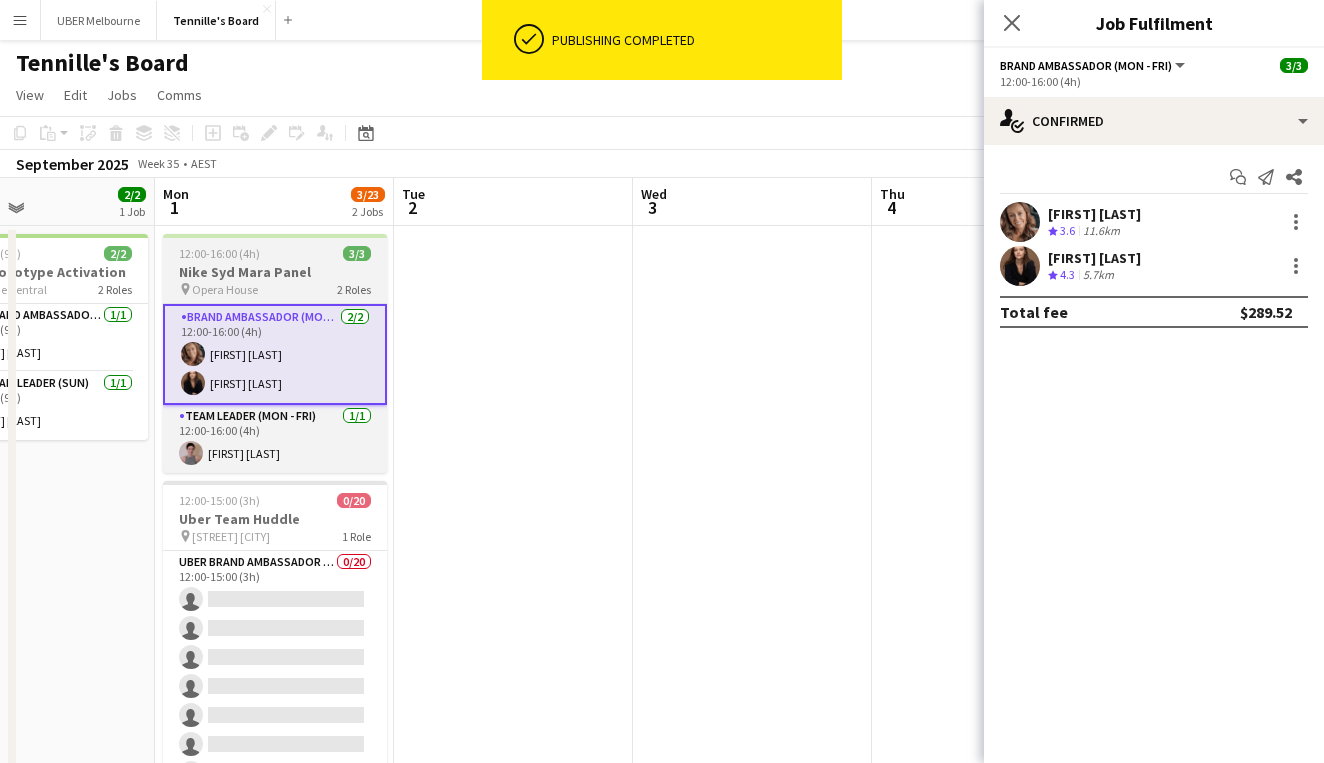 click on "Nike Syd Mara Panel" at bounding box center (275, 272) 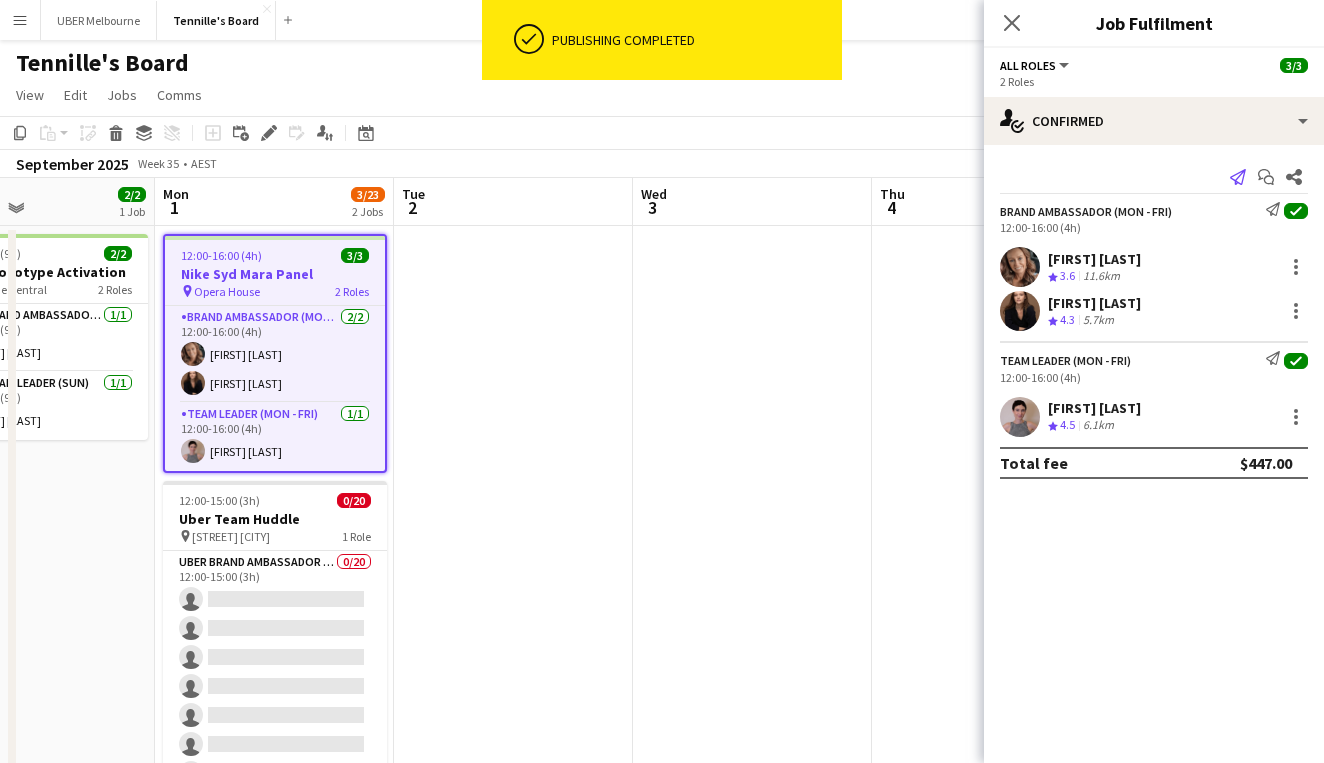 click on "Send notification" 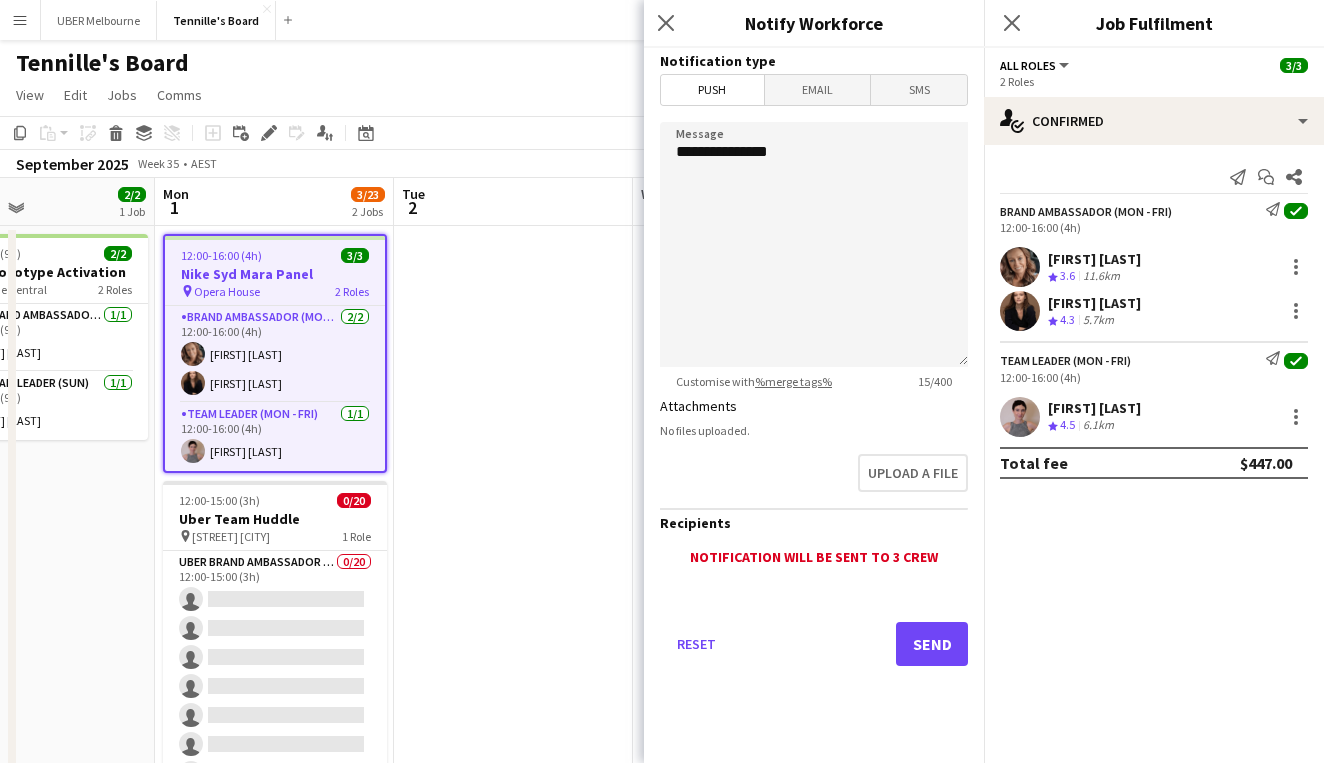 click on "Email" at bounding box center (818, 90) 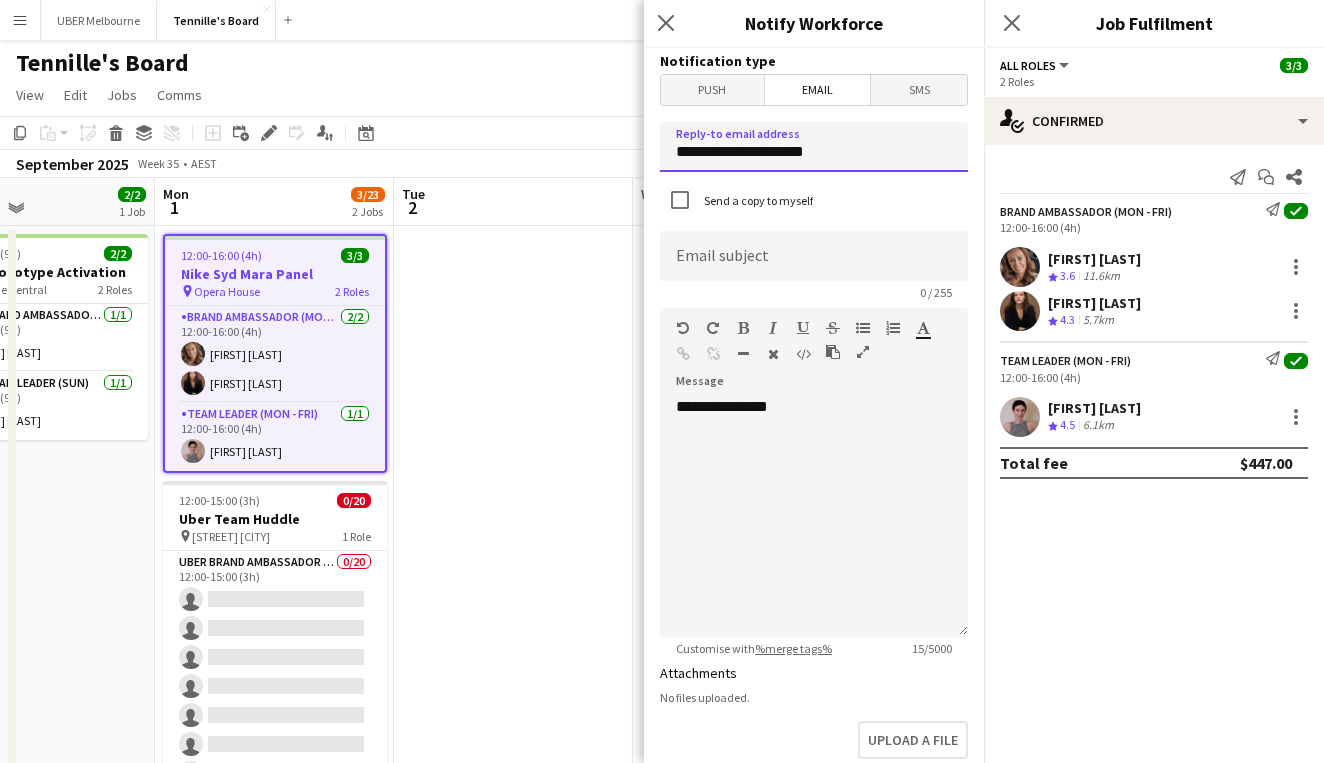 drag, startPoint x: 844, startPoint y: 160, endPoint x: 613, endPoint y: 153, distance: 231.10603 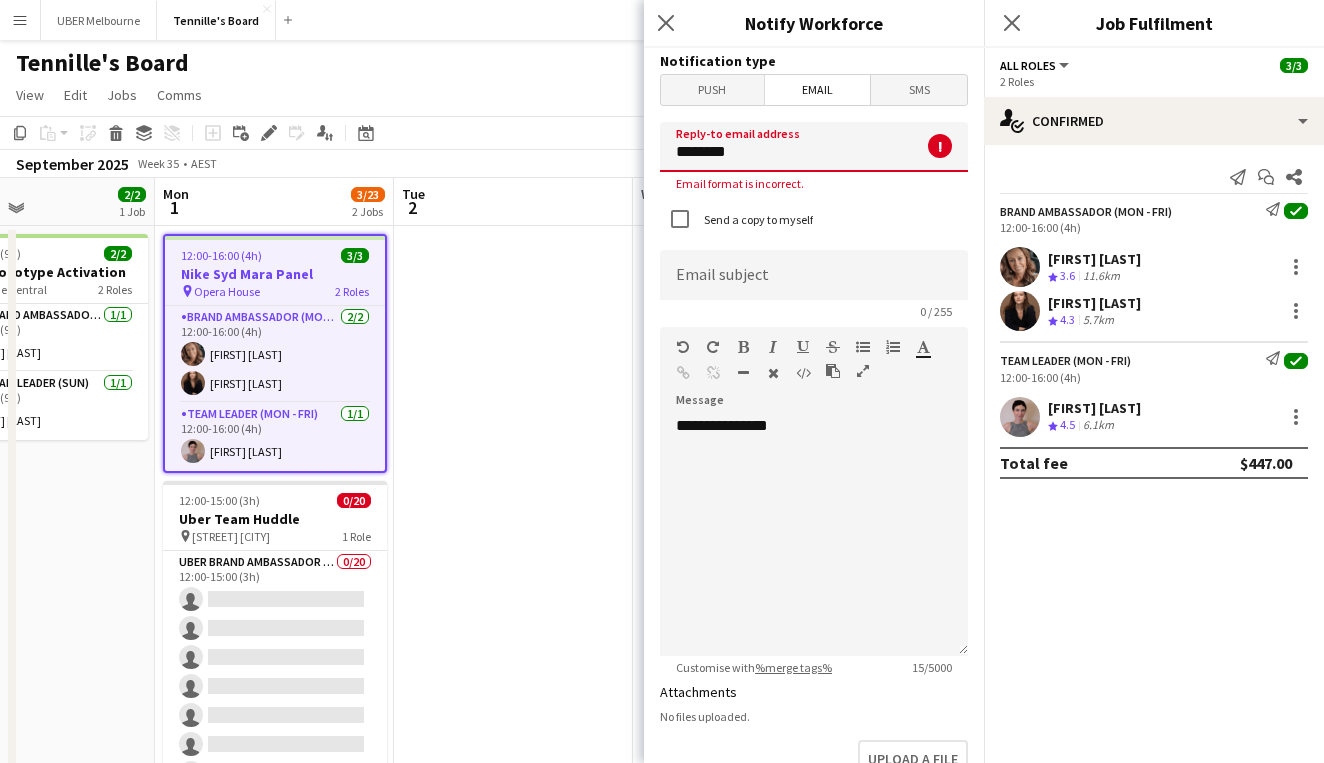 type on "*********" 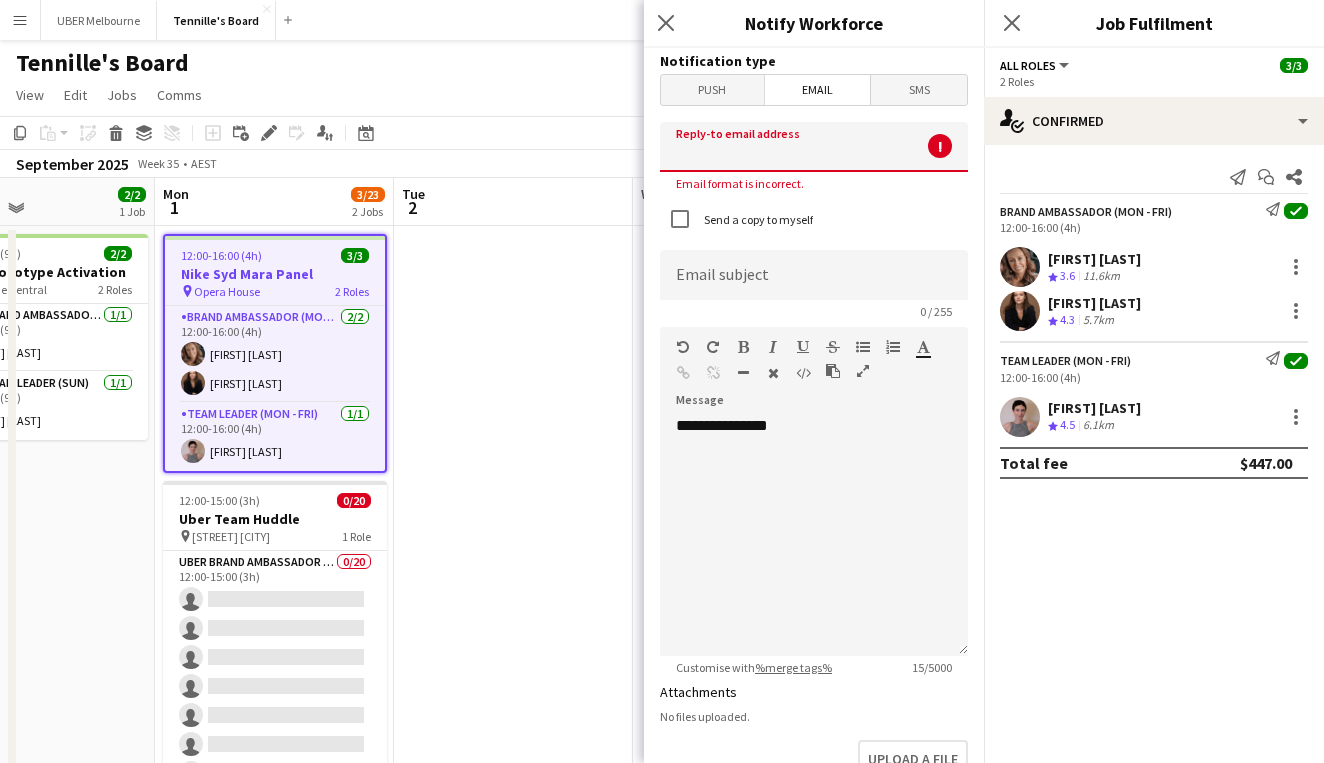 type on "**********" 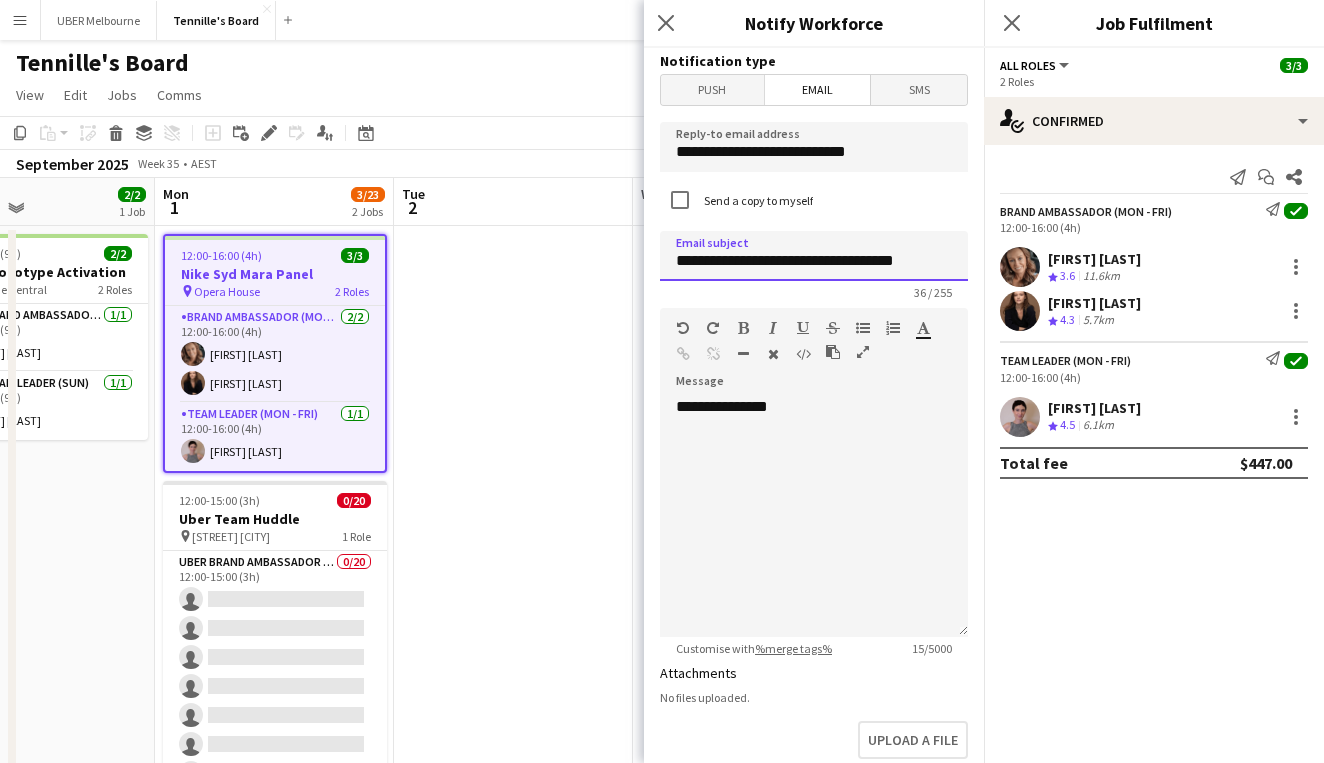 type on "**********" 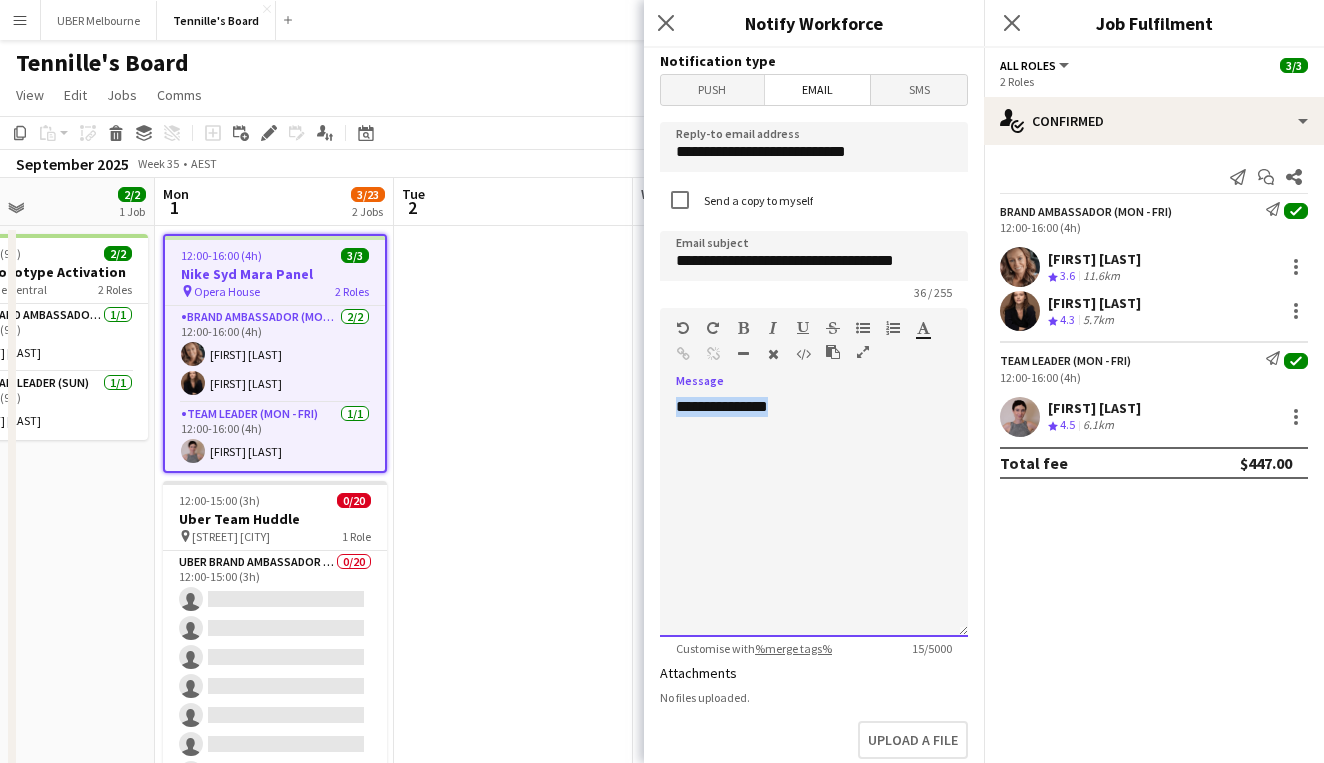 drag, startPoint x: 803, startPoint y: 410, endPoint x: 663, endPoint y: 410, distance: 140 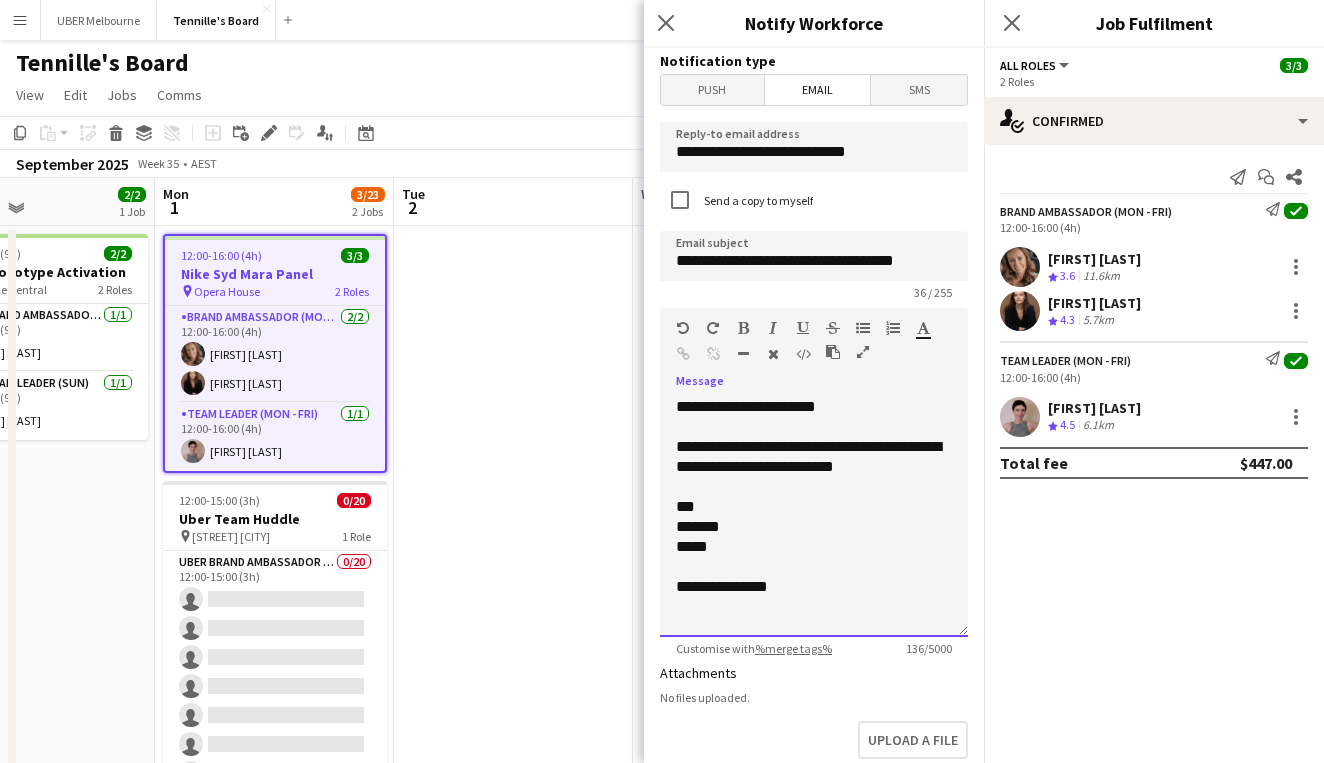 click on "*****" 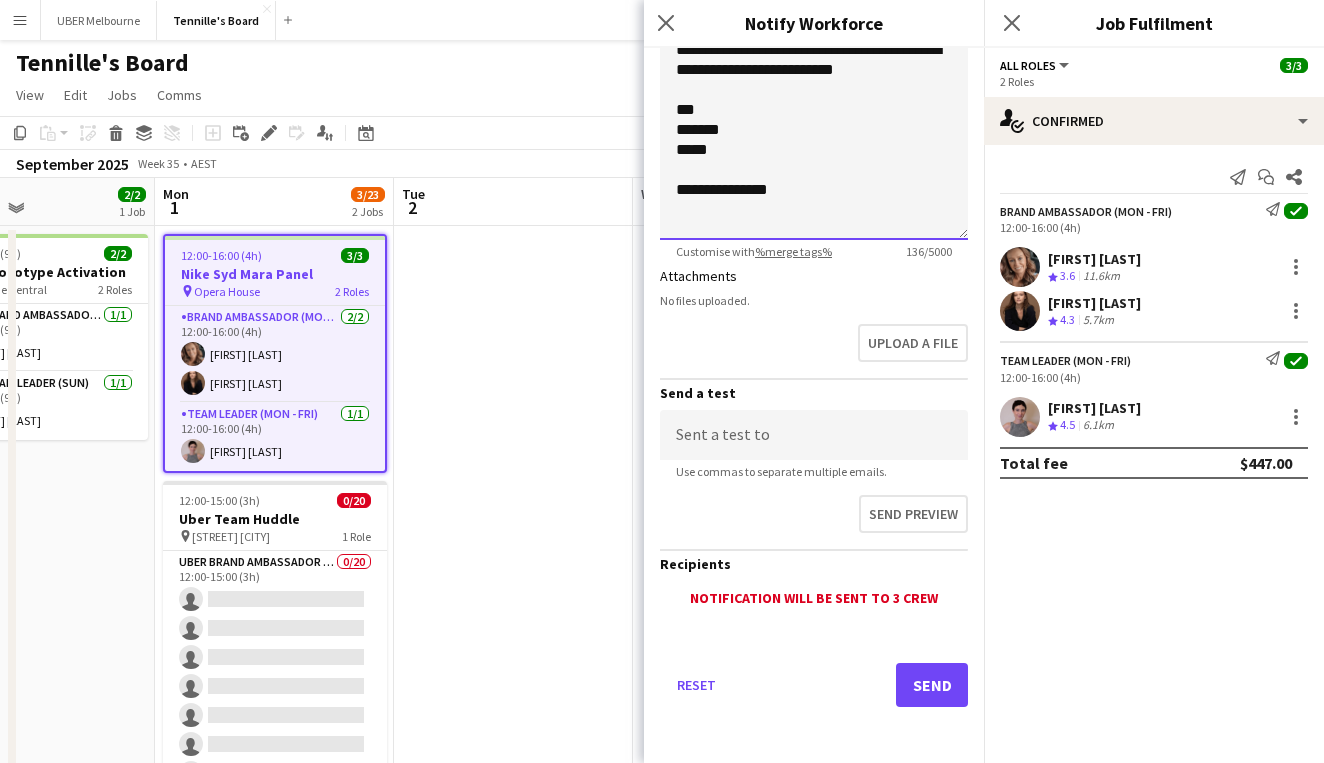 scroll, scrollTop: 397, scrollLeft: 0, axis: vertical 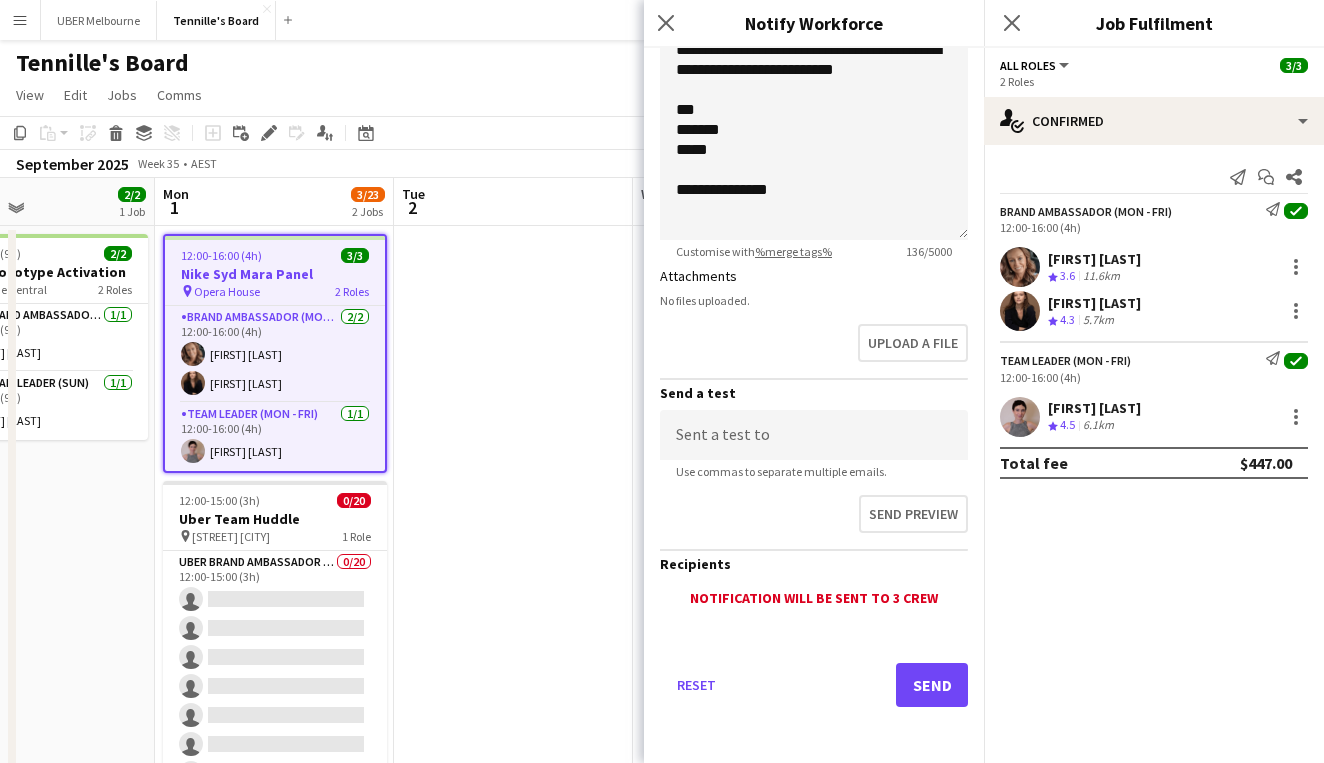 click on "Send" 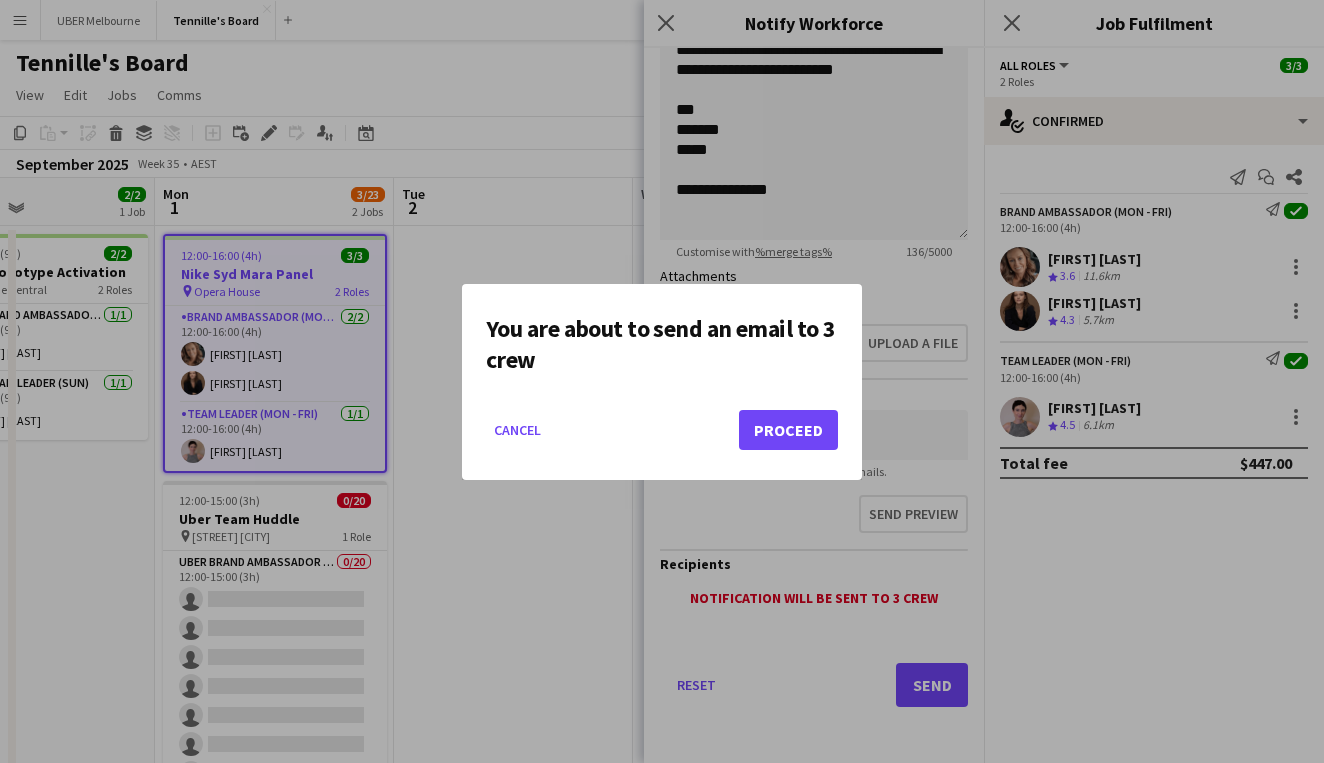 click on "Proceed" 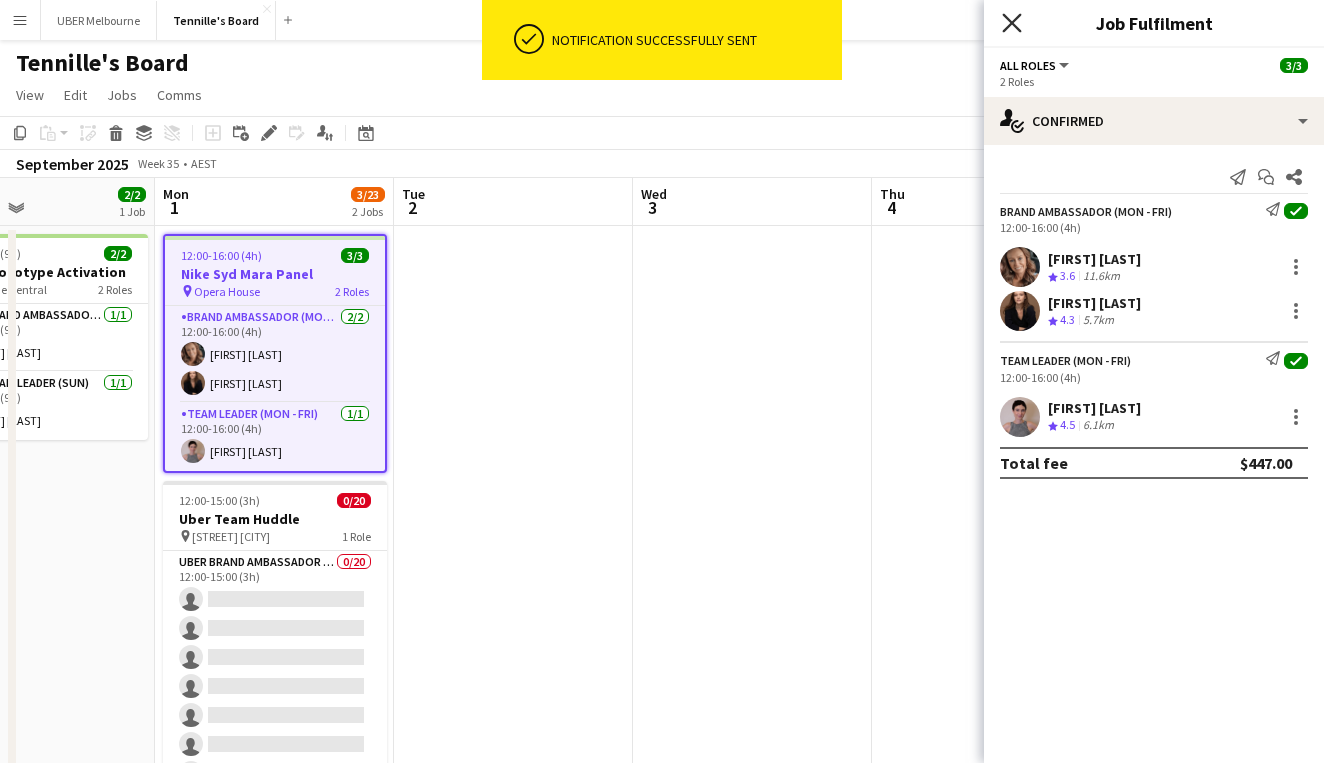 click on "Close pop-in" 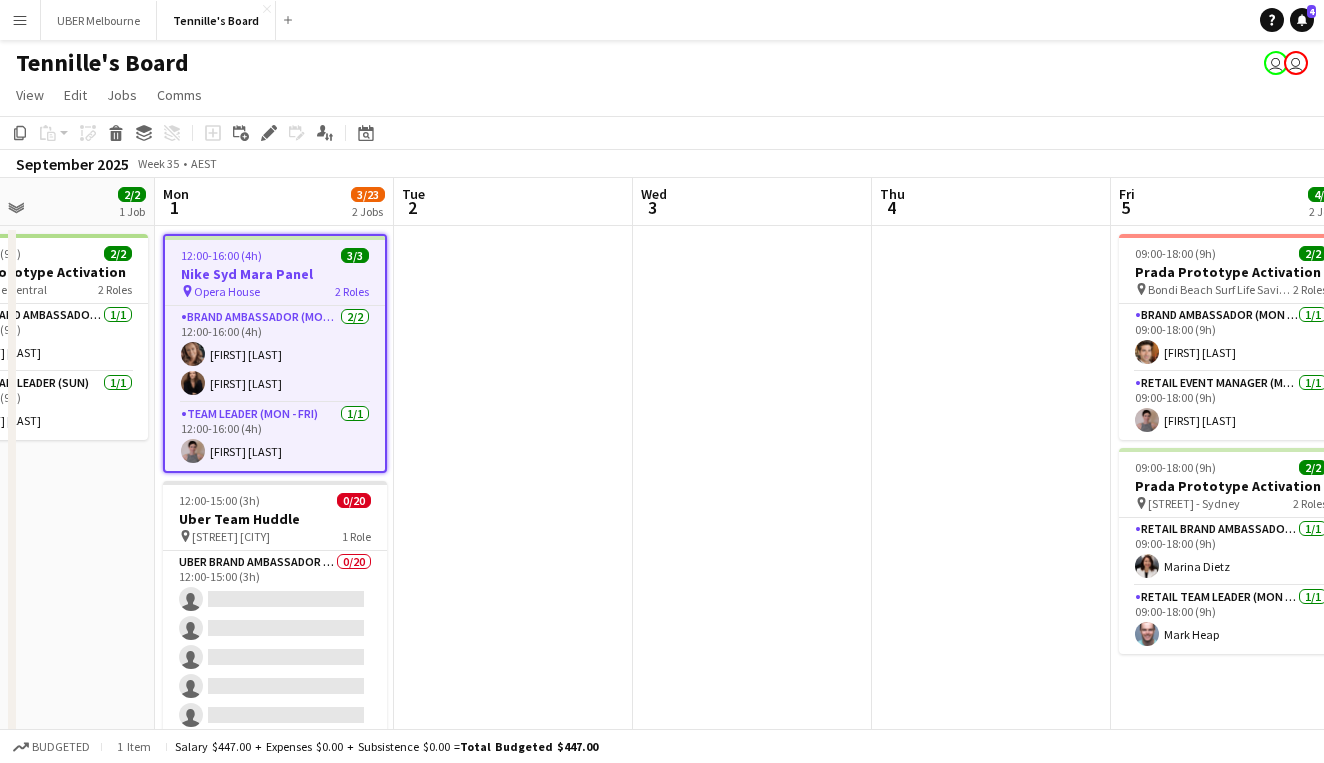 scroll, scrollTop: 0, scrollLeft: 0, axis: both 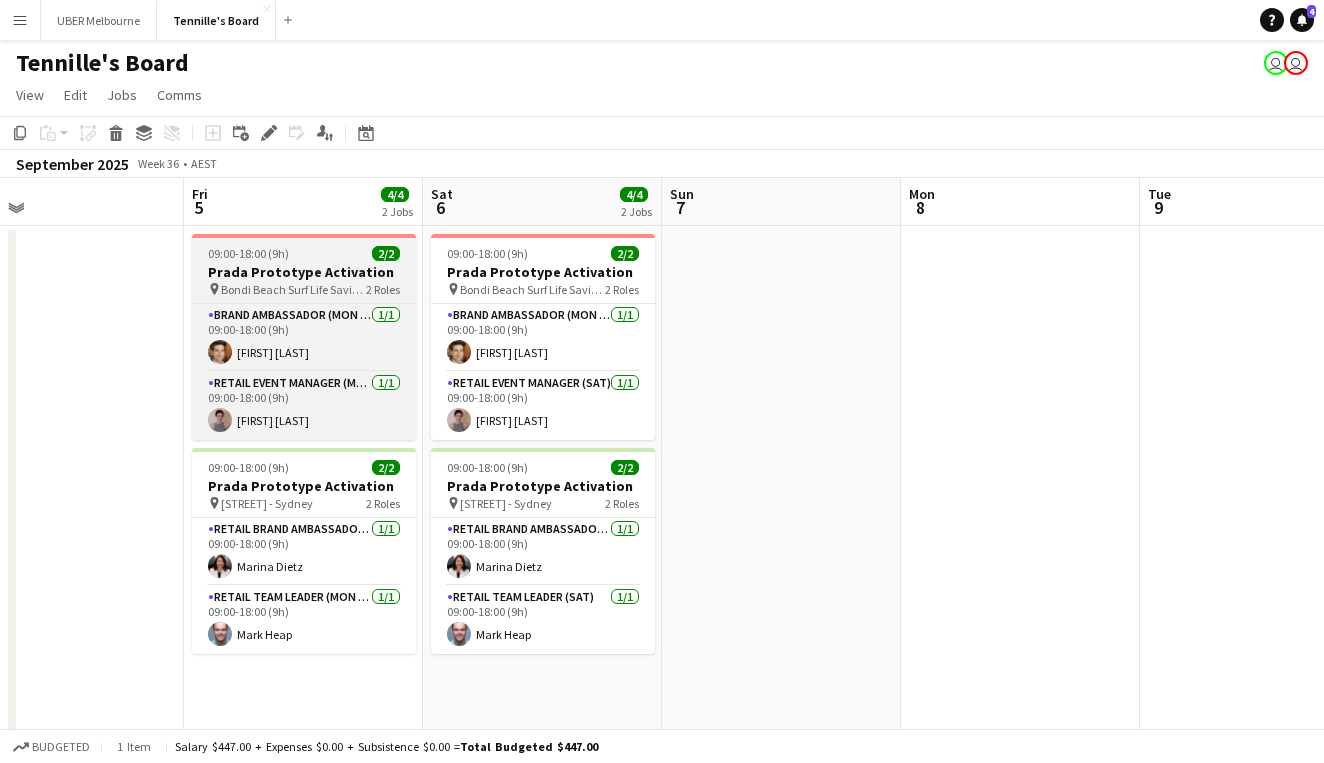 click on "09:00-18:00 (9h)    2/2" at bounding box center (304, 253) 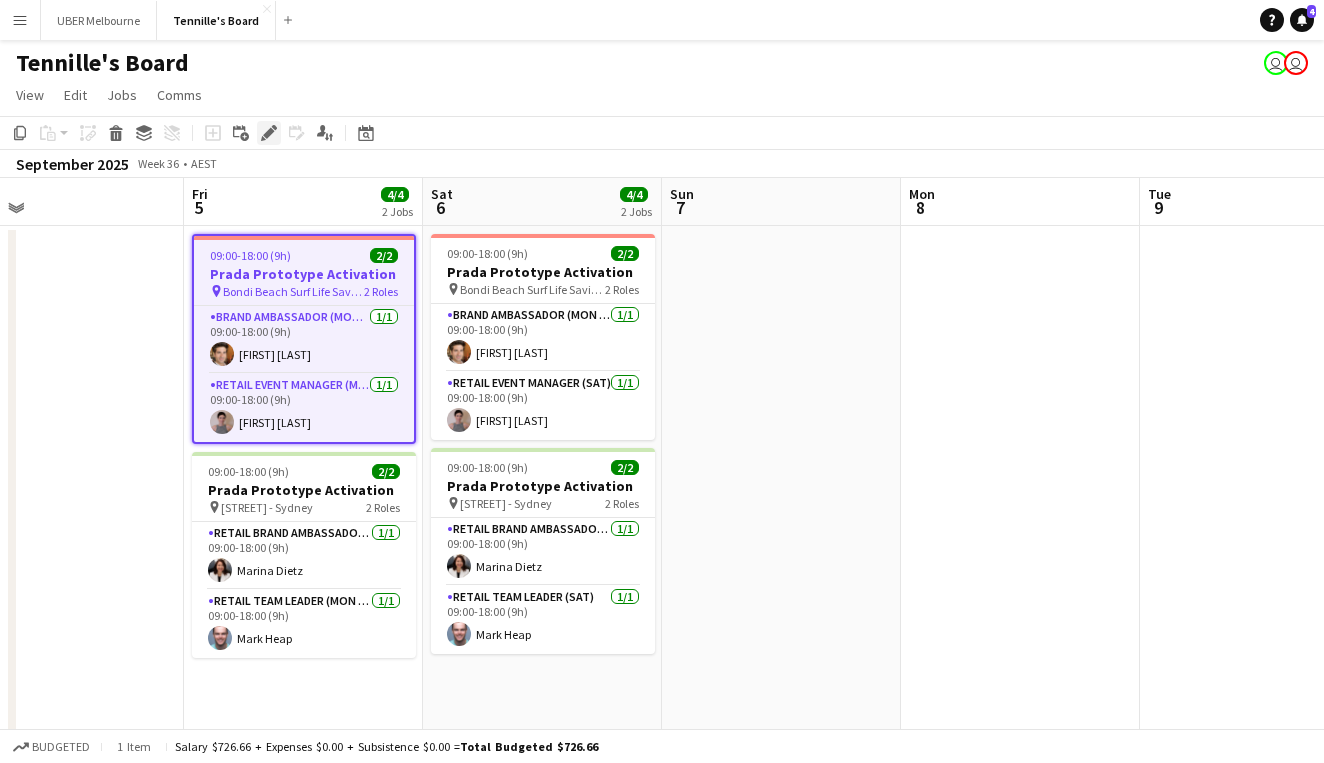 click 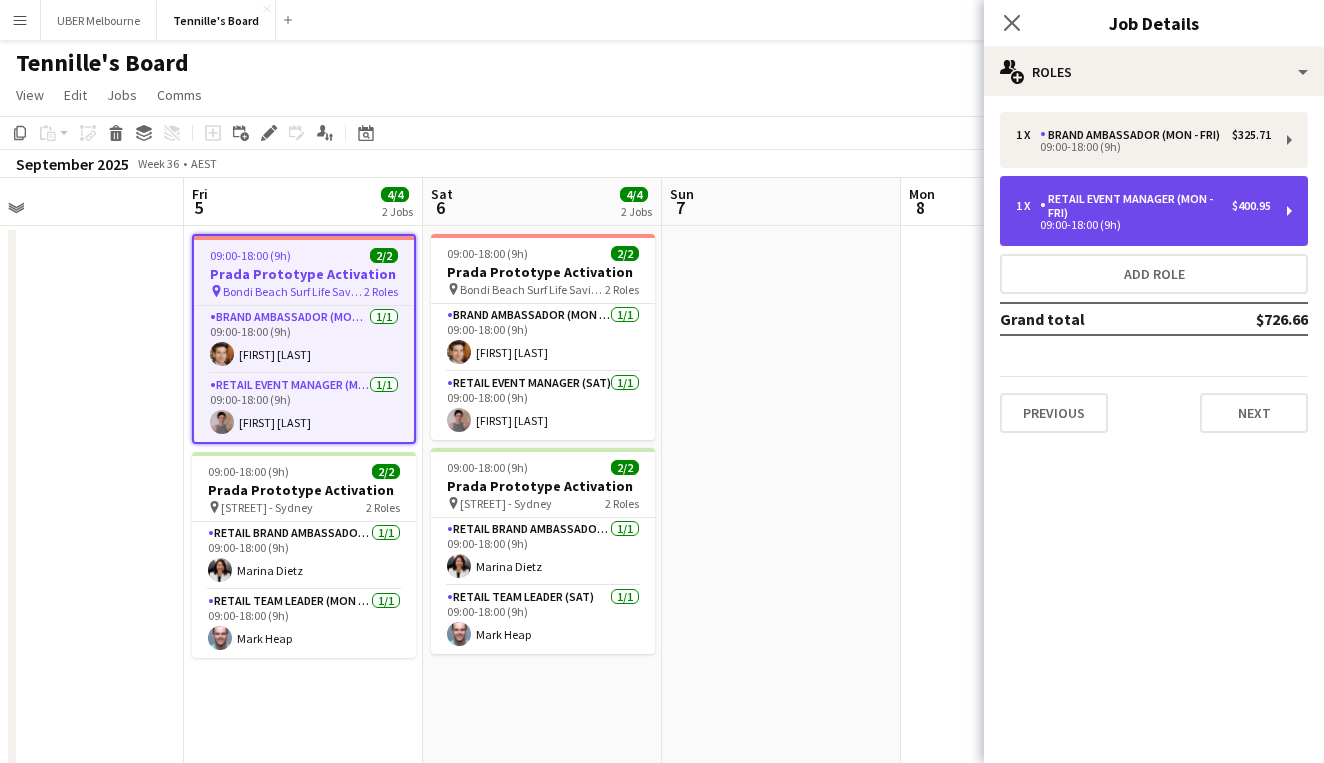 click on "RETAIL Event Manager (Mon - Fri)" at bounding box center (1136, 206) 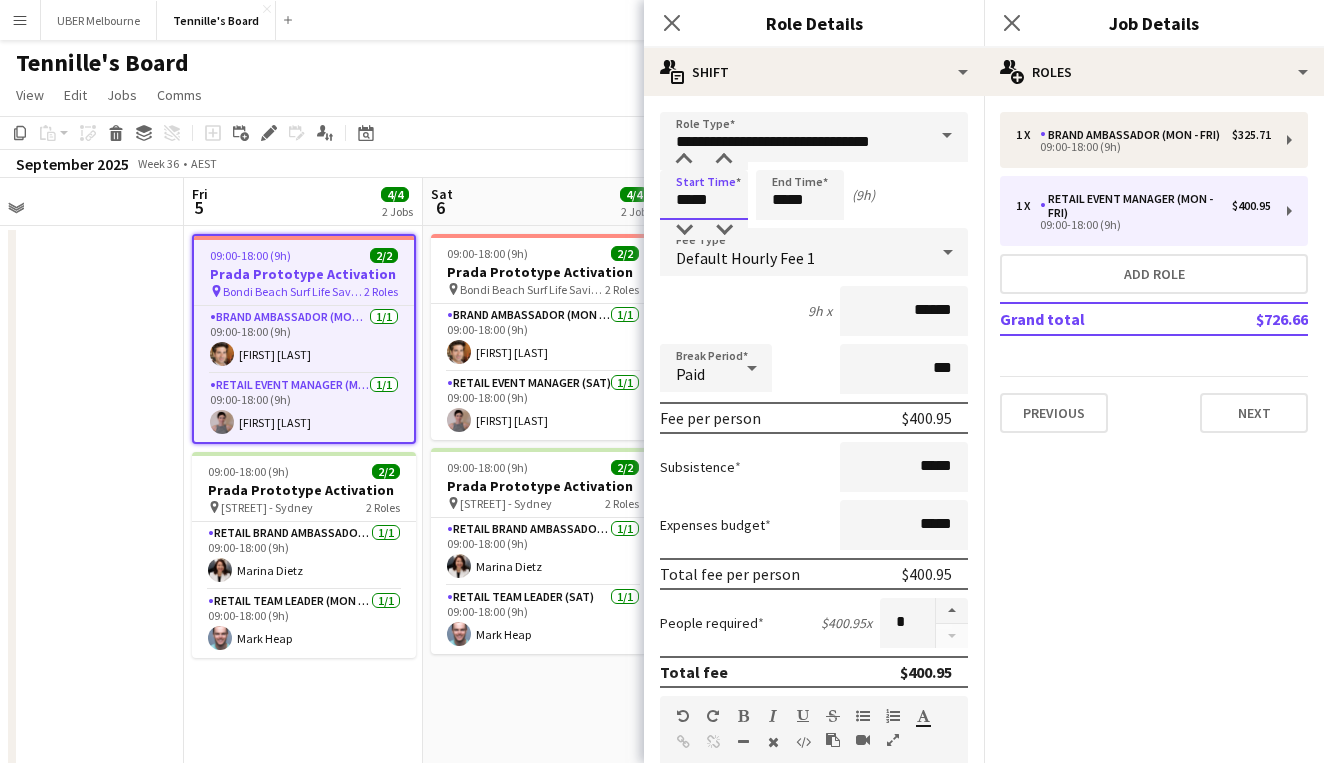 drag, startPoint x: 729, startPoint y: 206, endPoint x: 668, endPoint y: 206, distance: 61 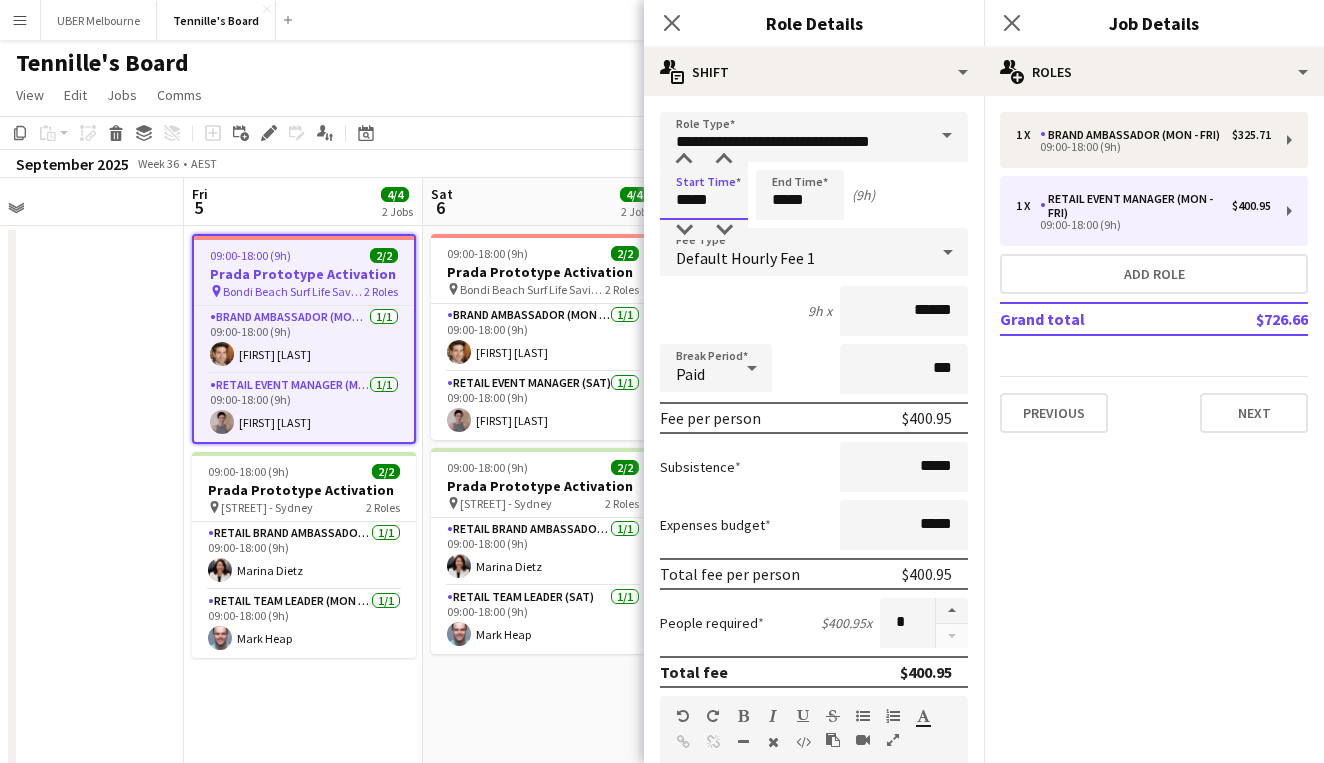 click on "*****" at bounding box center (704, 195) 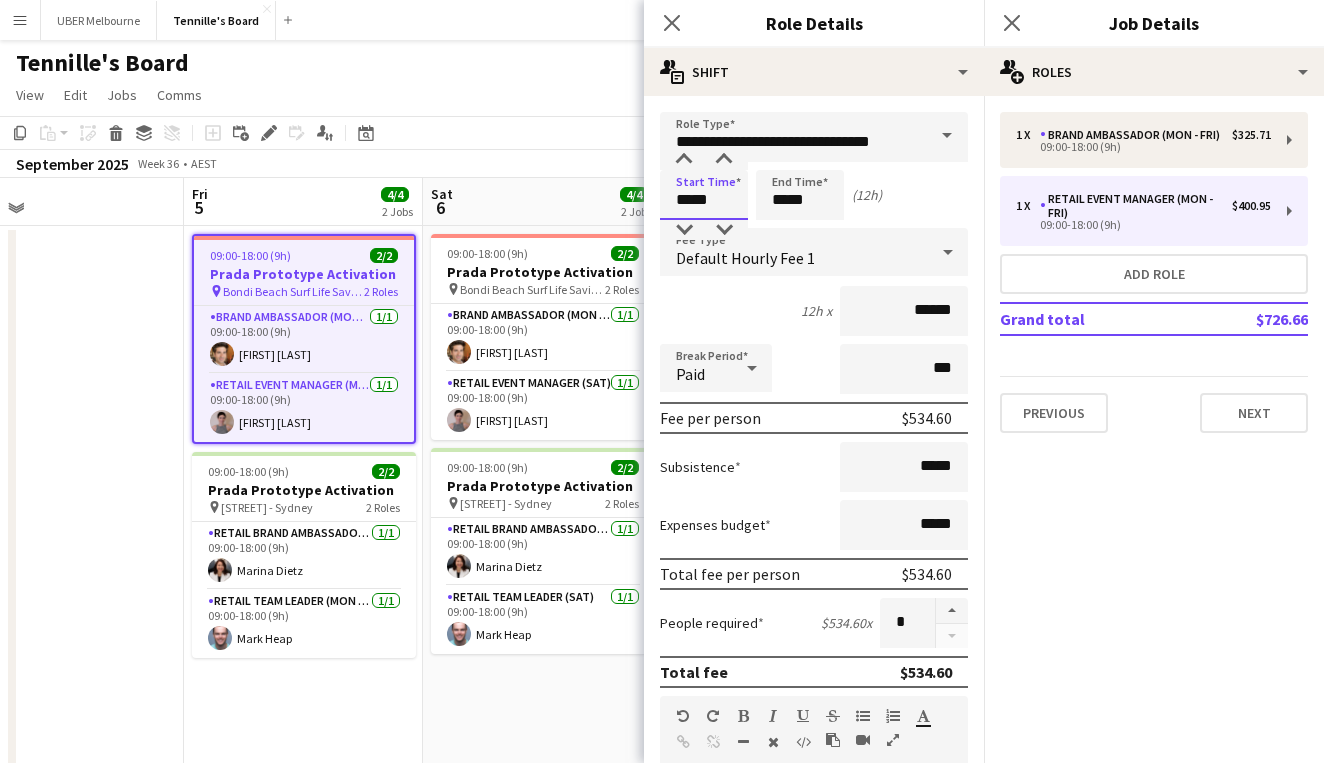 type on "*****" 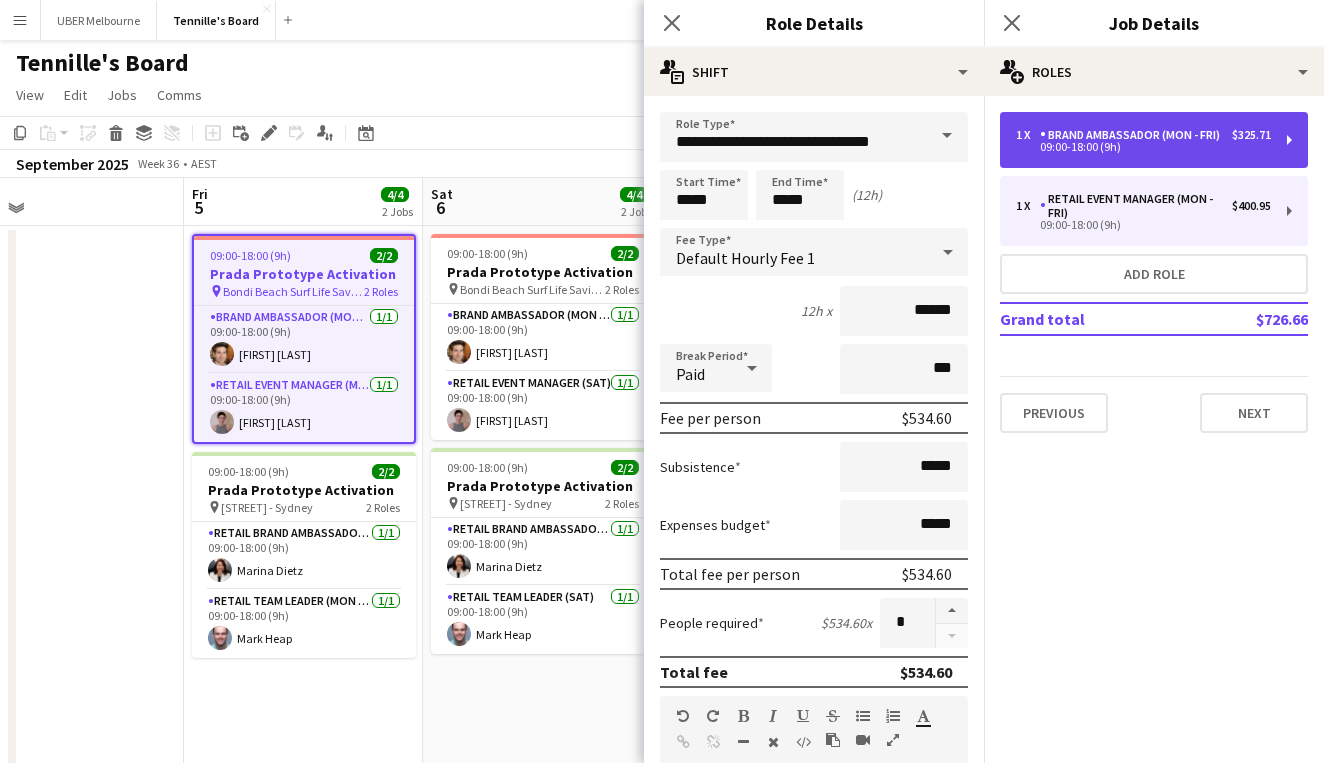 click on "09:00-18:00 (9h)" at bounding box center (1143, 147) 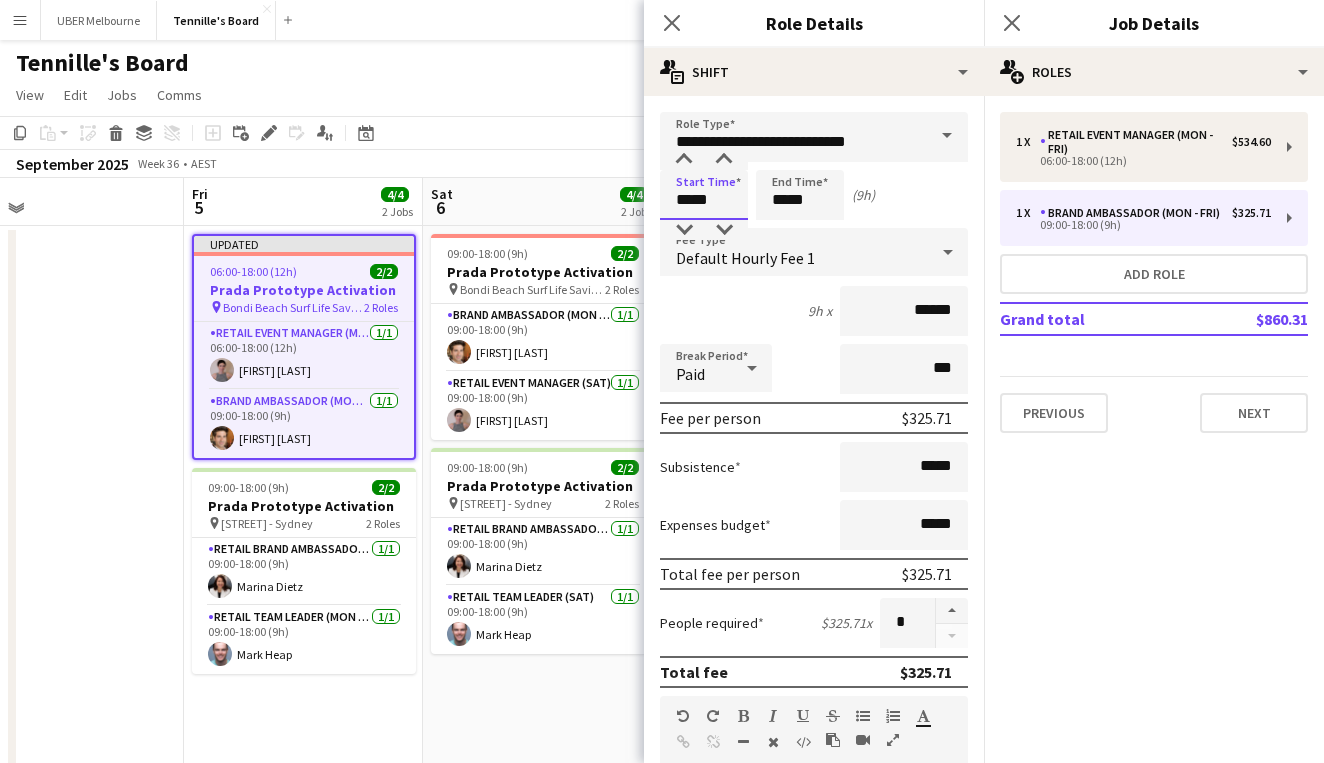drag, startPoint x: 717, startPoint y: 204, endPoint x: 634, endPoint y: 204, distance: 83 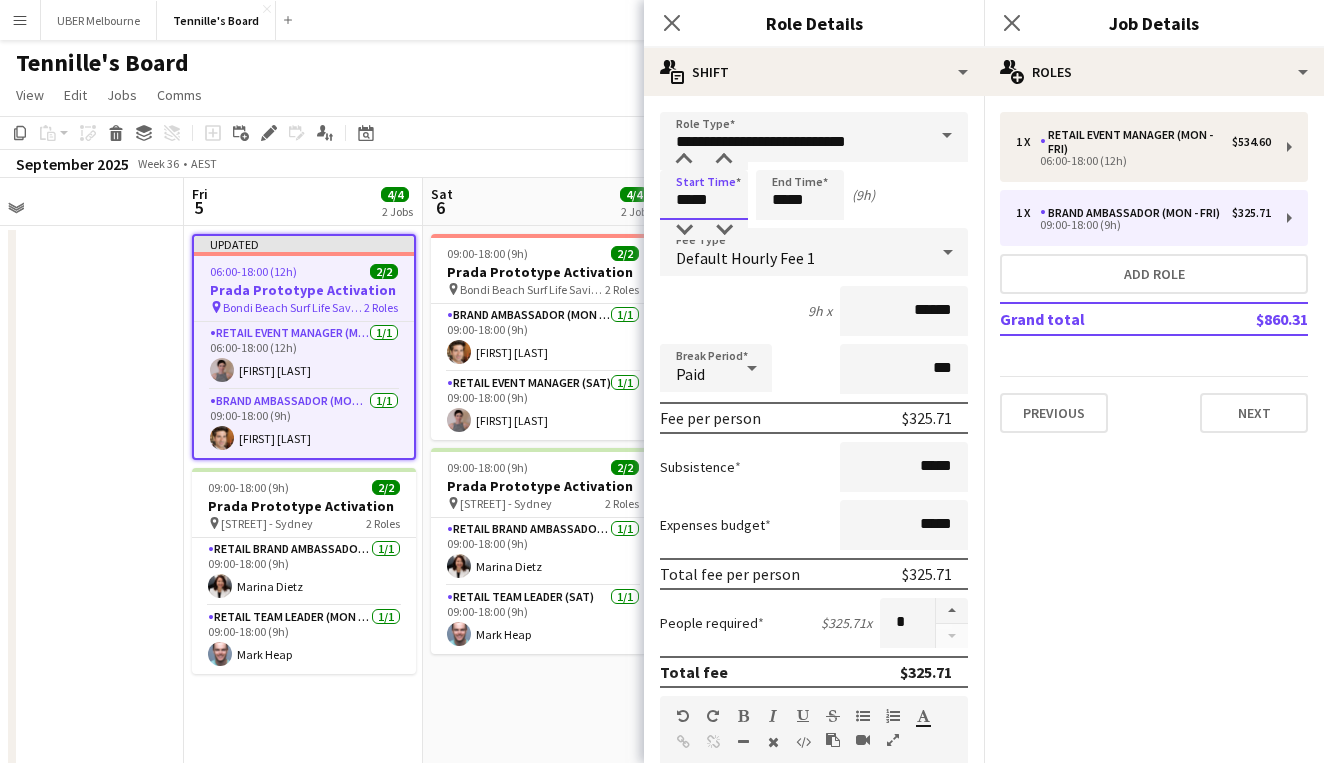 click on "Menu
Boards
Boards   Boards   All jobs   Status
Workforce
Workforce   My Workforce   Recruiting
Comms
Comms
Pay
Pay   Approvals
Platform Settings
Platform Settings   Your settings
Training Academy
Training Academy
Knowledge Base
Knowledge Base
Product Updates
Product Updates   Log Out   Privacy   UBER Melbourne
Close
[FIRST]'s Board
Close
Add
Help
Notifications
4   [FIRST]'s Board
user
user
View  Day view expanded Day view collapsed Month view Date picker" at bounding box center (662, 481) 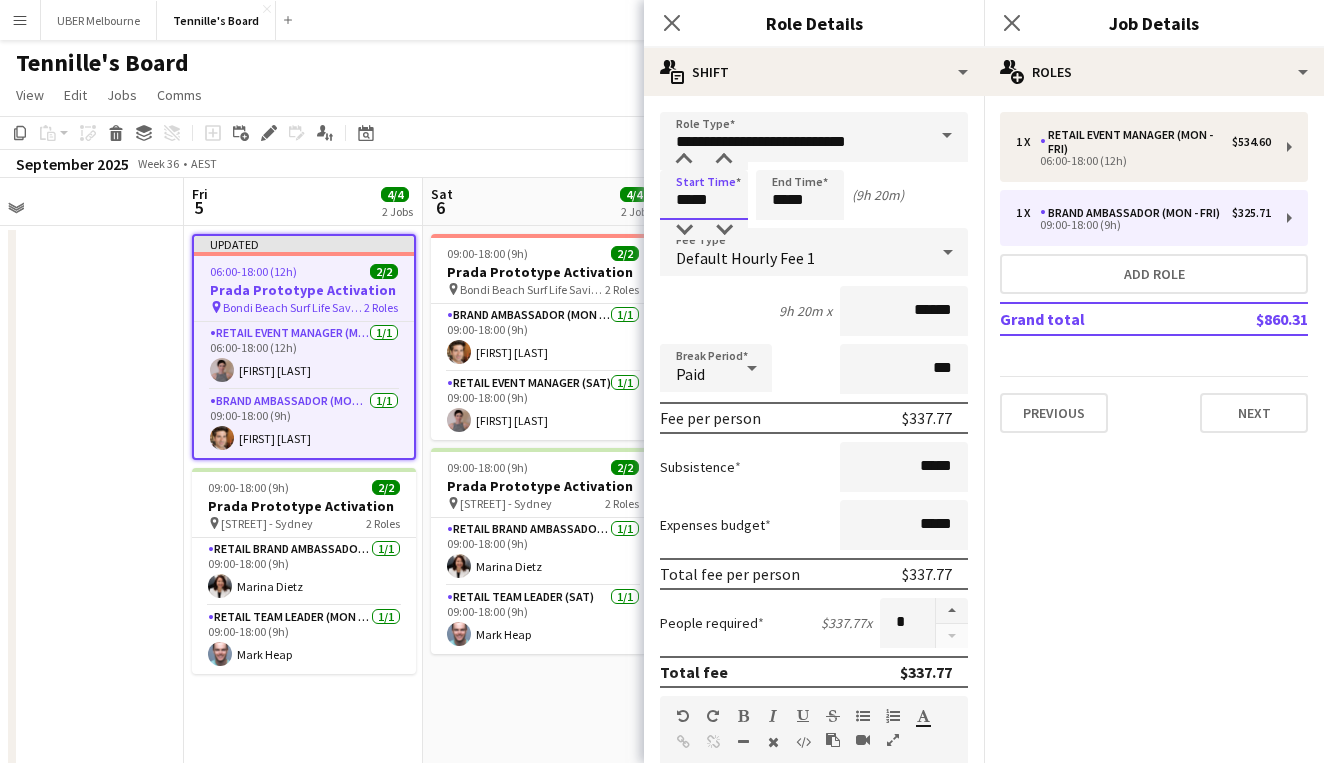 type on "*****" 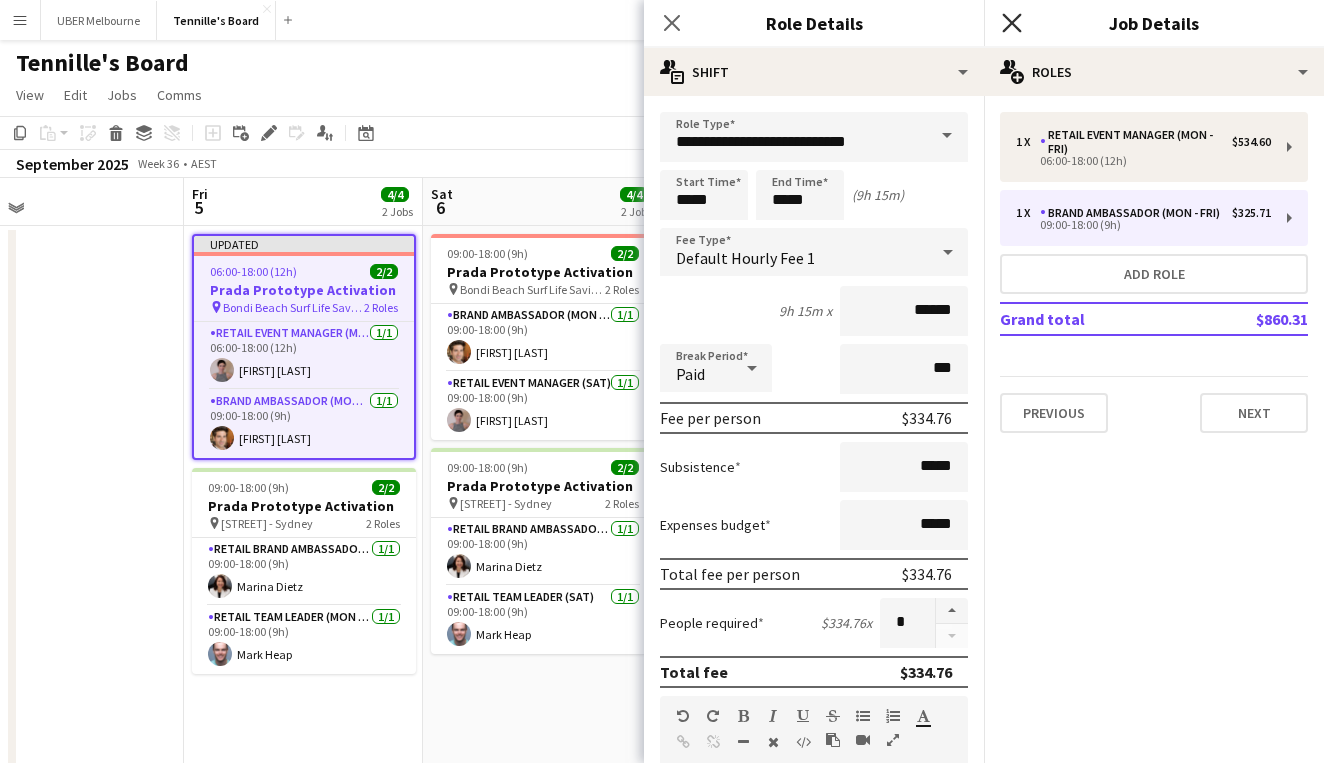click 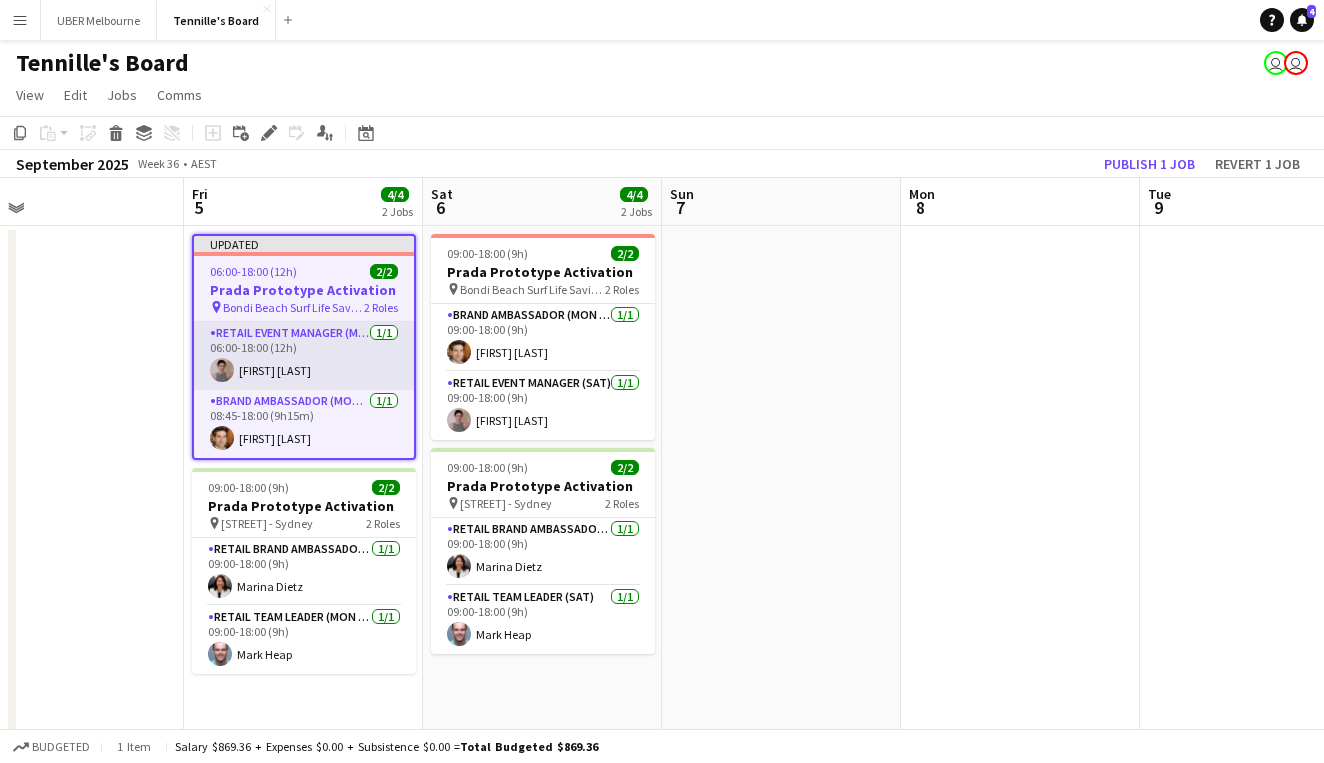 click on "RETAIL Event Manager (Mon - Fri)   1/1   06:00-18:00 (12h)
[FIRST] [LAST]" at bounding box center (304, 356) 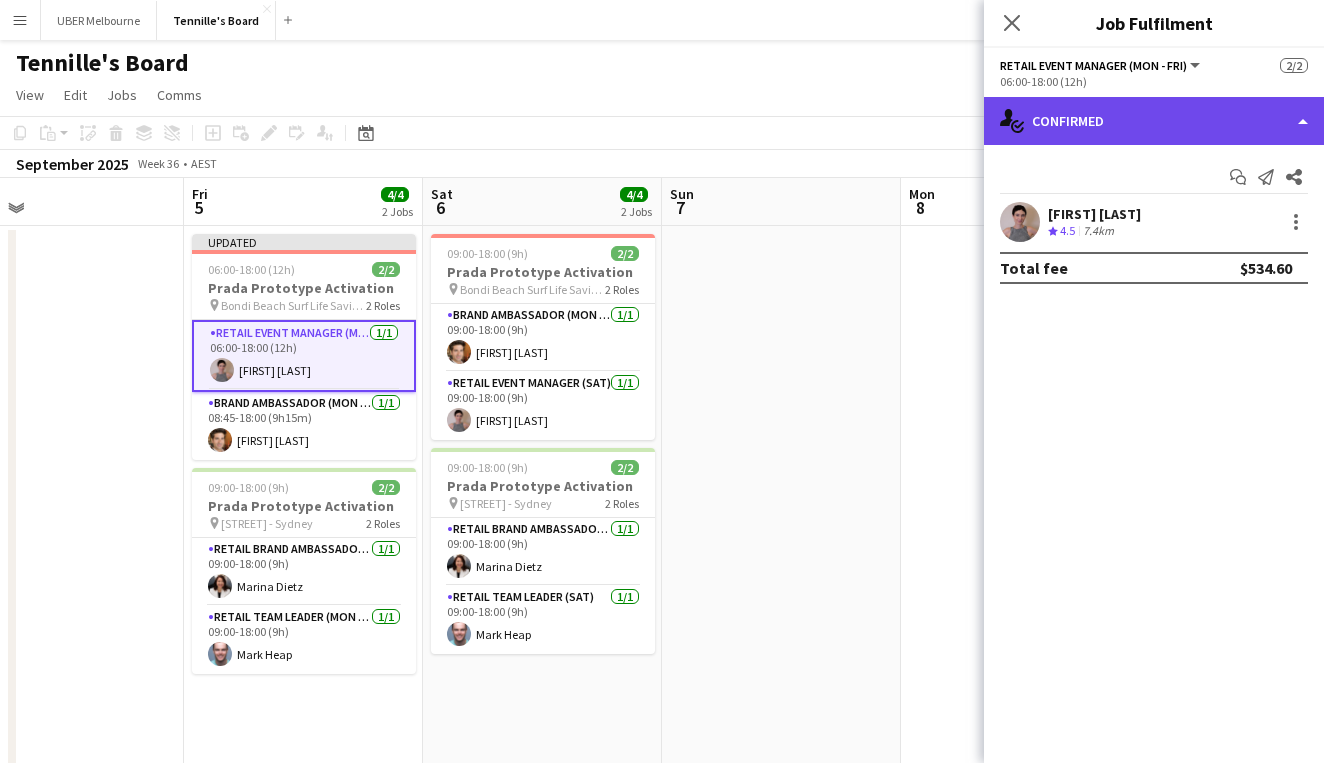 click on "single-neutral-actions-check-2
Confirmed" 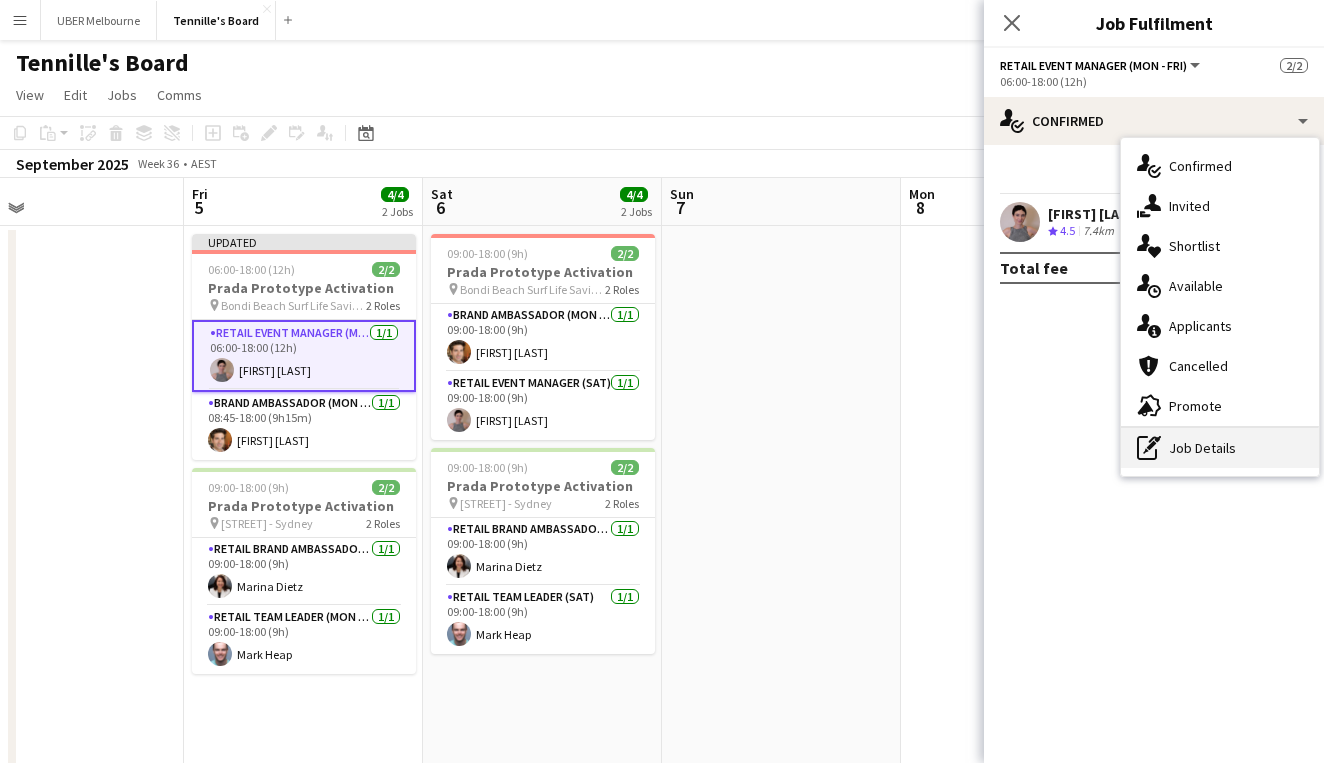 click on "pen-write
Job Details" at bounding box center (1220, 448) 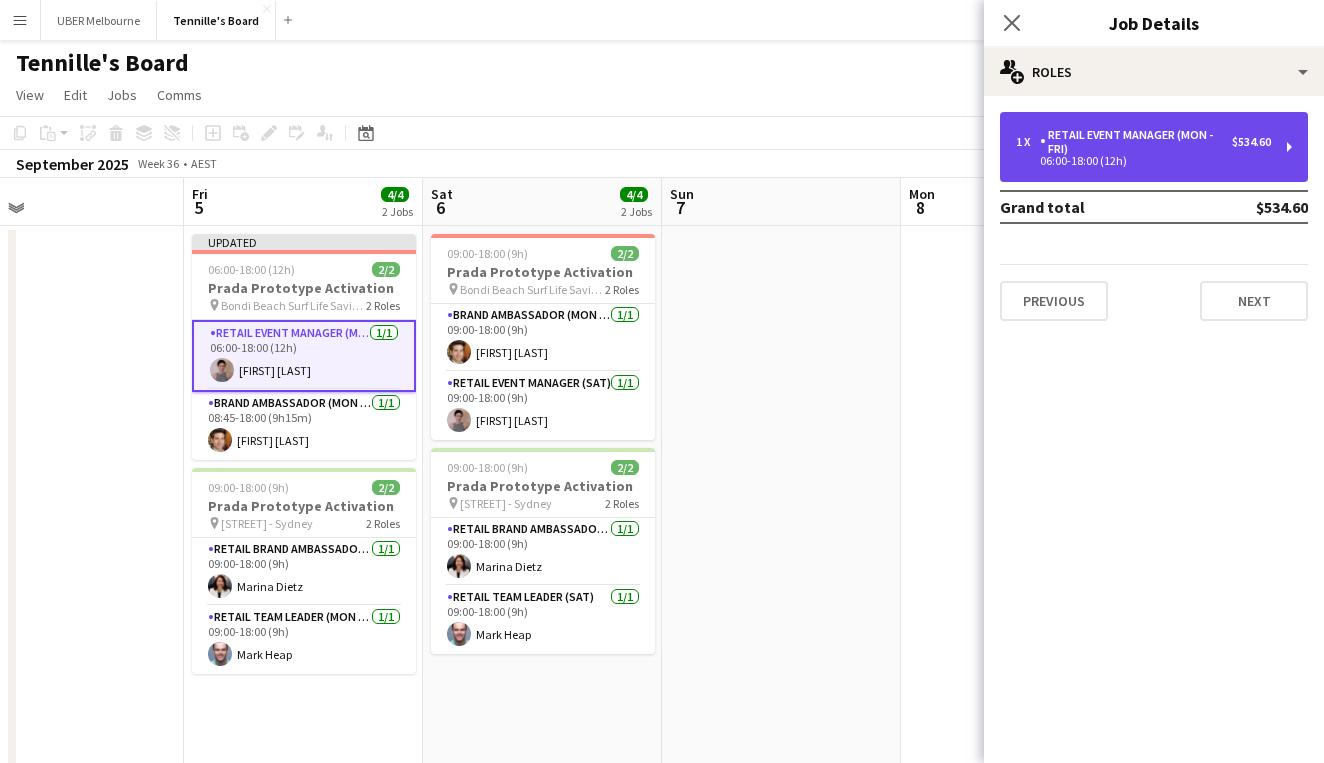 click on "1 x   RETAIL Event Manager (Mon - Fri)   $534.60   06:00-18:00 (12h)" at bounding box center (1154, 147) 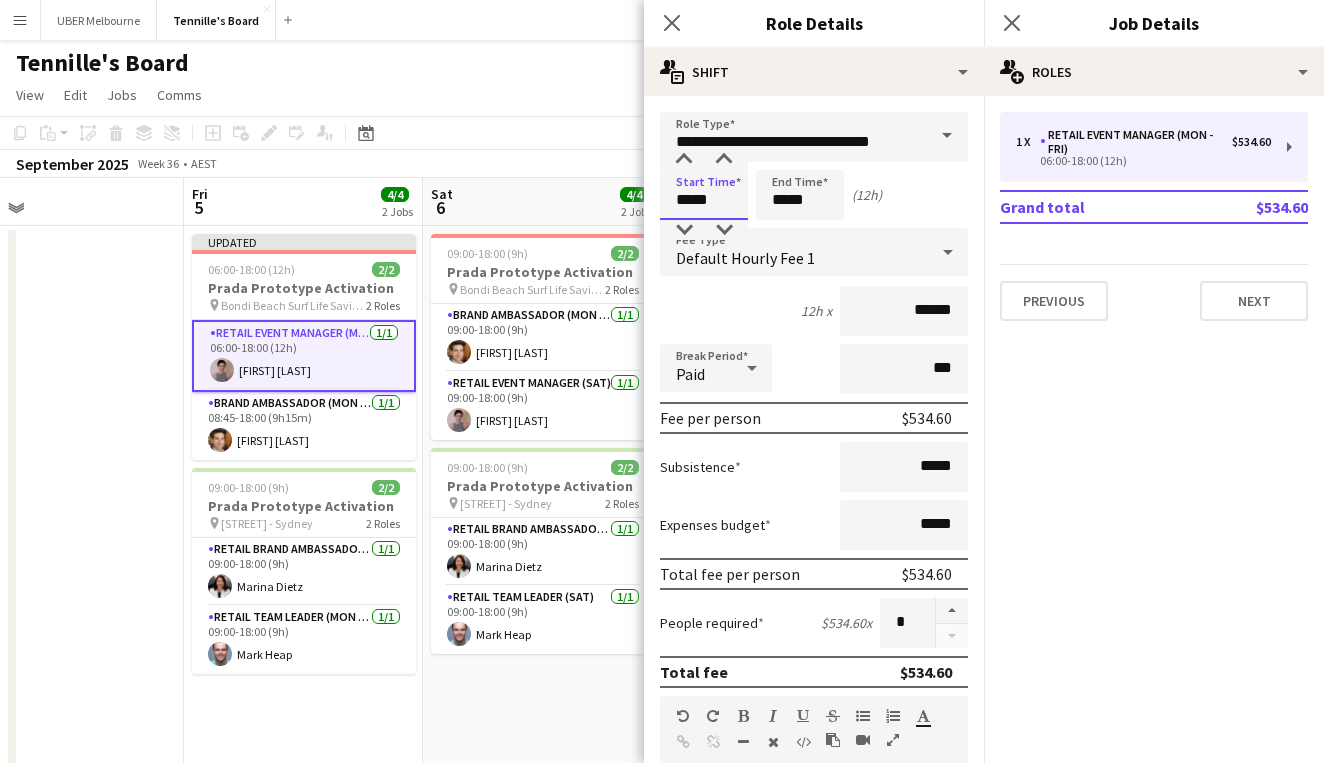 click on "*****" at bounding box center (704, 195) 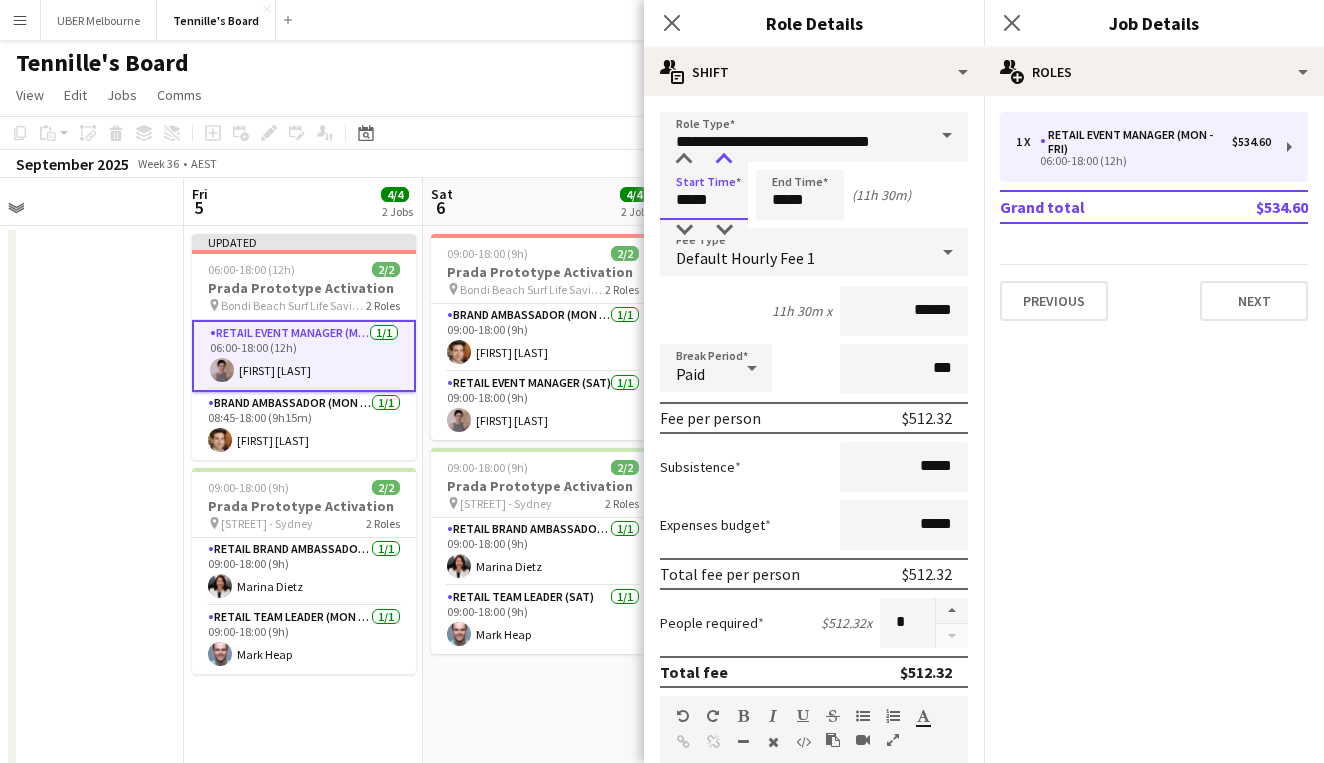 type on "*****" 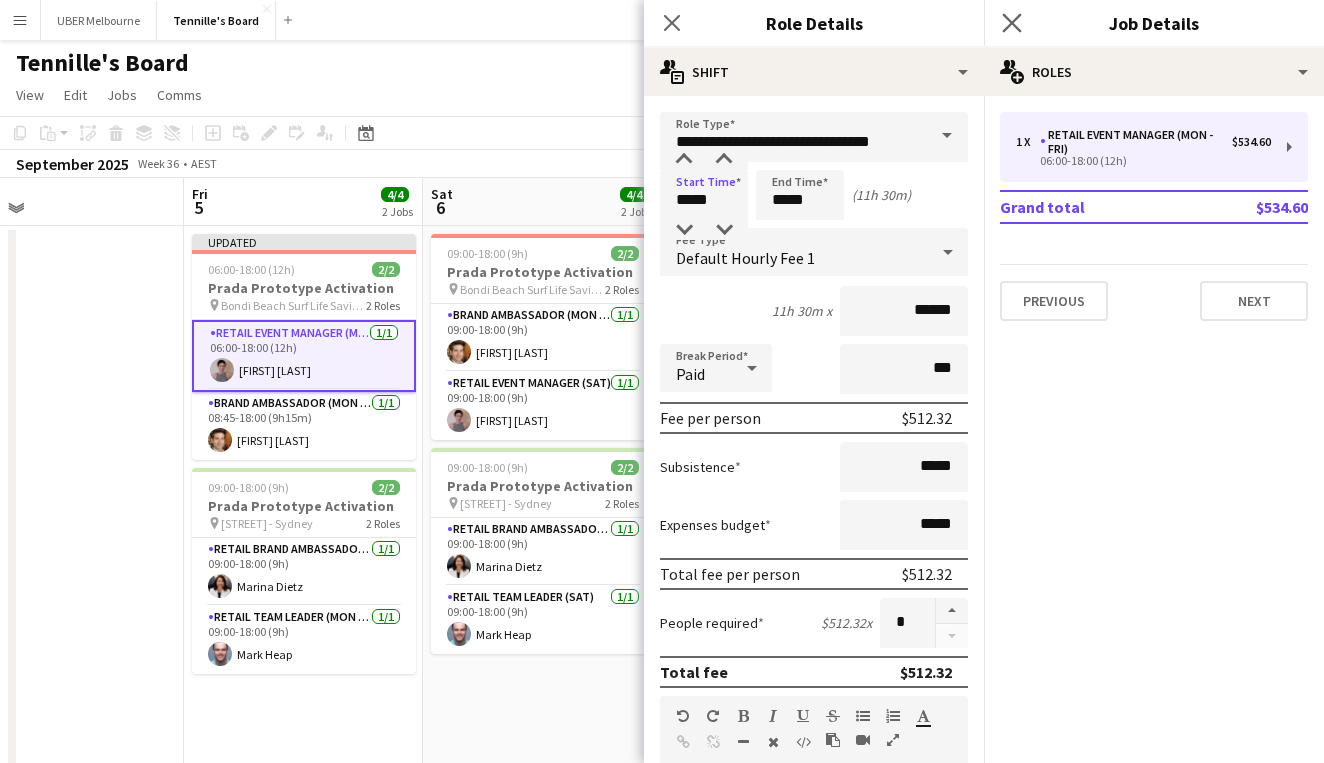 click on "Close pop-in" 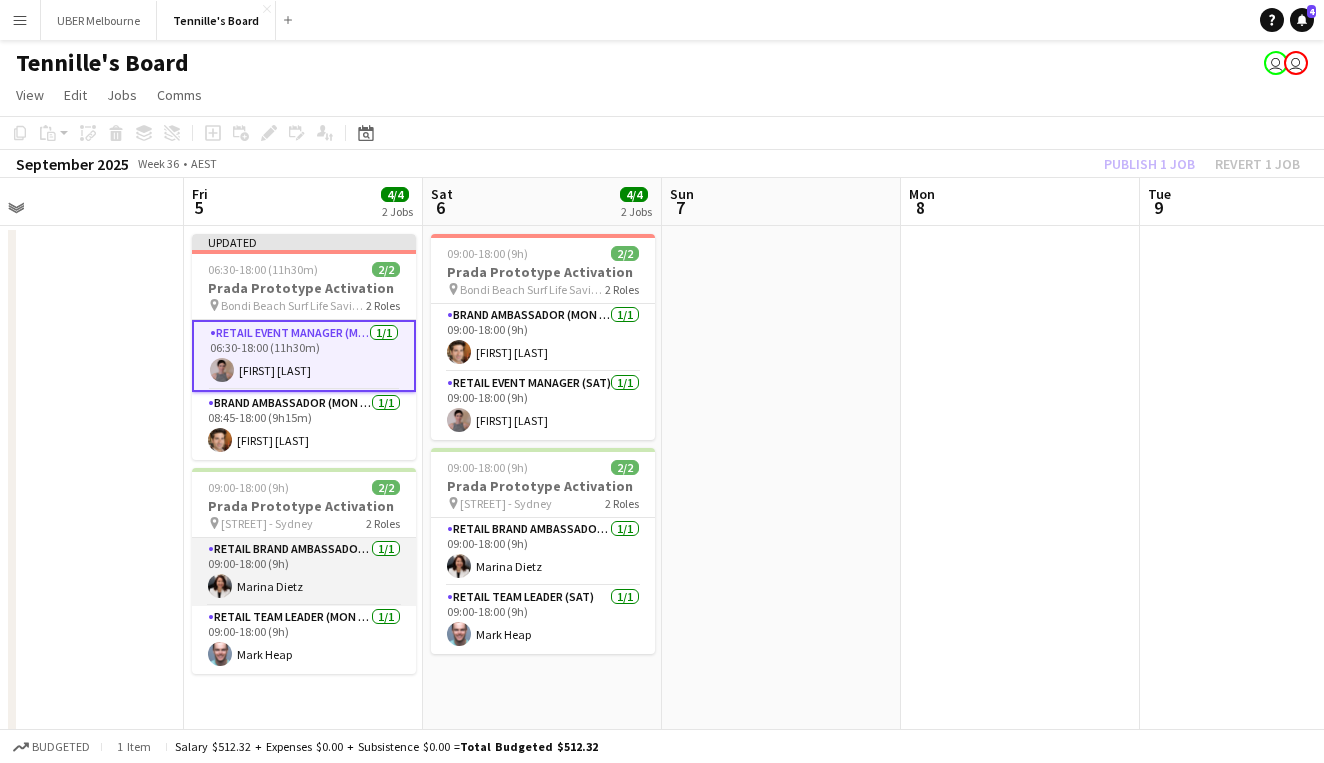 click on "RETAIL Brand Ambassador (Mon - Fri)   1/1   09:00-18:00 (9h)
[FIRST] [LAST]" at bounding box center [304, 572] 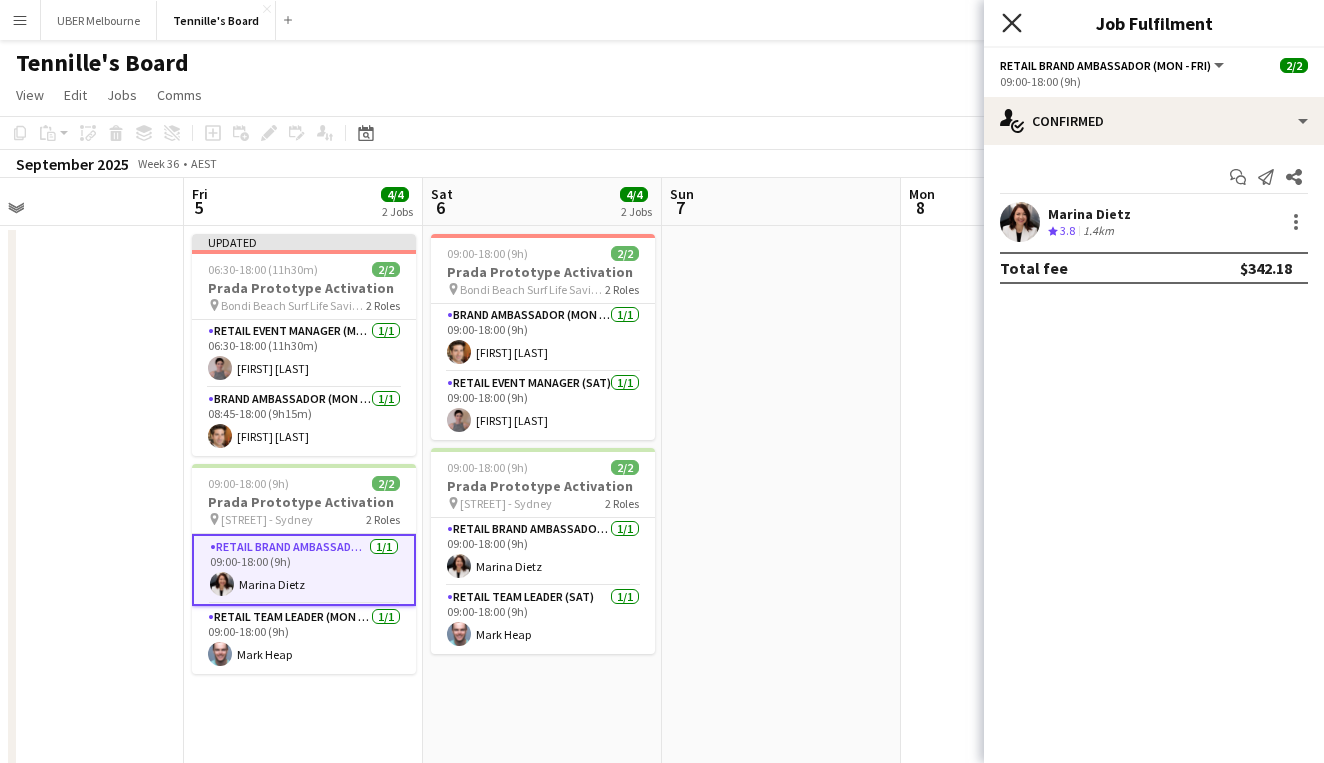 click on "Close pop-in" 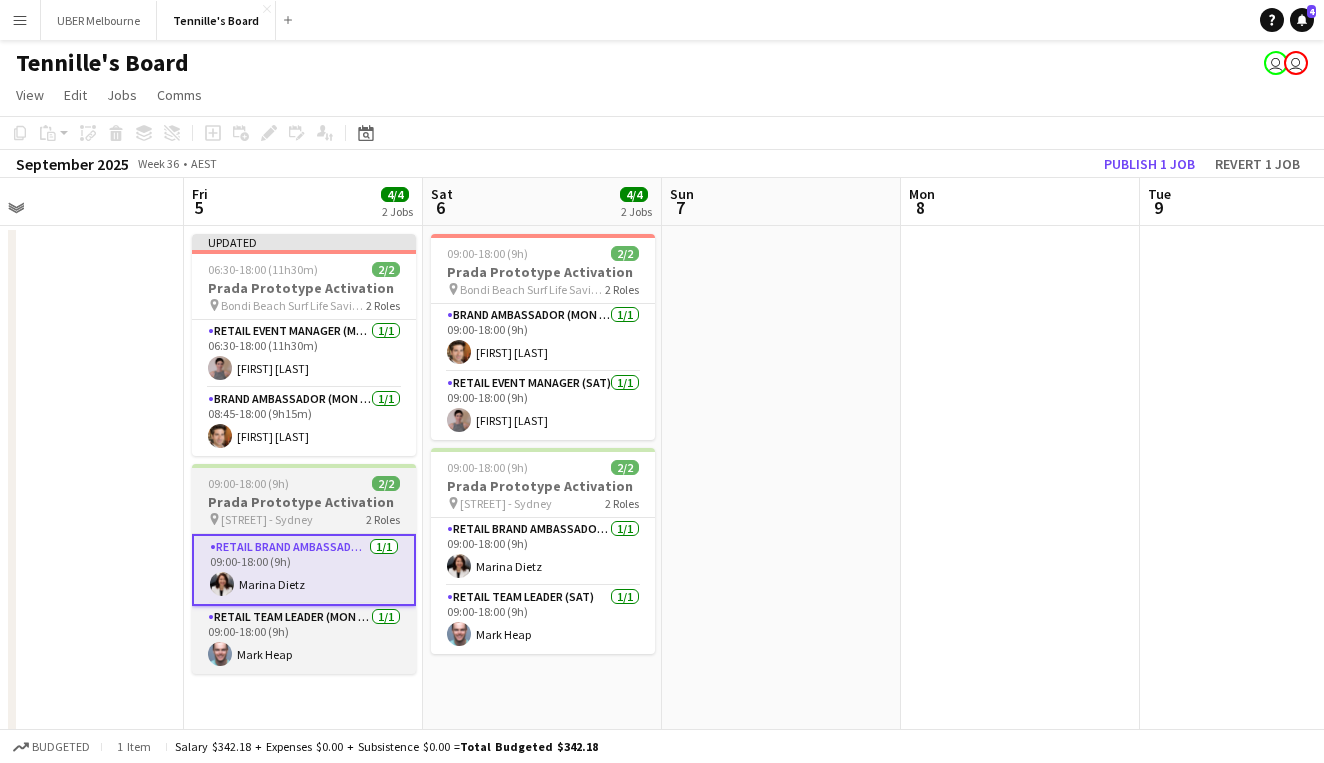 click on "Prada Prototype Activation" at bounding box center (304, 502) 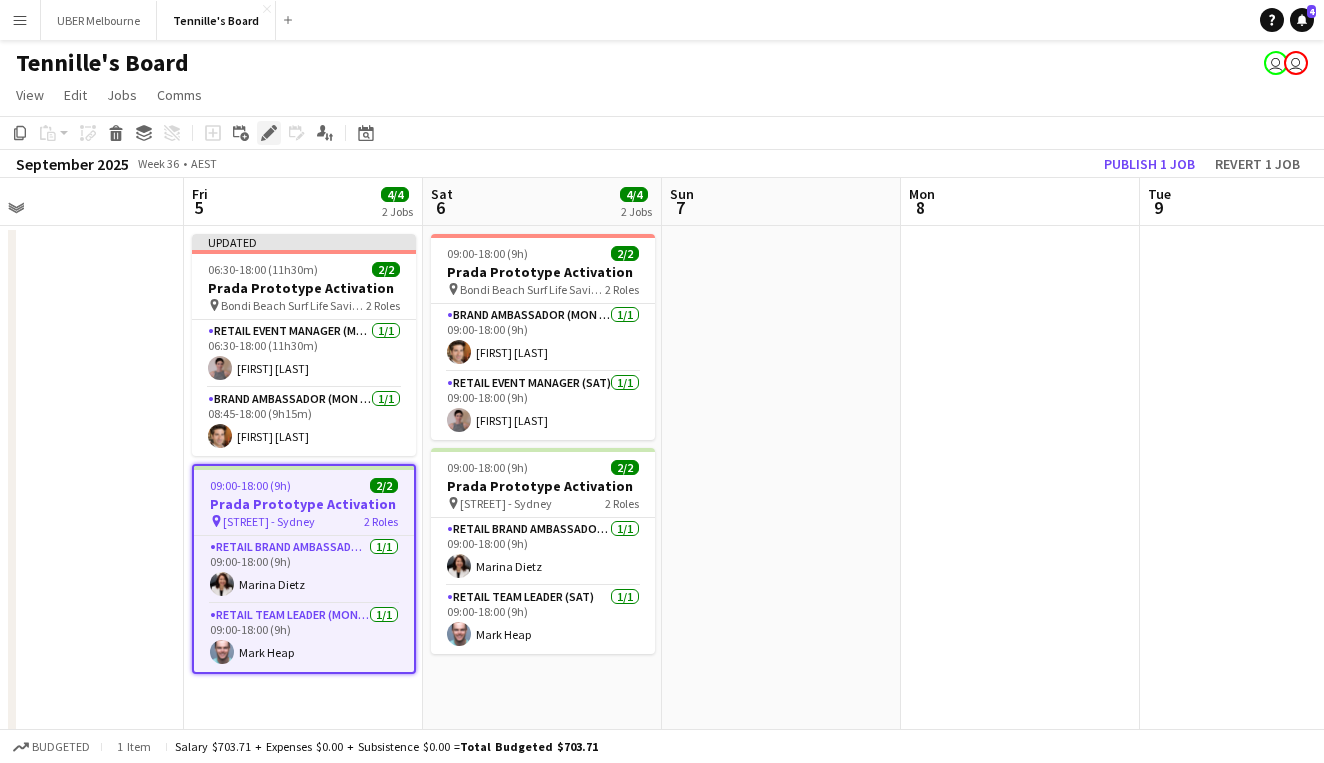 click on "Edit" 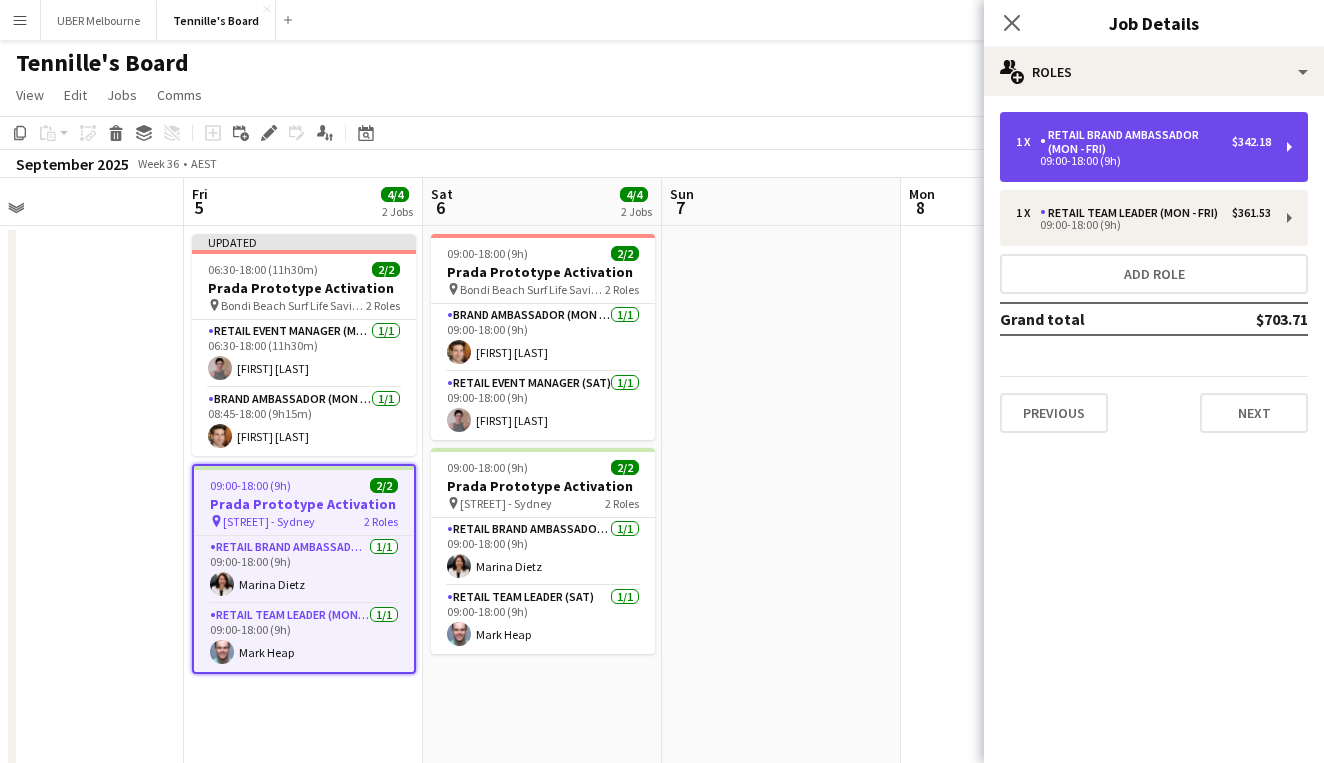 click on "RETAIL Brand Ambassador (Mon - Fri)" at bounding box center (1136, 142) 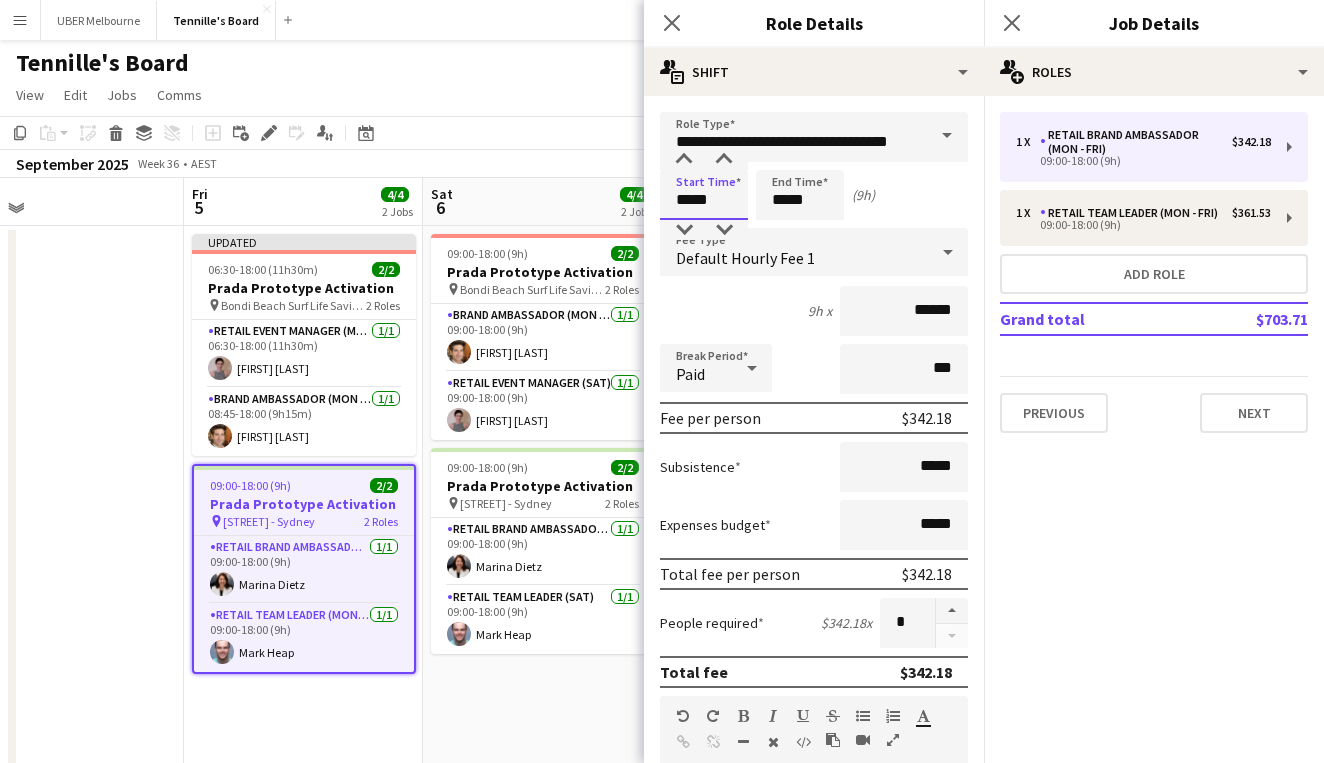 drag, startPoint x: 738, startPoint y: 197, endPoint x: 655, endPoint y: 195, distance: 83.02409 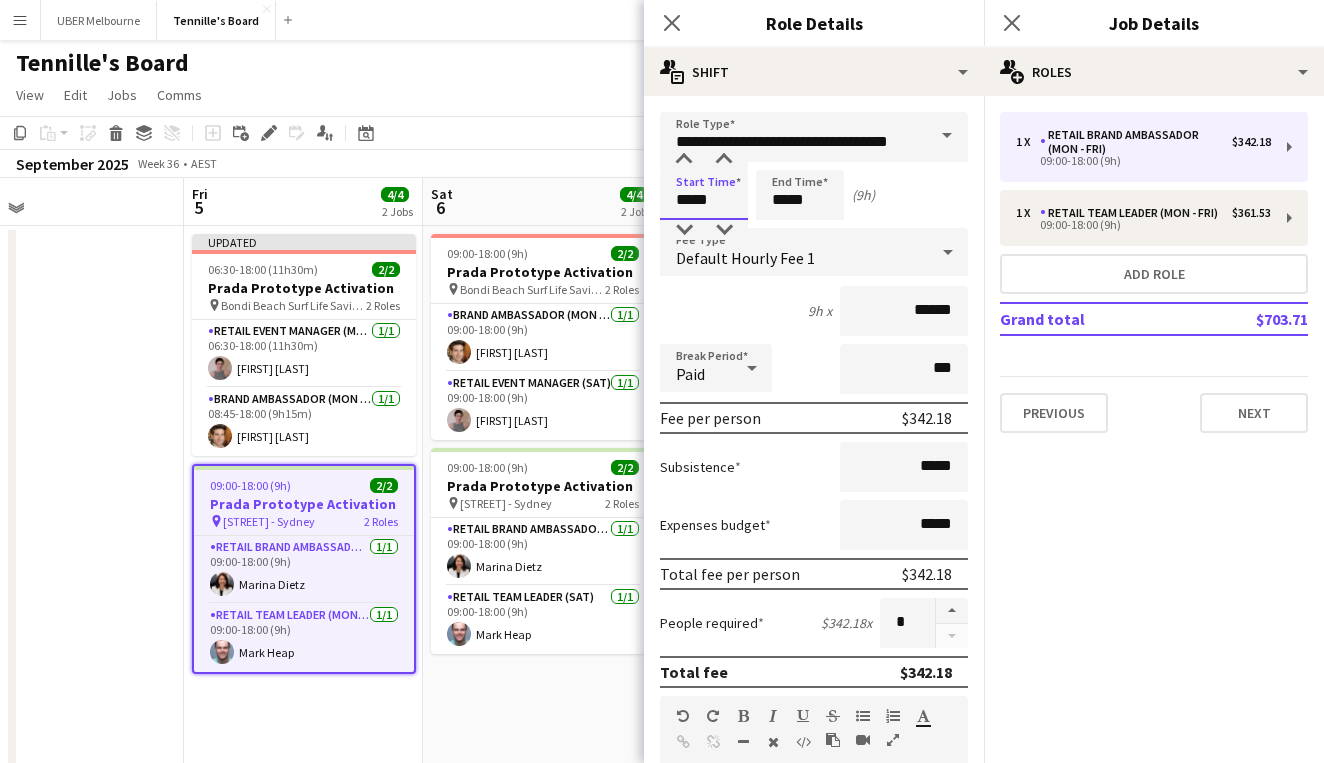 click on "**********" at bounding box center (814, 733) 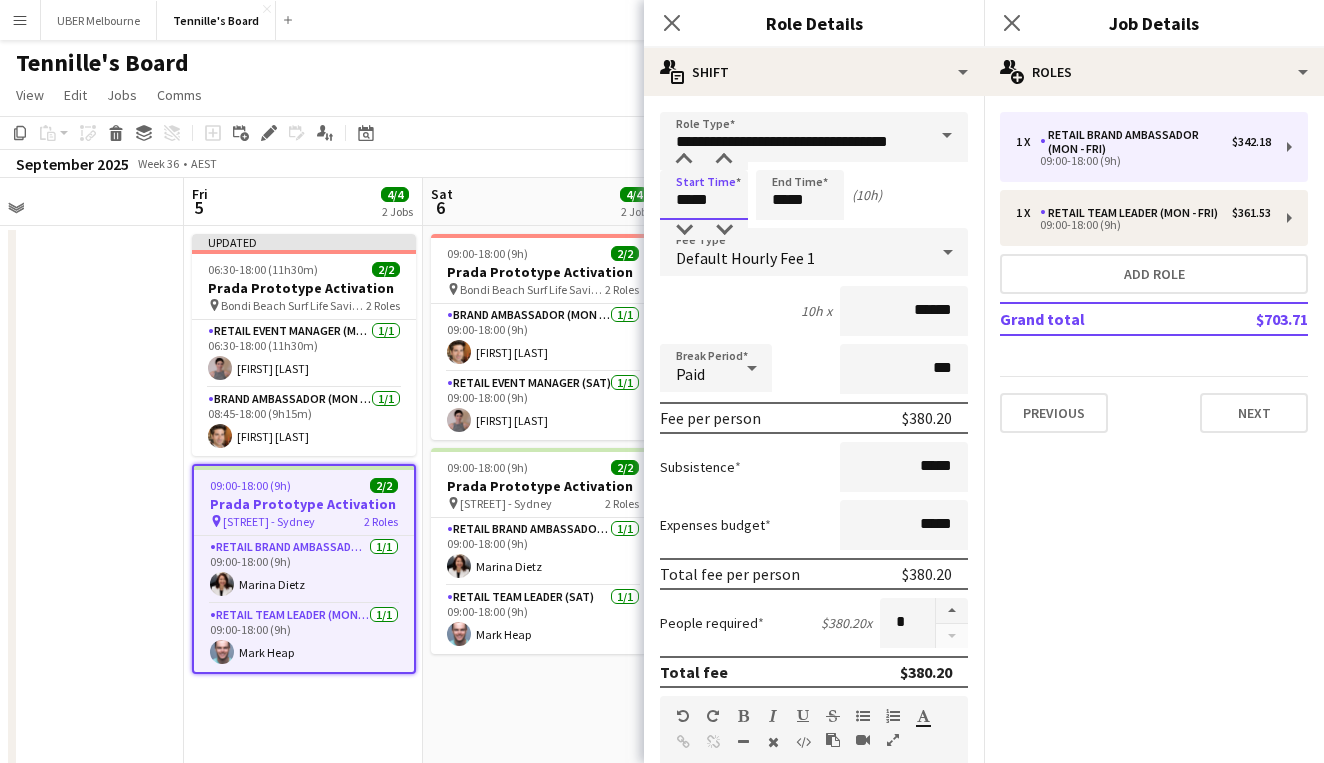type on "*****" 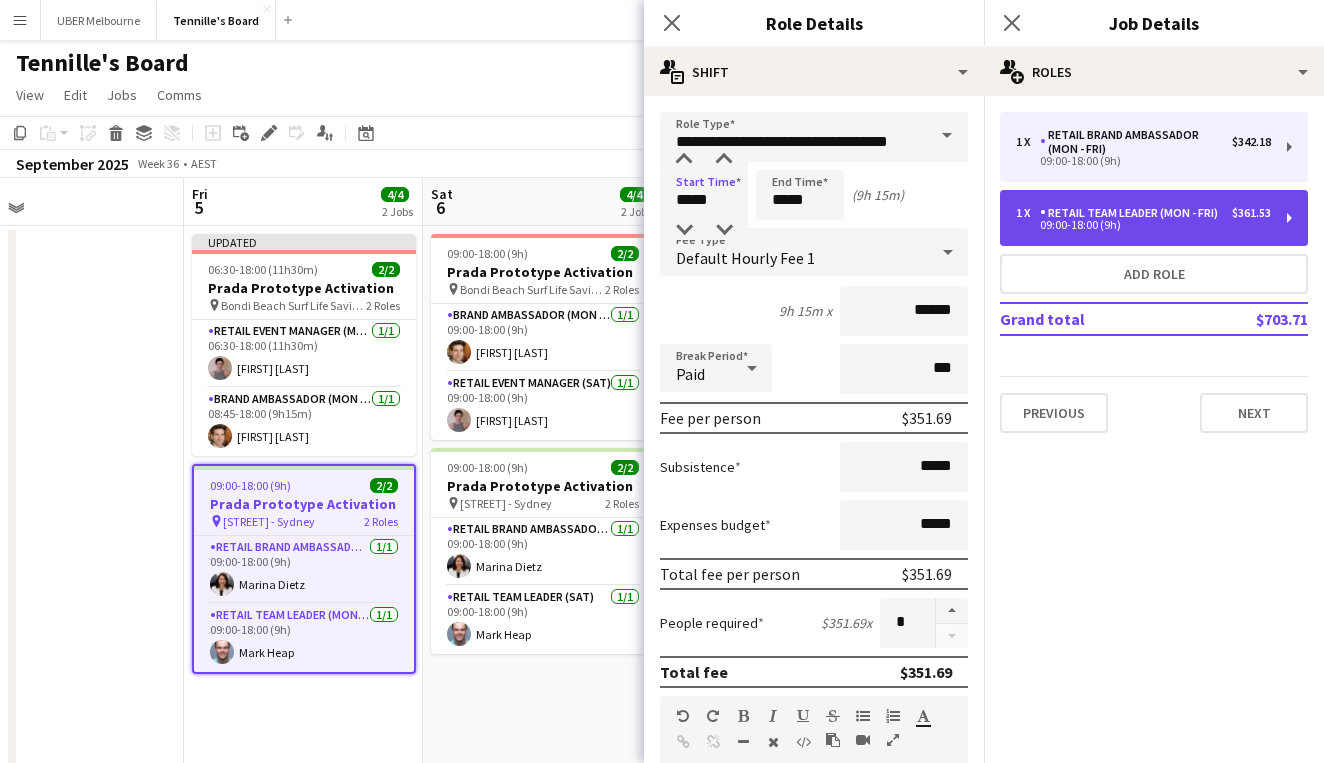 click on "RETAIL Team Leader (Mon - Fri)" at bounding box center (1133, 213) 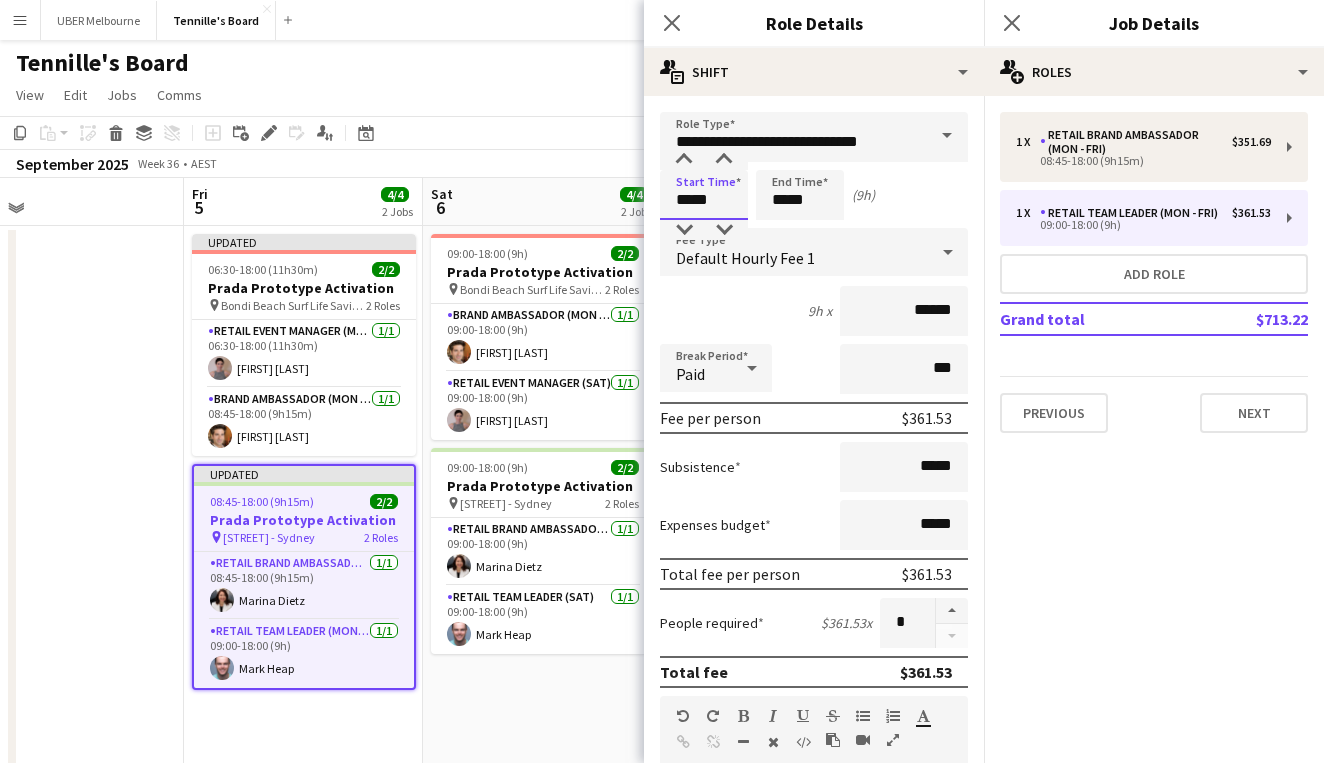 drag, startPoint x: 721, startPoint y: 208, endPoint x: 645, endPoint y: 208, distance: 76 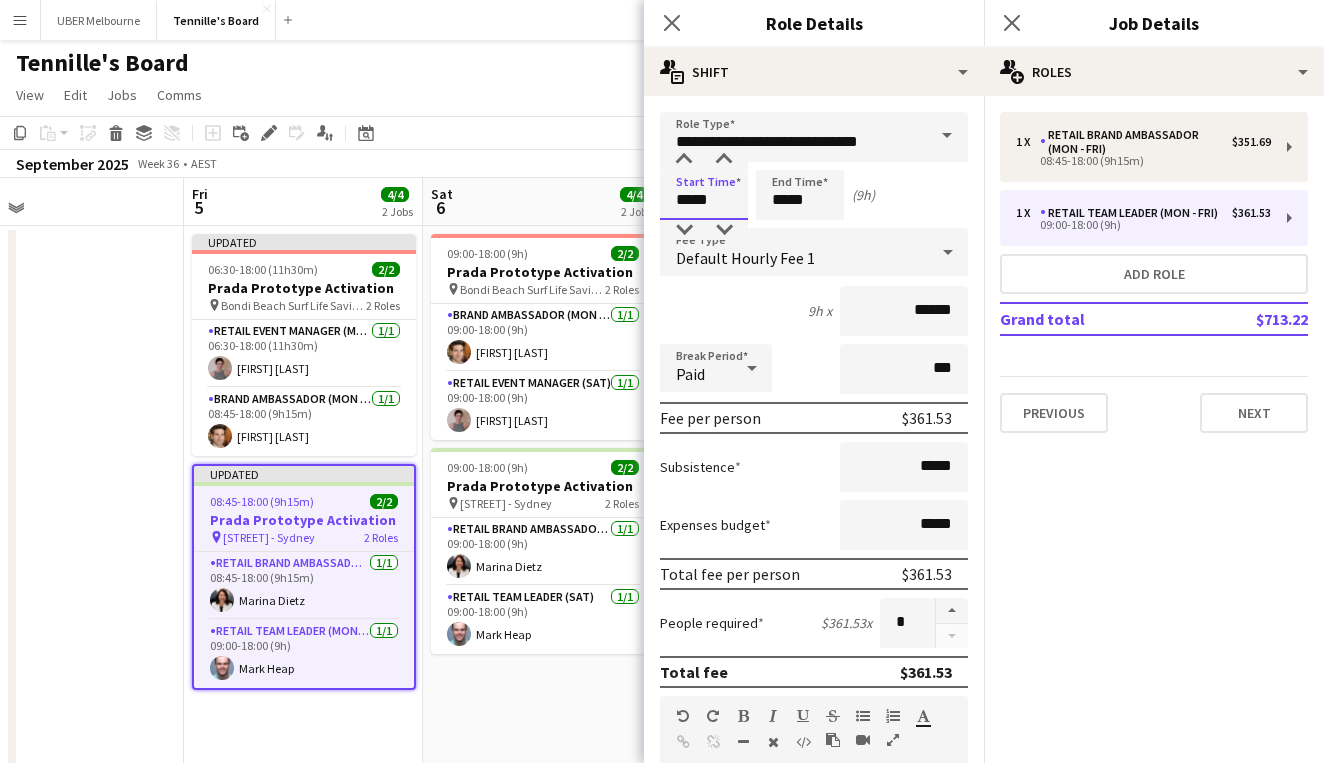 click on "**********" at bounding box center [814, 733] 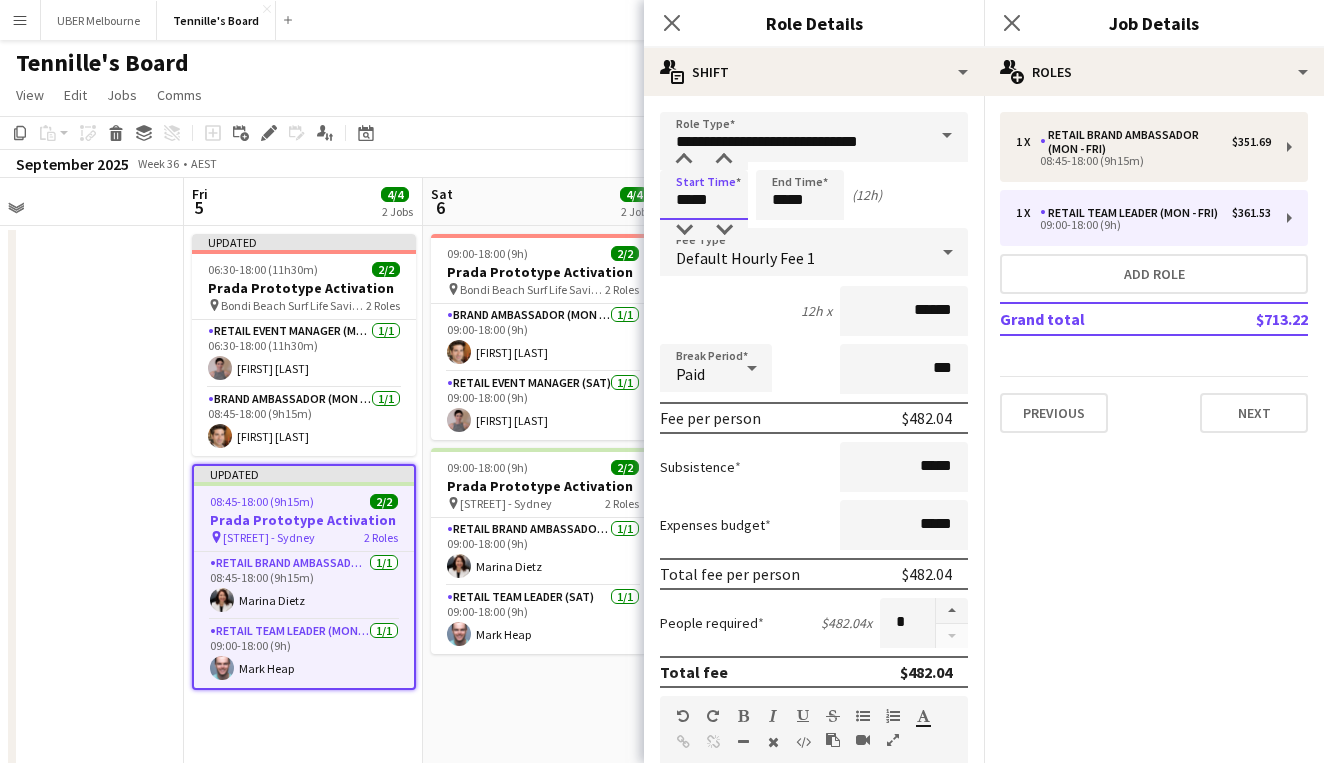 type on "*****" 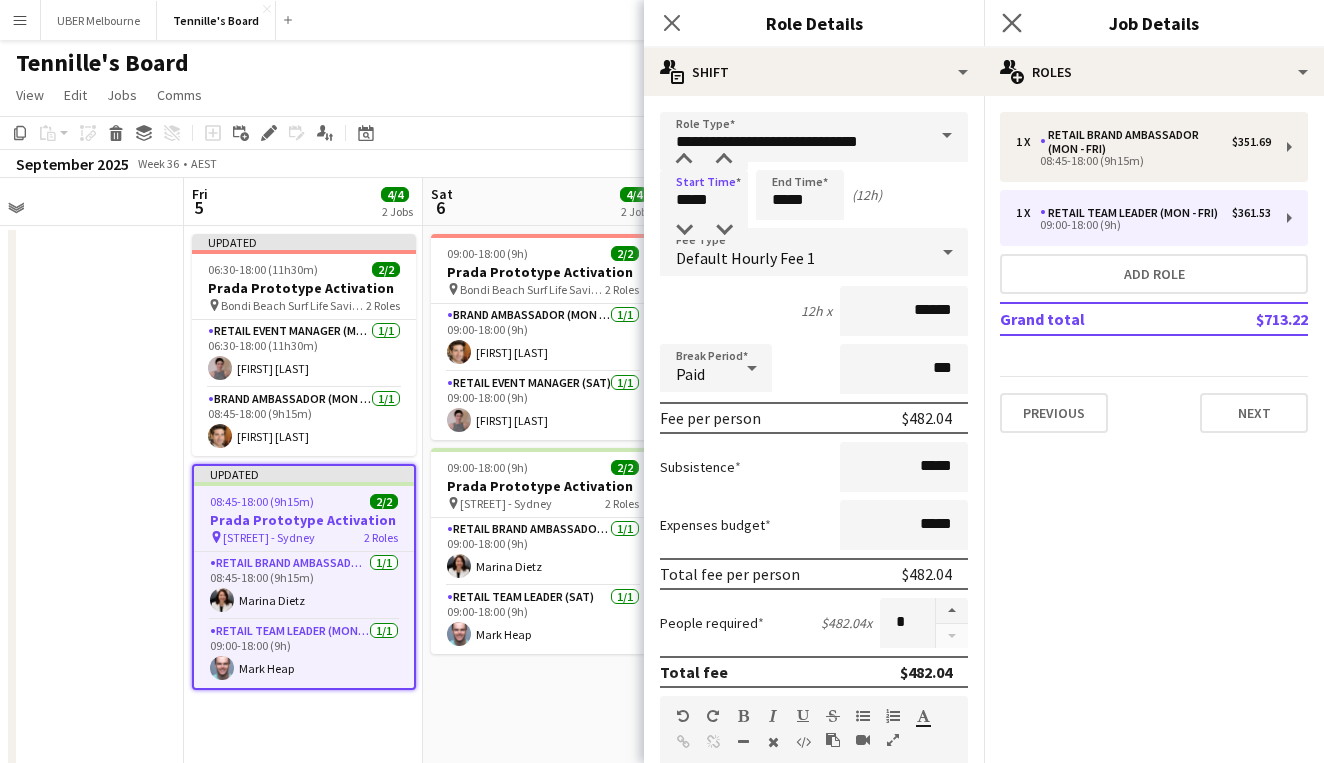 click on "Close pop-in" 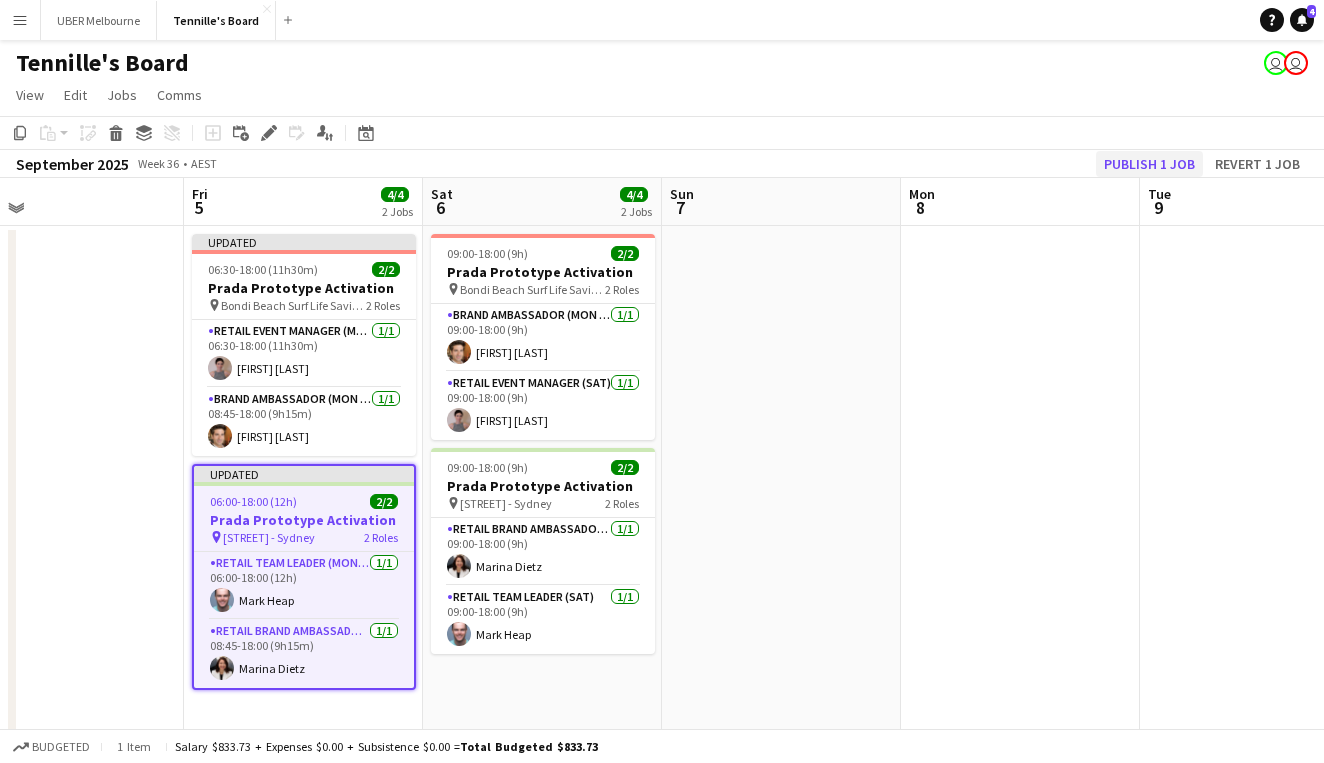 click on "Publish 1 job" 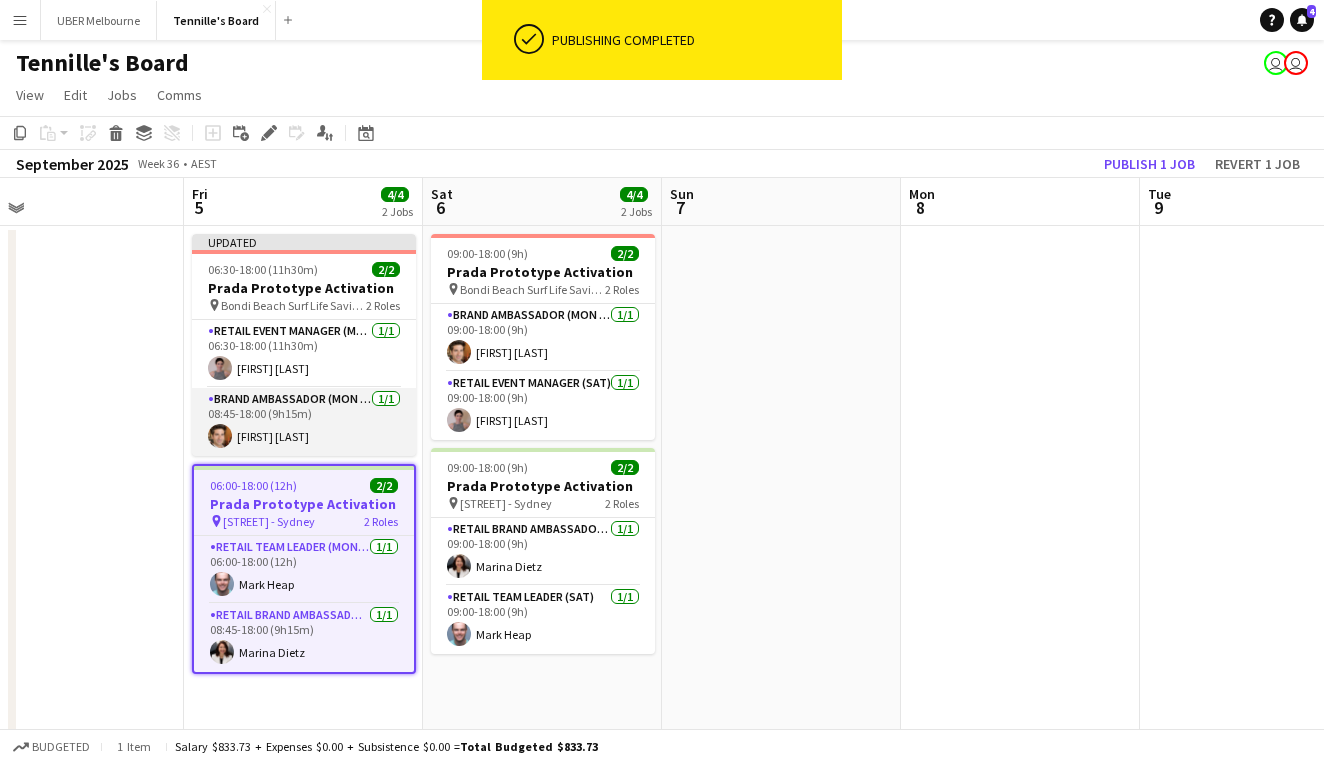 click on "Brand Ambassador (Mon - Fri)   1/1   08:45-18:00 (9h15m)
[FIRST] [LAST]" at bounding box center (304, 422) 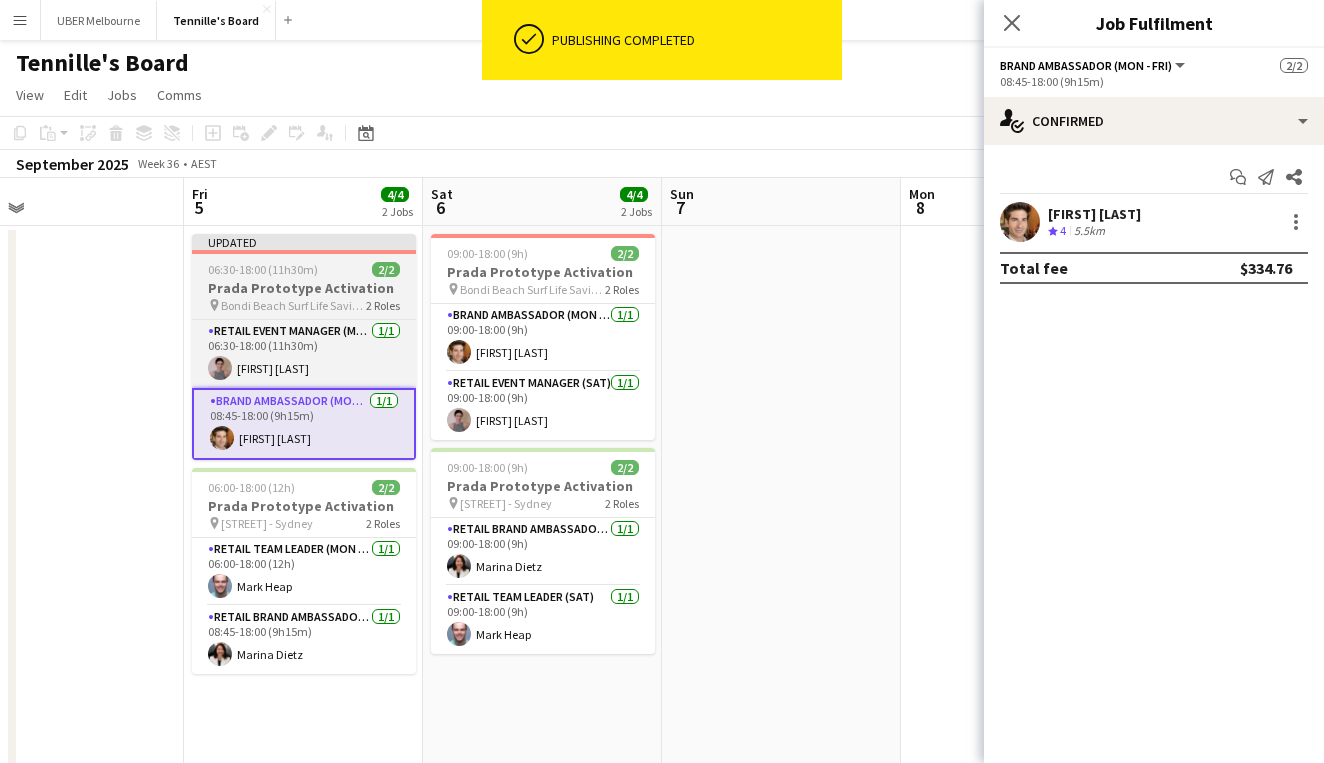 click on "Bondi Beach Surf Life Saving Club" at bounding box center [293, 305] 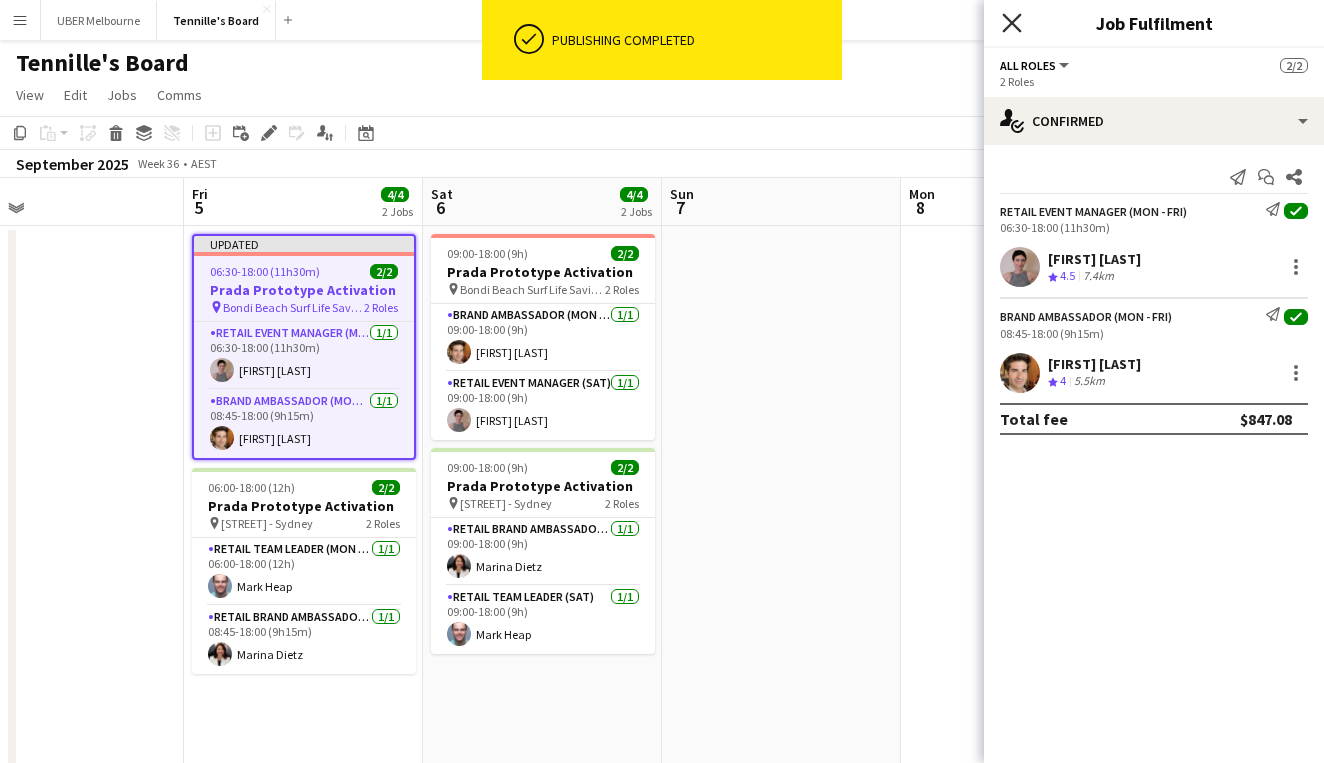 click on "Close pop-in" 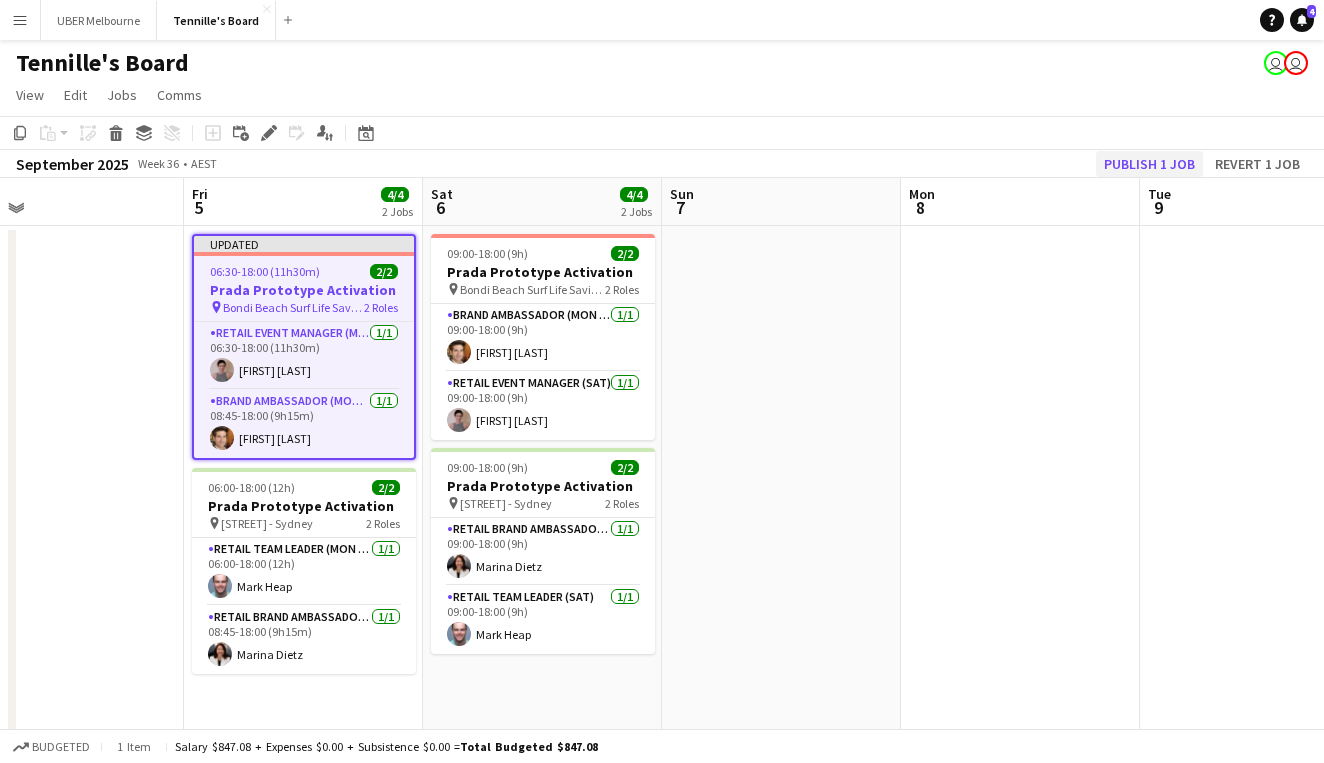 click on "Publish 1 job" 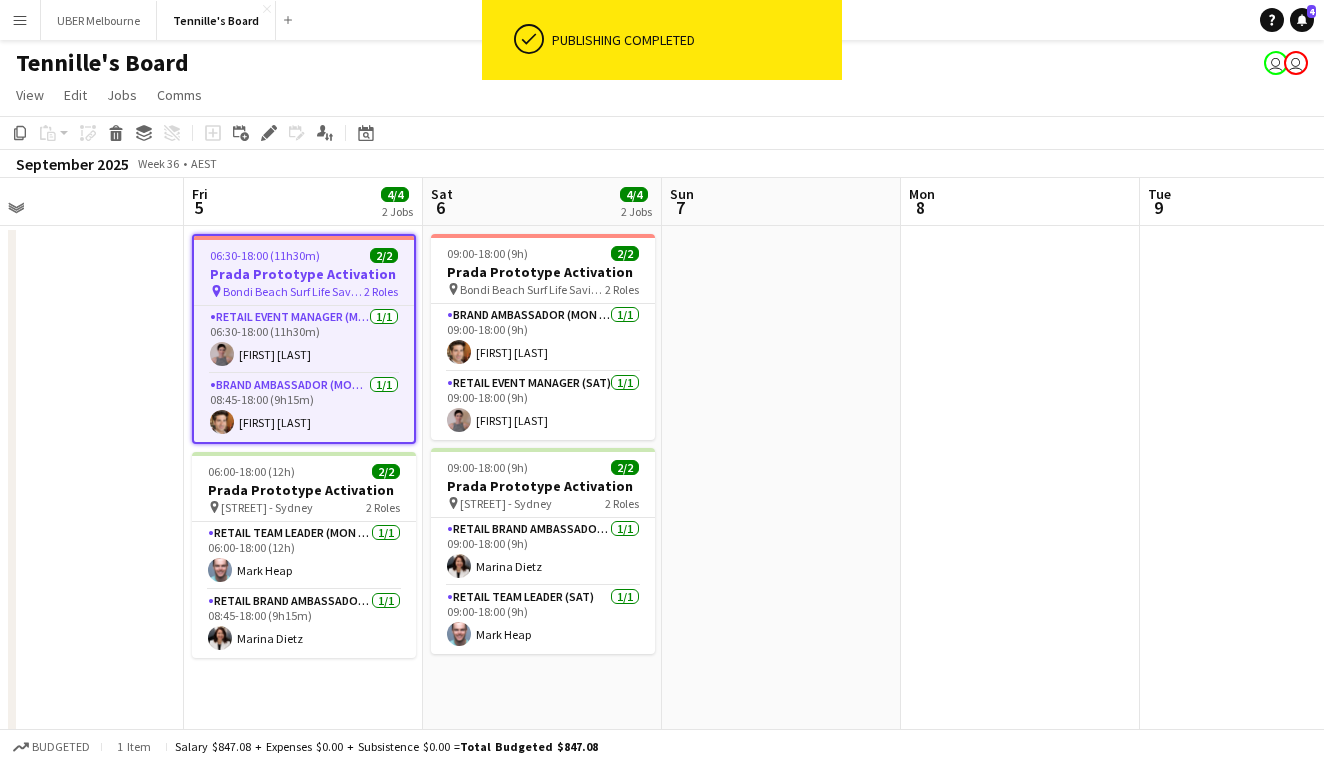 click at bounding box center [64, 577] 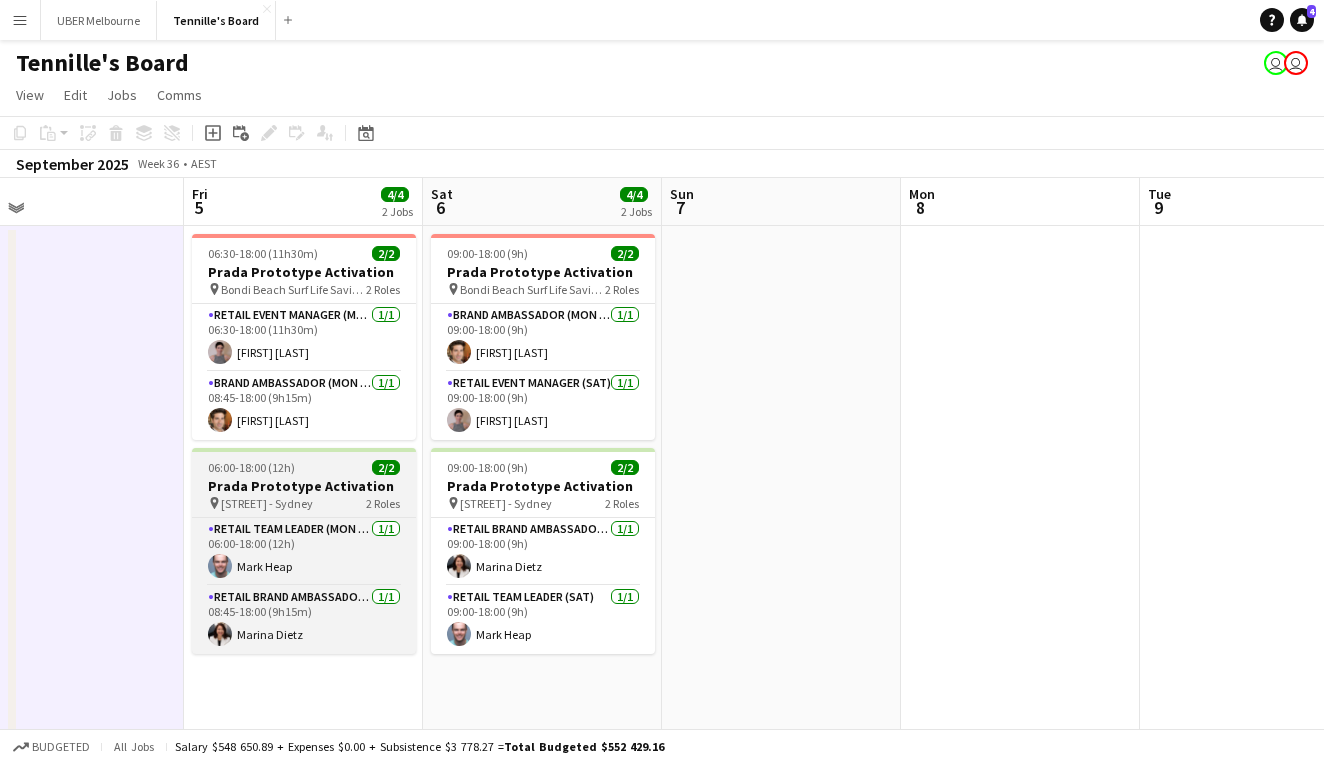 click on "06:00-18:00 (12h)    2/2" at bounding box center [304, 467] 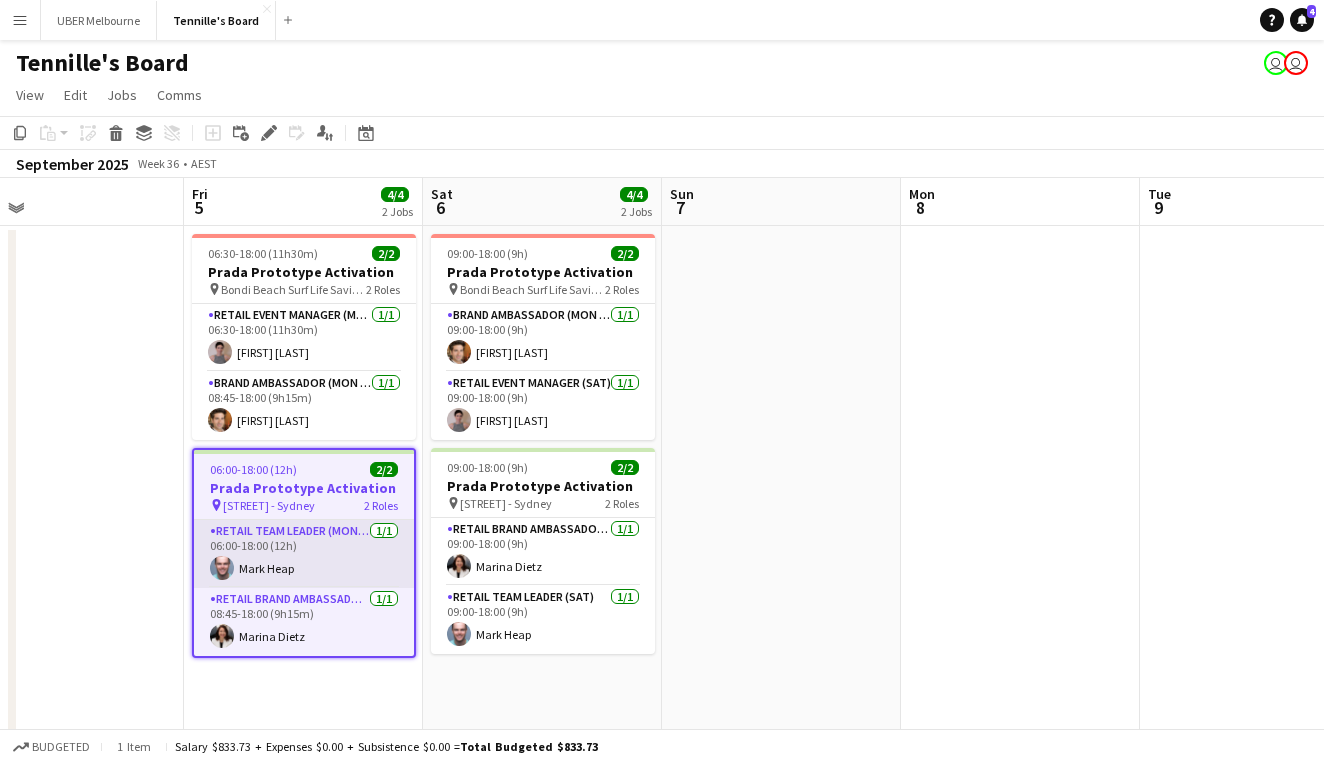 click on "RETAIL Team Leader (Mon - Fri)   1/1   06:00-18:00 (12h)
[FIRST] [LAST]" at bounding box center (304, 554) 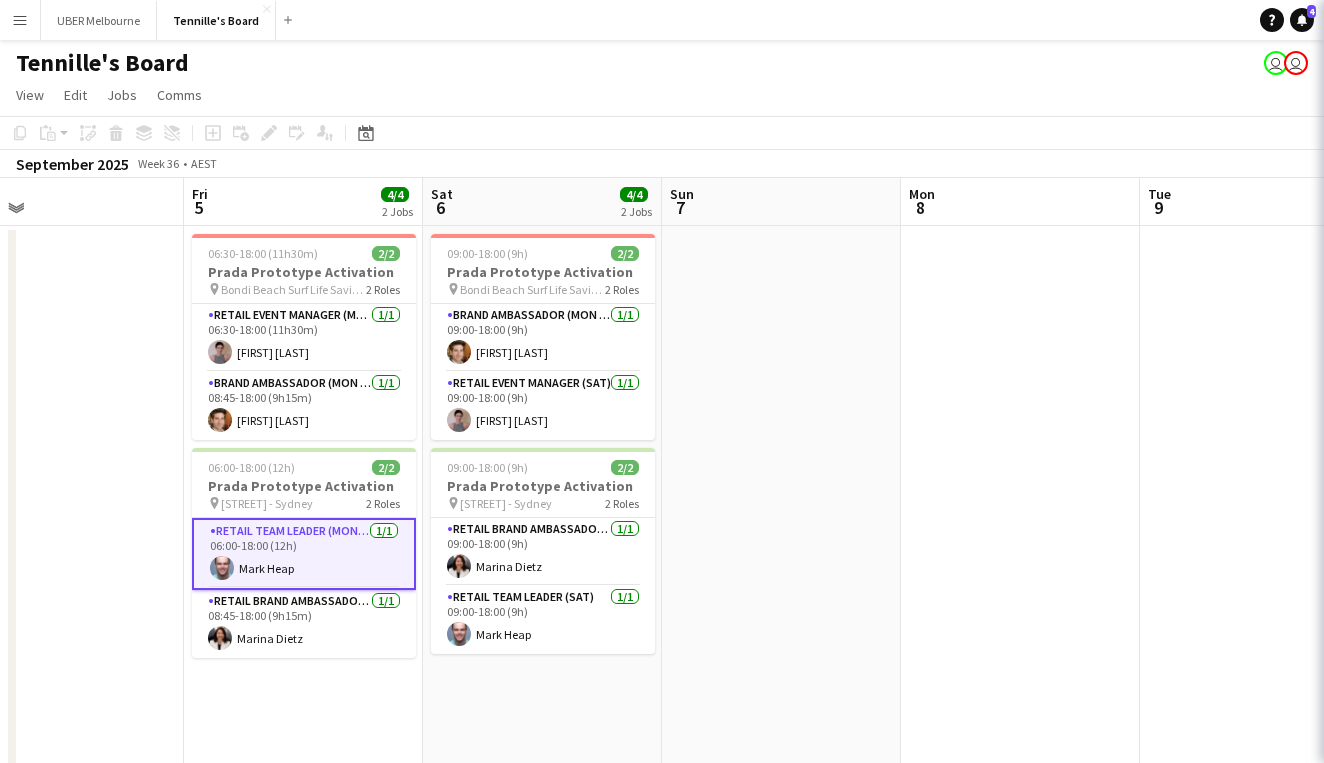 click on "RETAIL Team Leader (Mon - Fri)   1/1   06:00-18:00 (12h)
[FIRST] [LAST]" at bounding box center (304, 554) 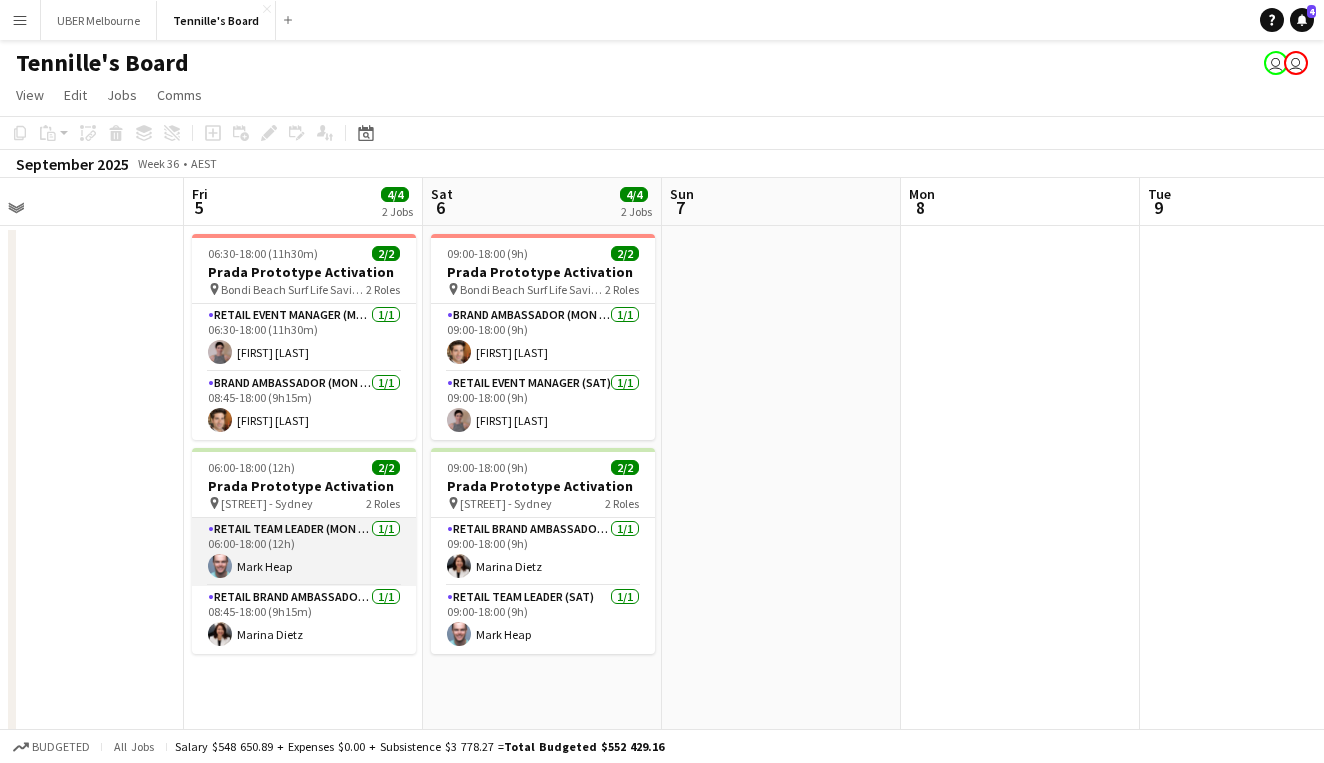 click on "RETAIL Team Leader (Mon - Fri)   1/1   06:00-18:00 (12h)
[FIRST] [LAST]" at bounding box center (304, 552) 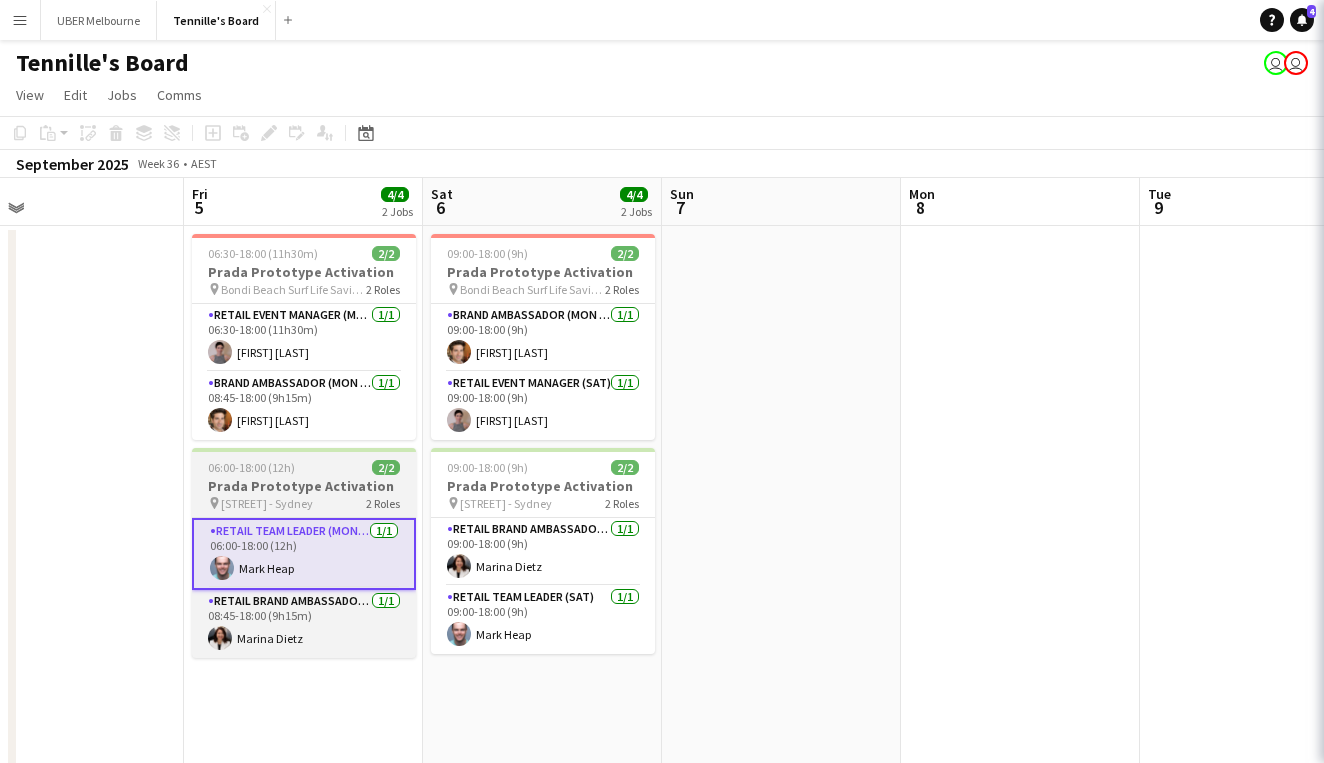 click on "Prada Prototype Activation" at bounding box center [304, 486] 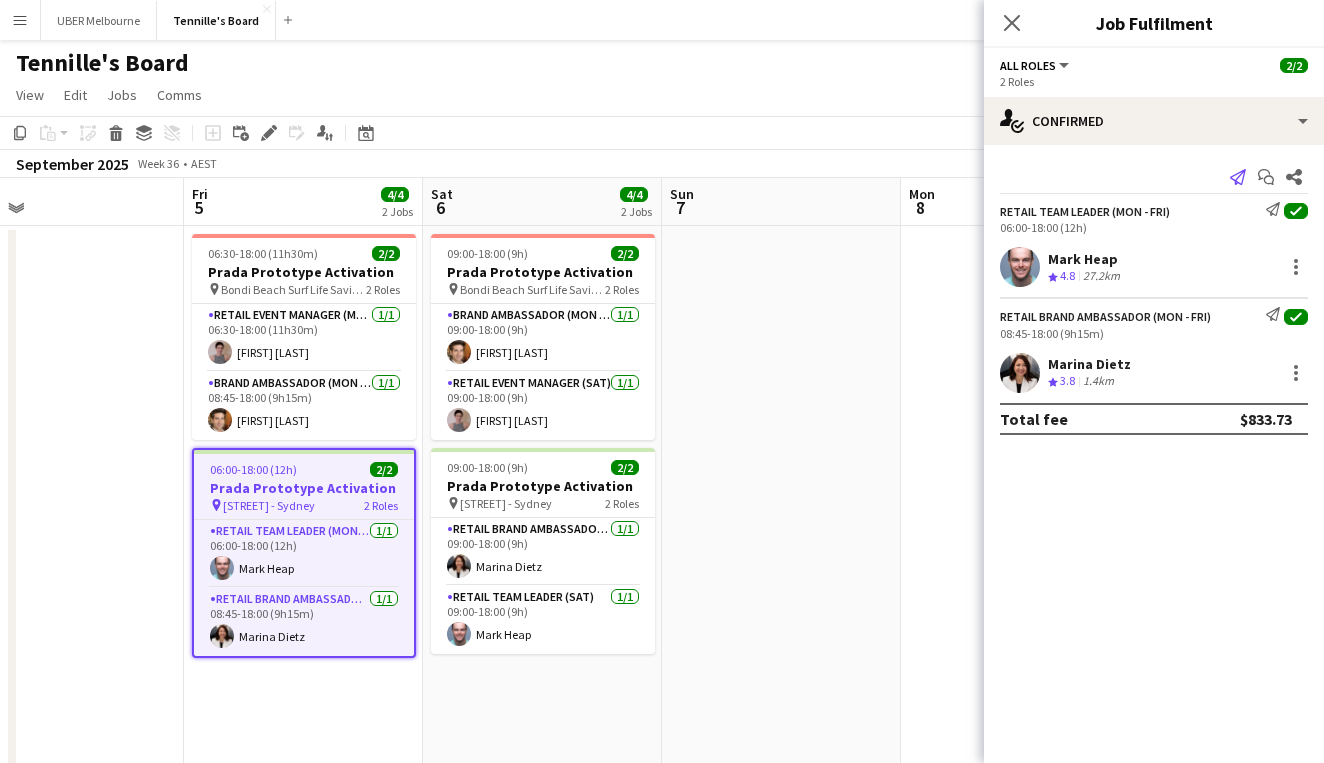 click on "Send notification" 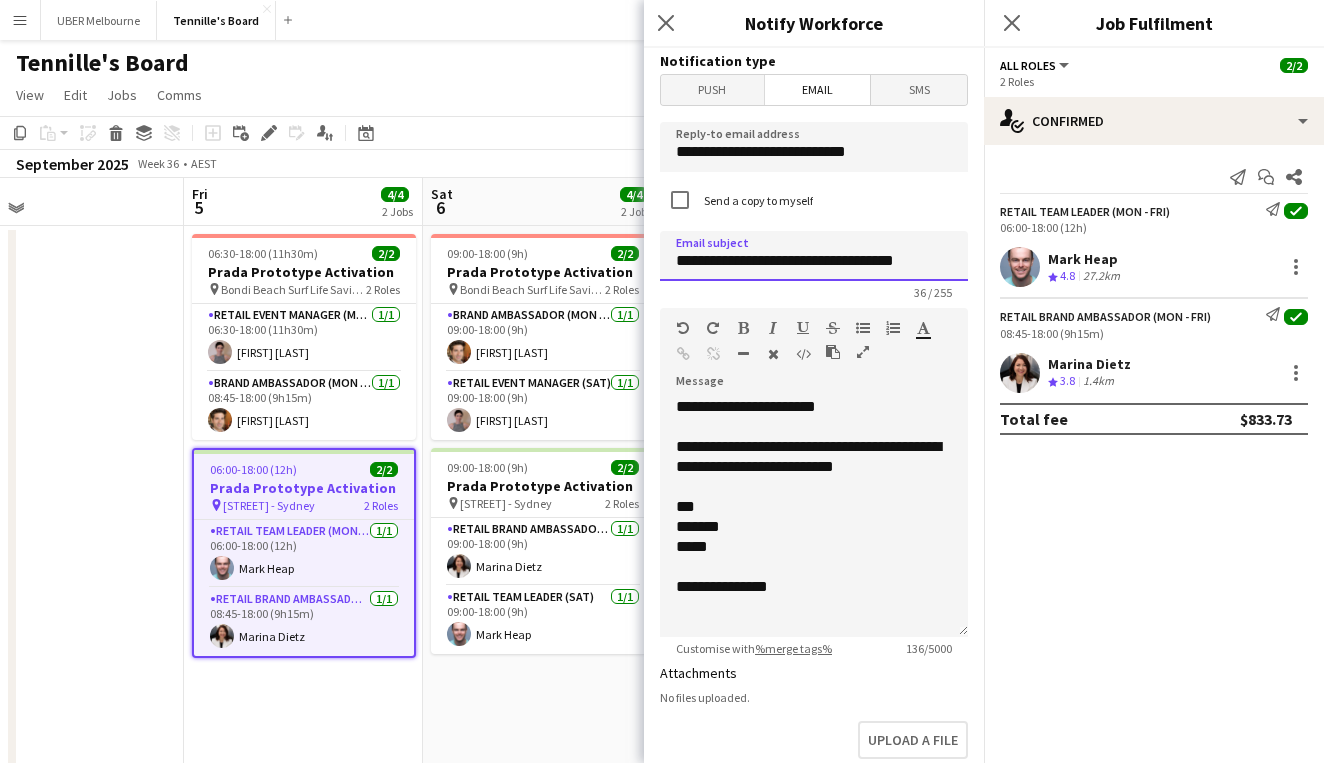 drag, startPoint x: 924, startPoint y: 267, endPoint x: 663, endPoint y: 266, distance: 261.00192 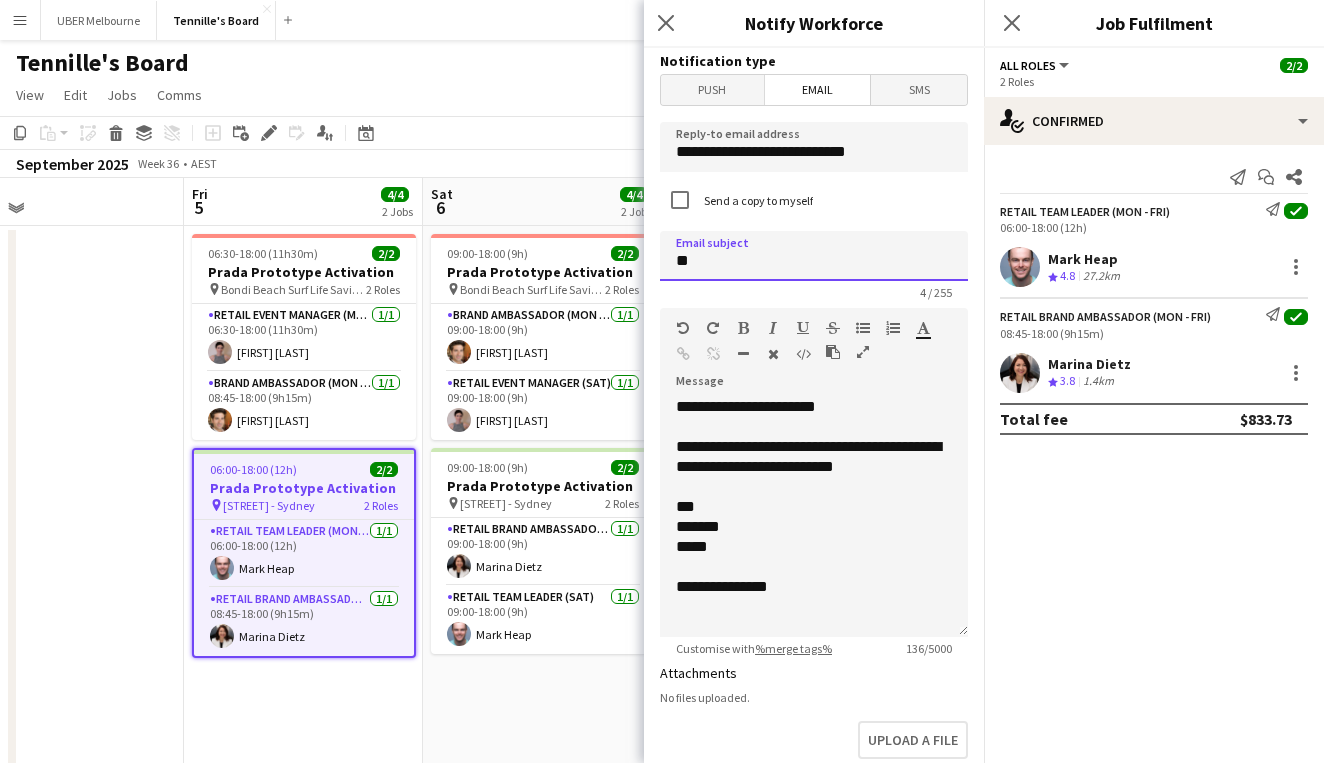 type on "*" 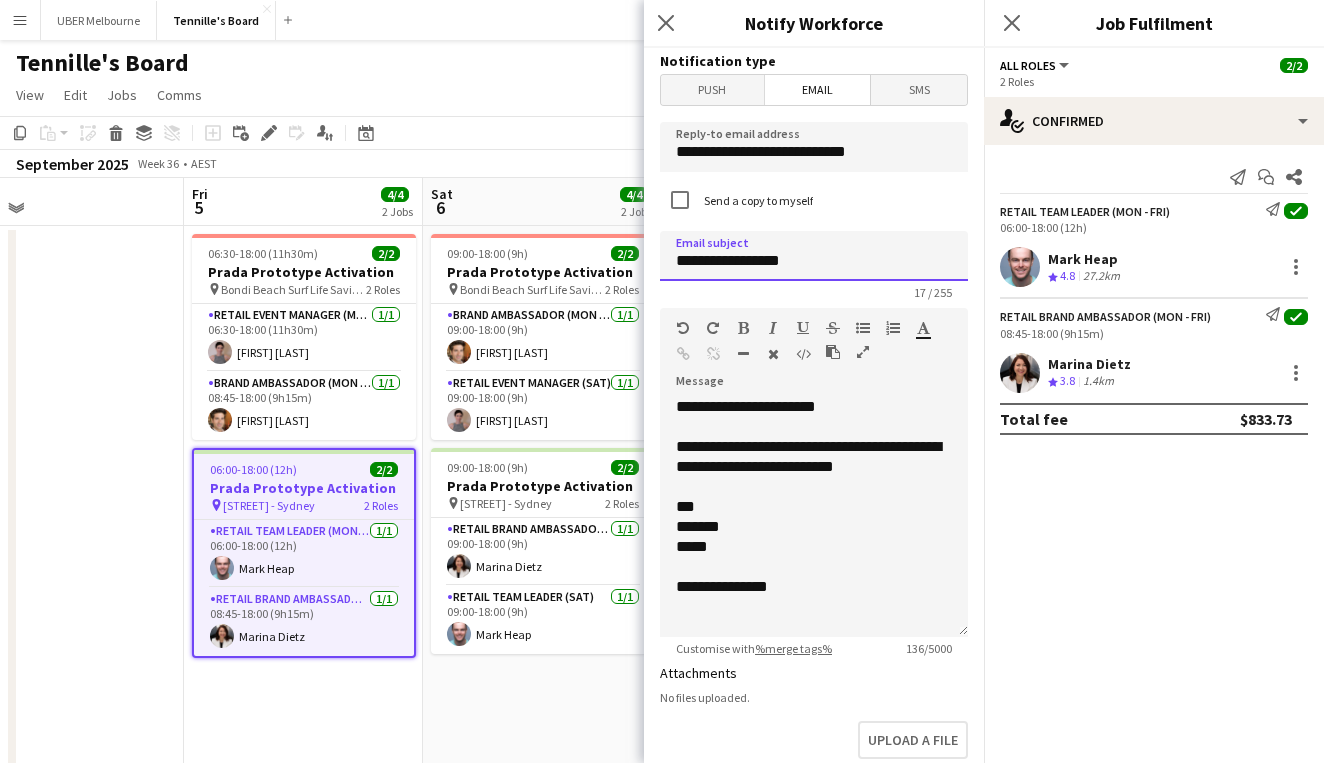 type on "**********" 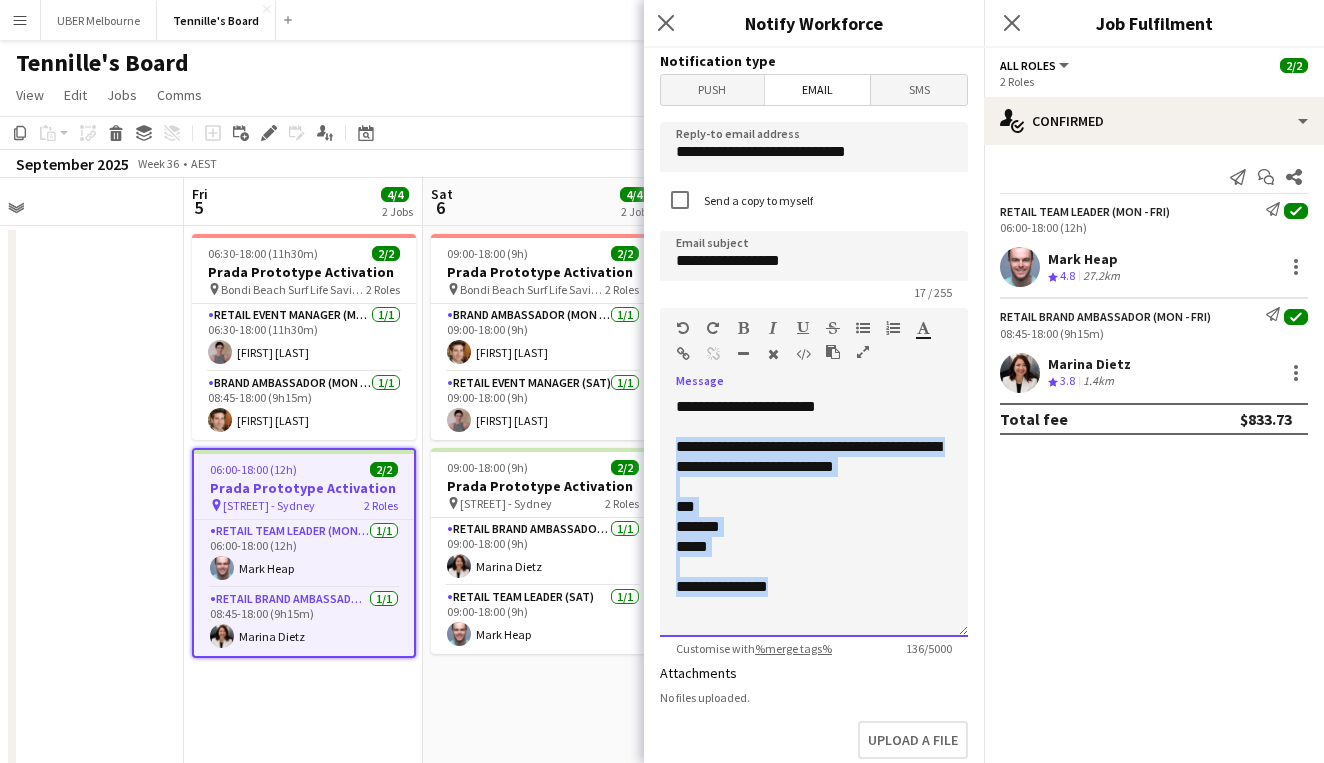 drag, startPoint x: 831, startPoint y: 580, endPoint x: 668, endPoint y: 450, distance: 208.4922 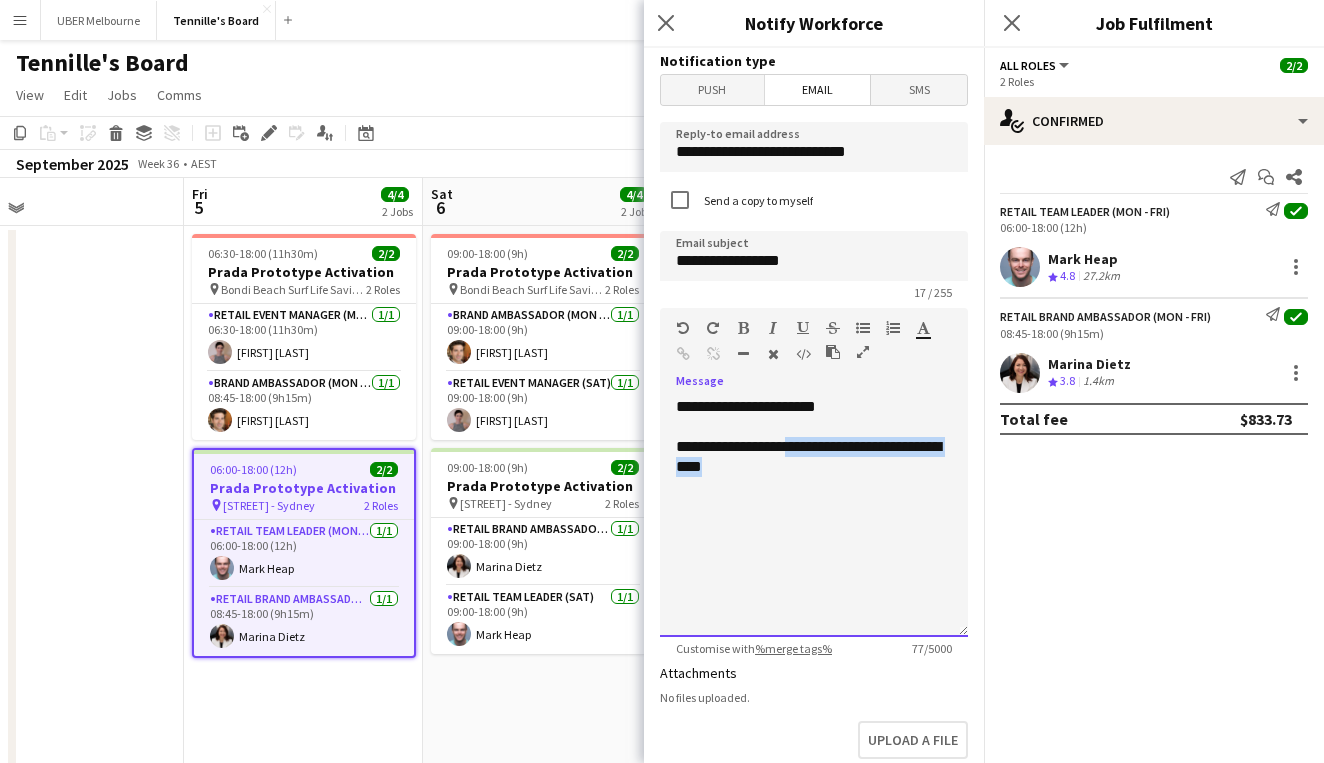 drag, startPoint x: 835, startPoint y: 459, endPoint x: 797, endPoint y: 448, distance: 39.56008 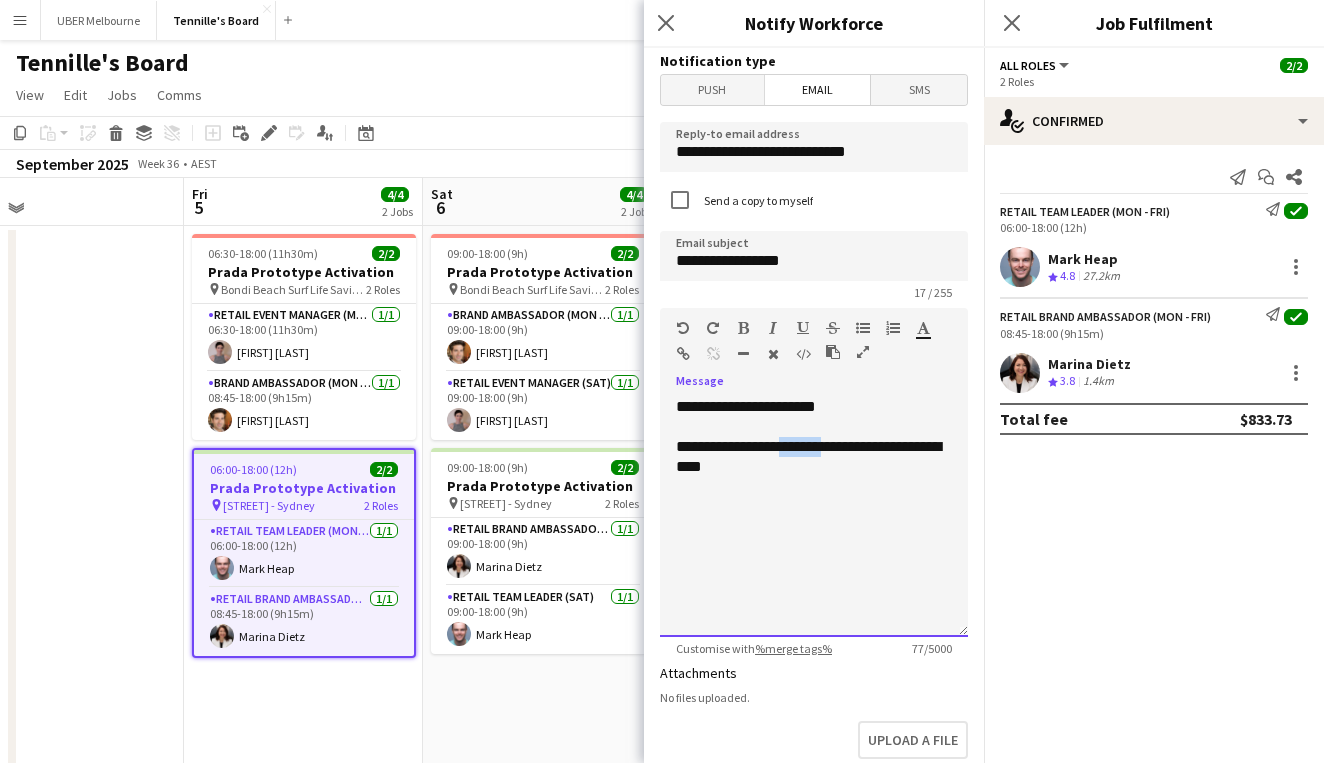 drag, startPoint x: 832, startPoint y: 451, endPoint x: 794, endPoint y: 448, distance: 38.118237 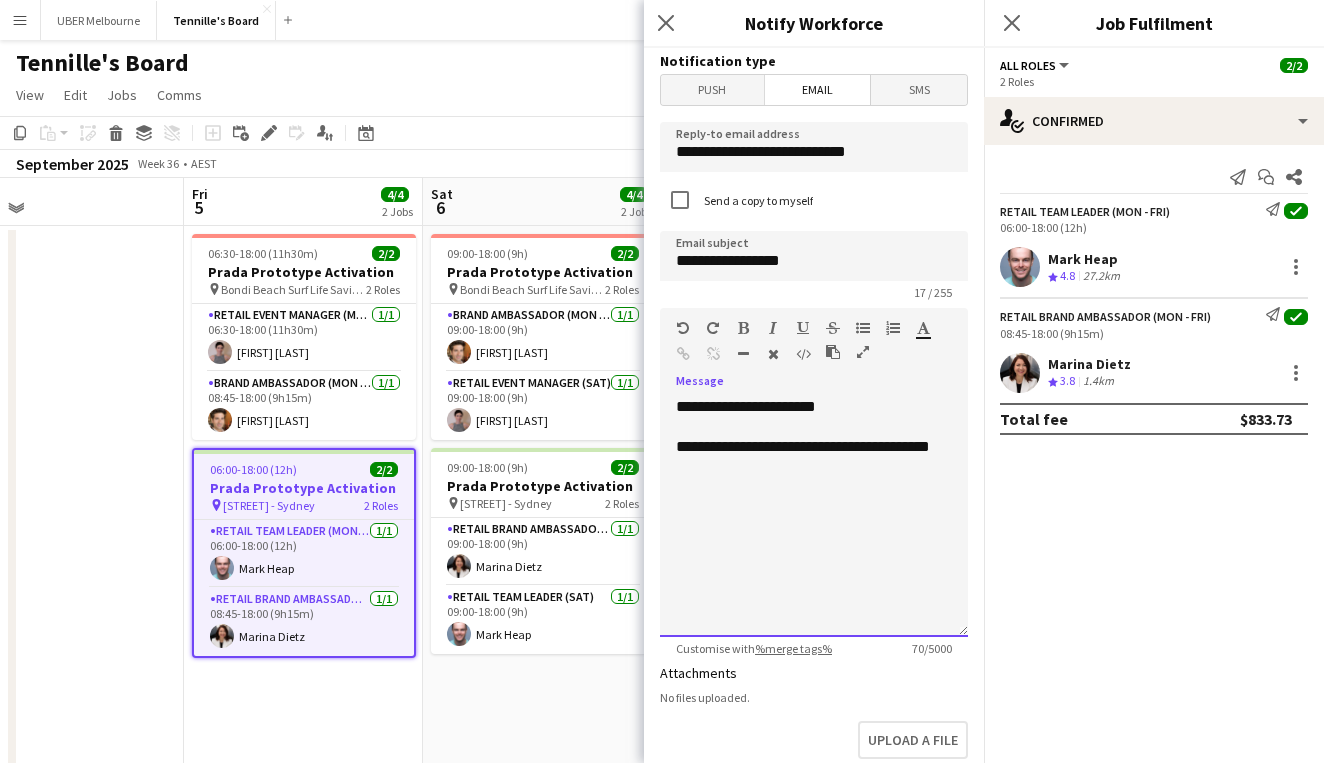 click on "**********" 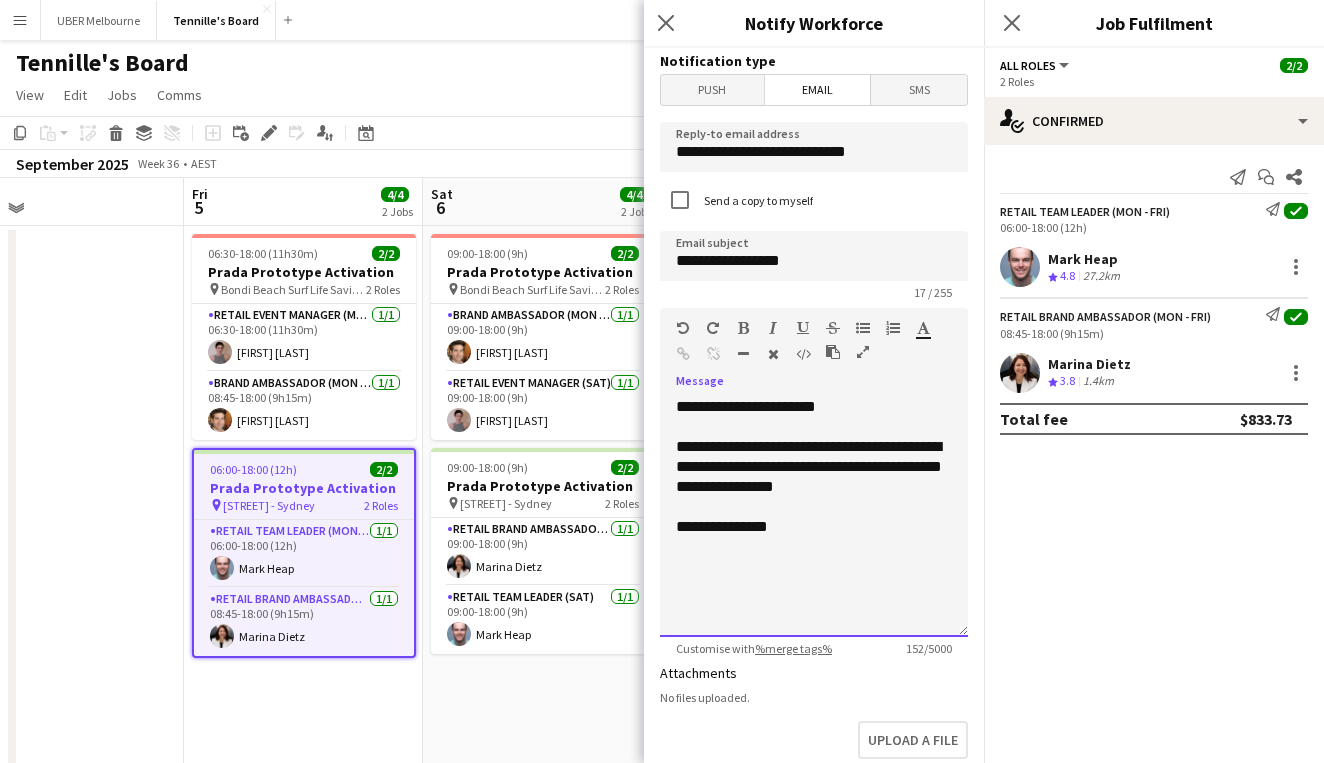 click on "**********" 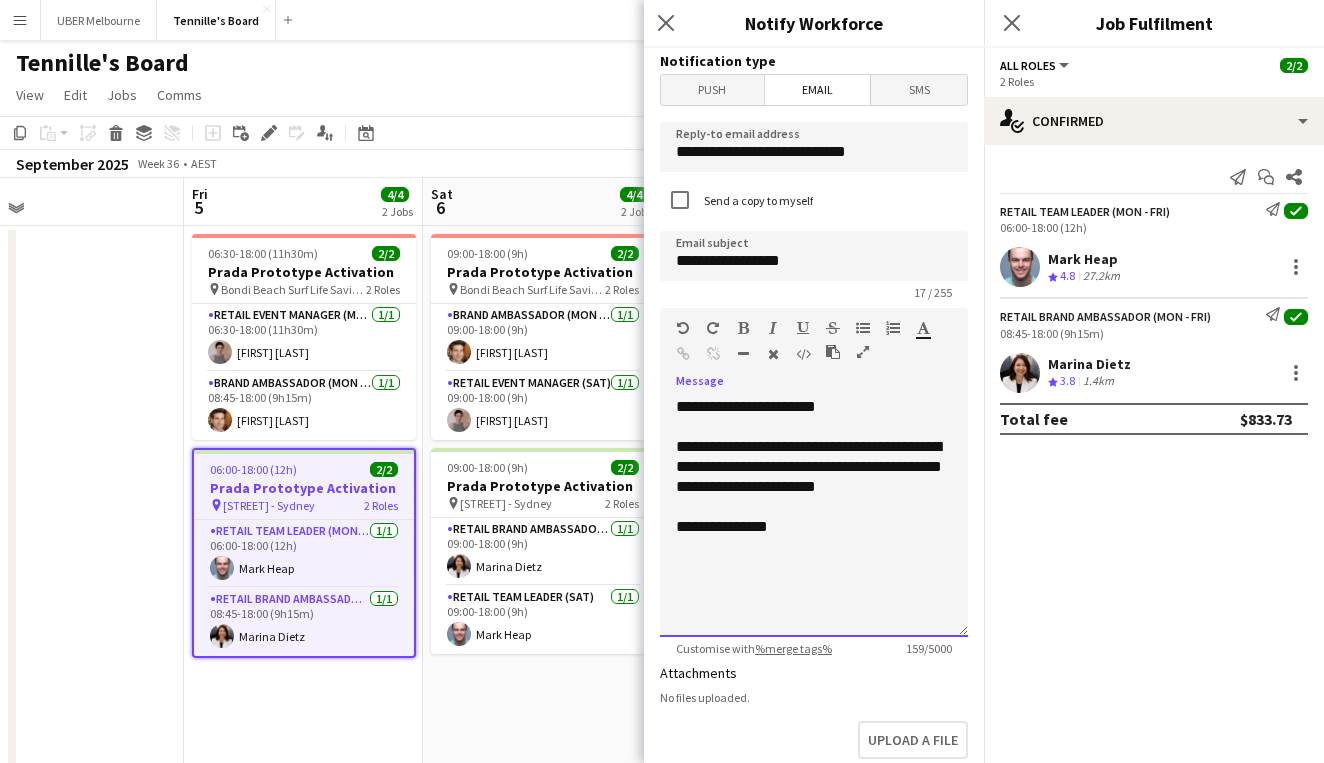 click on "**********" 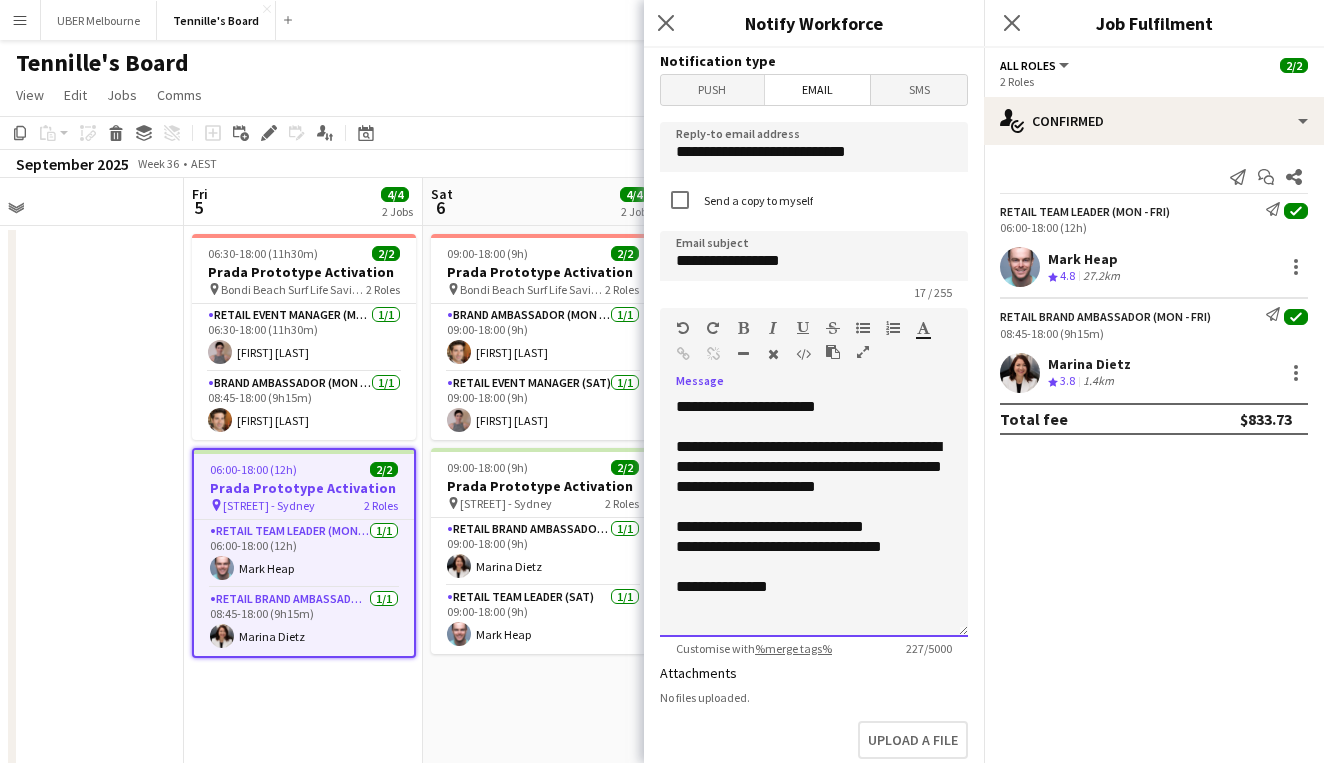 click on "**********" 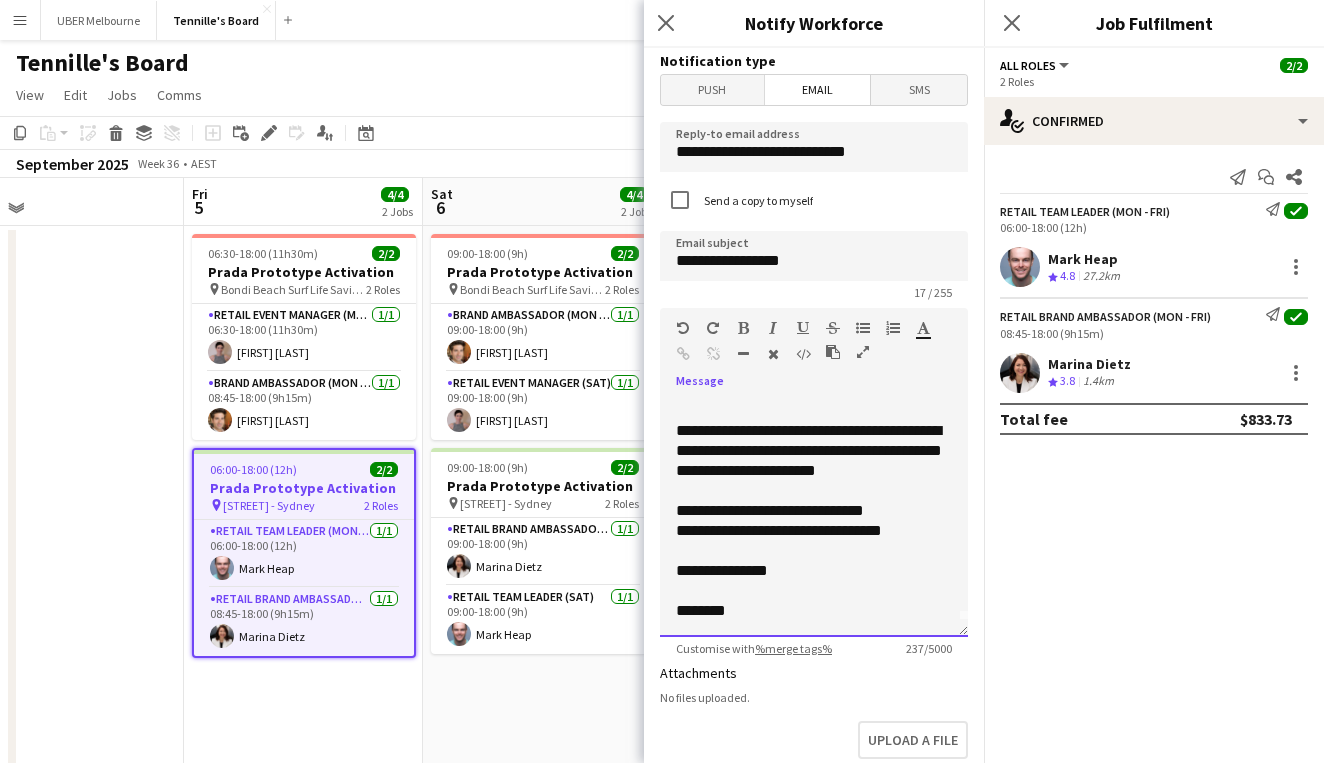 scroll, scrollTop: 16, scrollLeft: 0, axis: vertical 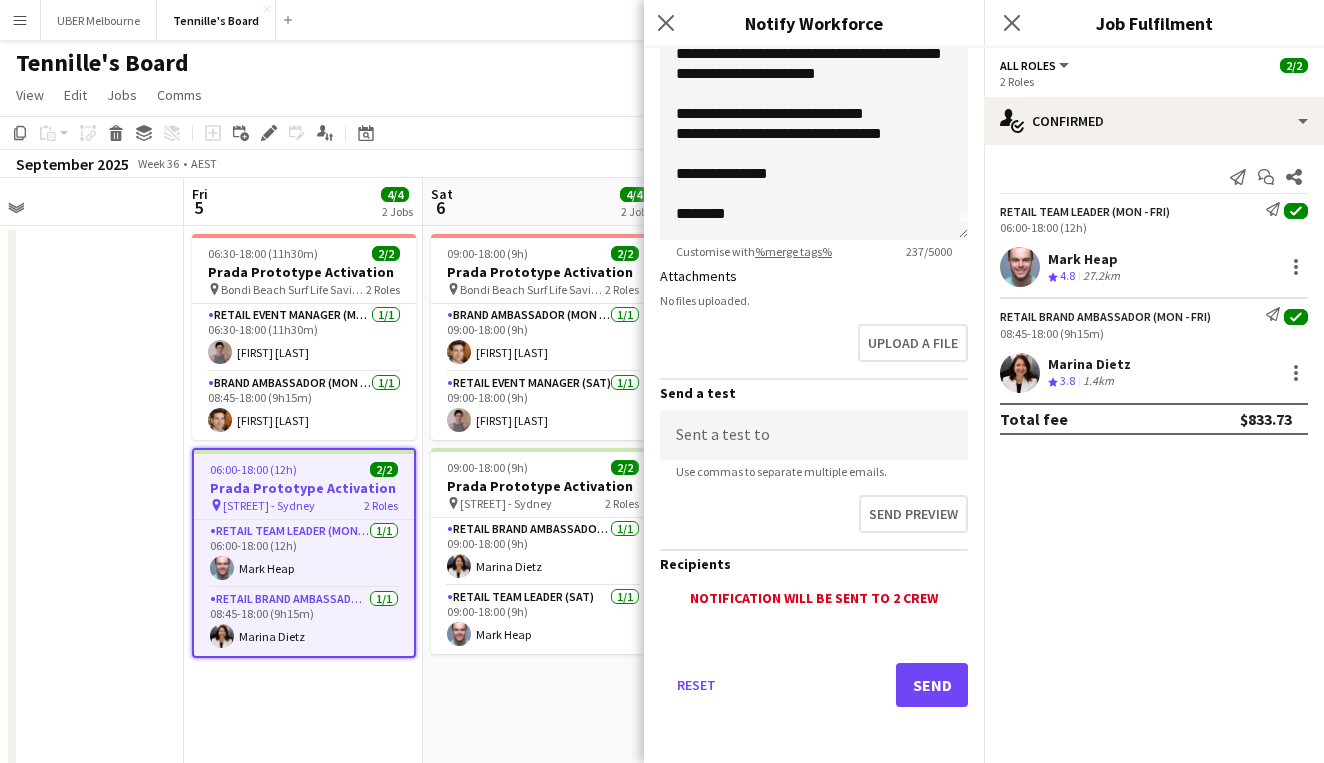 click on "Send" 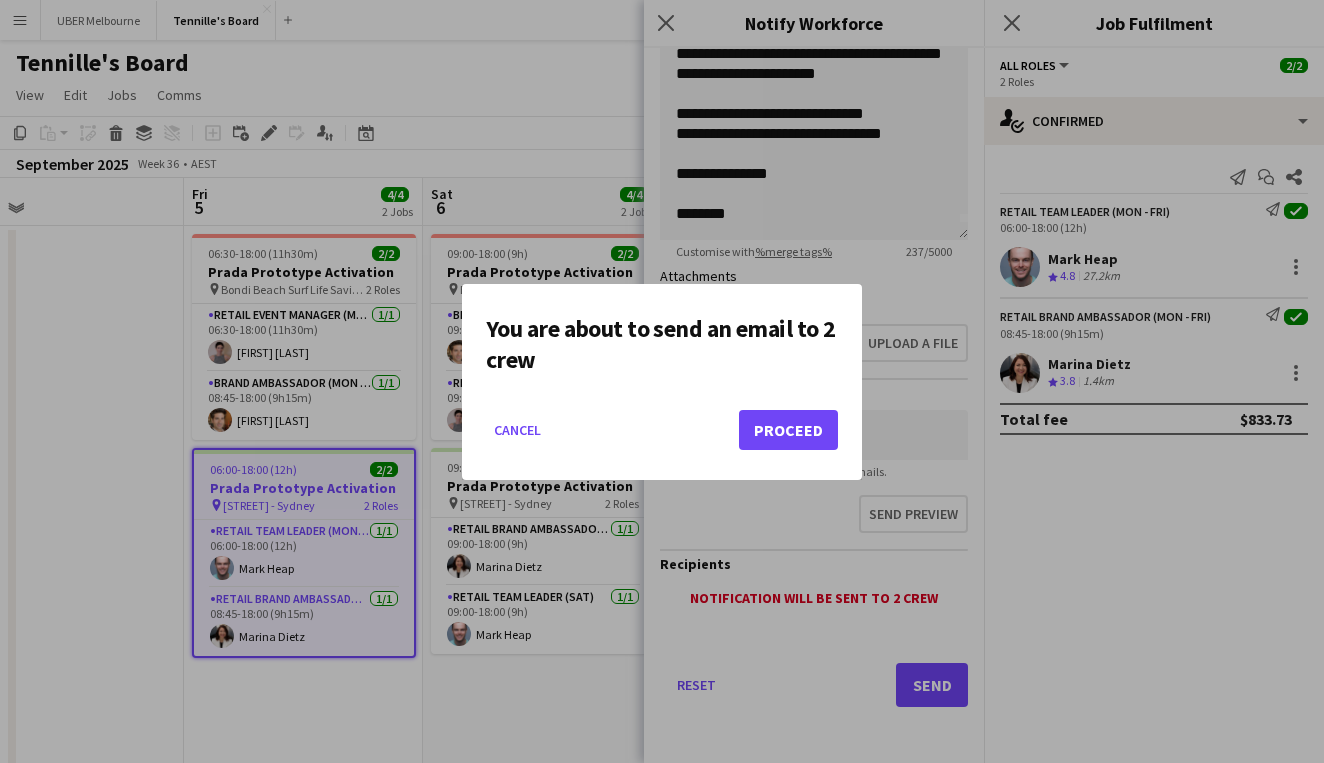 click on "Proceed" 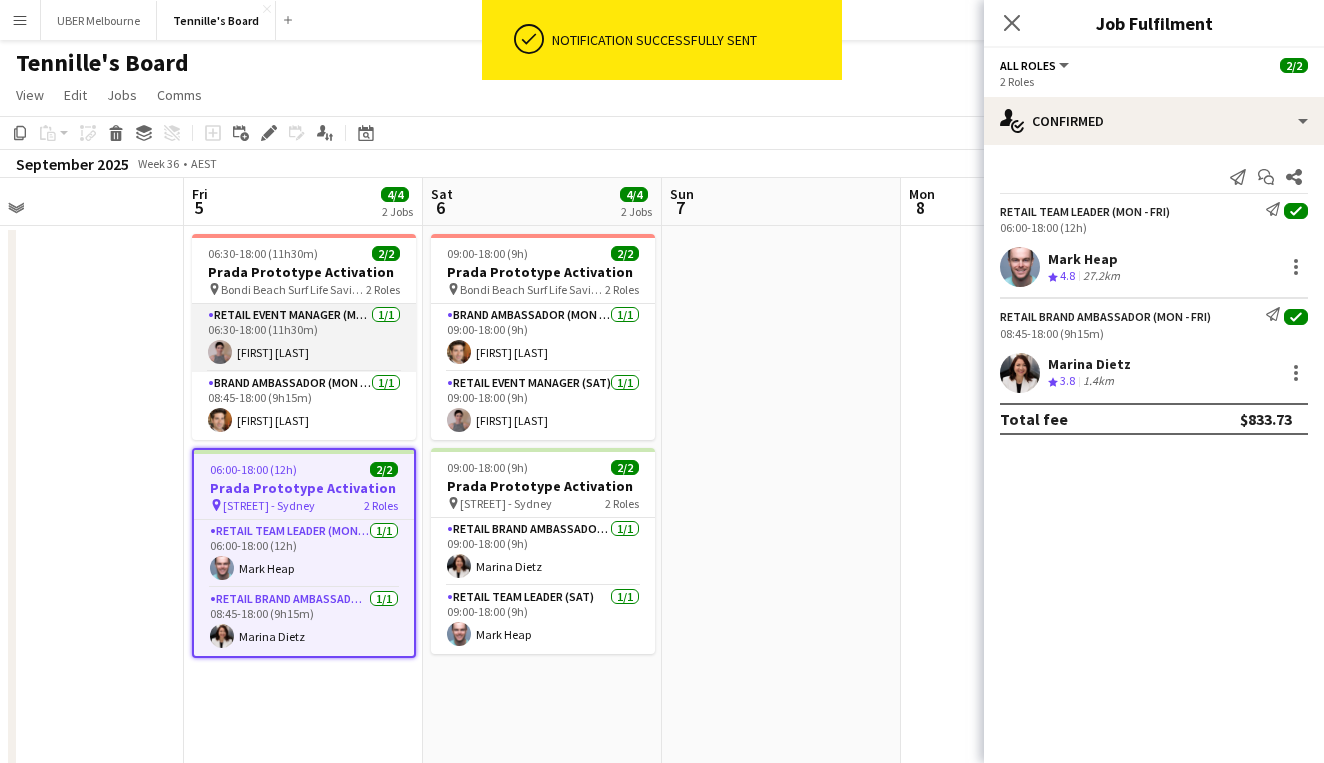 click on "RETAIL Event Manager (Mon - Fri)   1/1   06:30-18:00 (11h30m)
[FIRST] [LAST]" at bounding box center (304, 338) 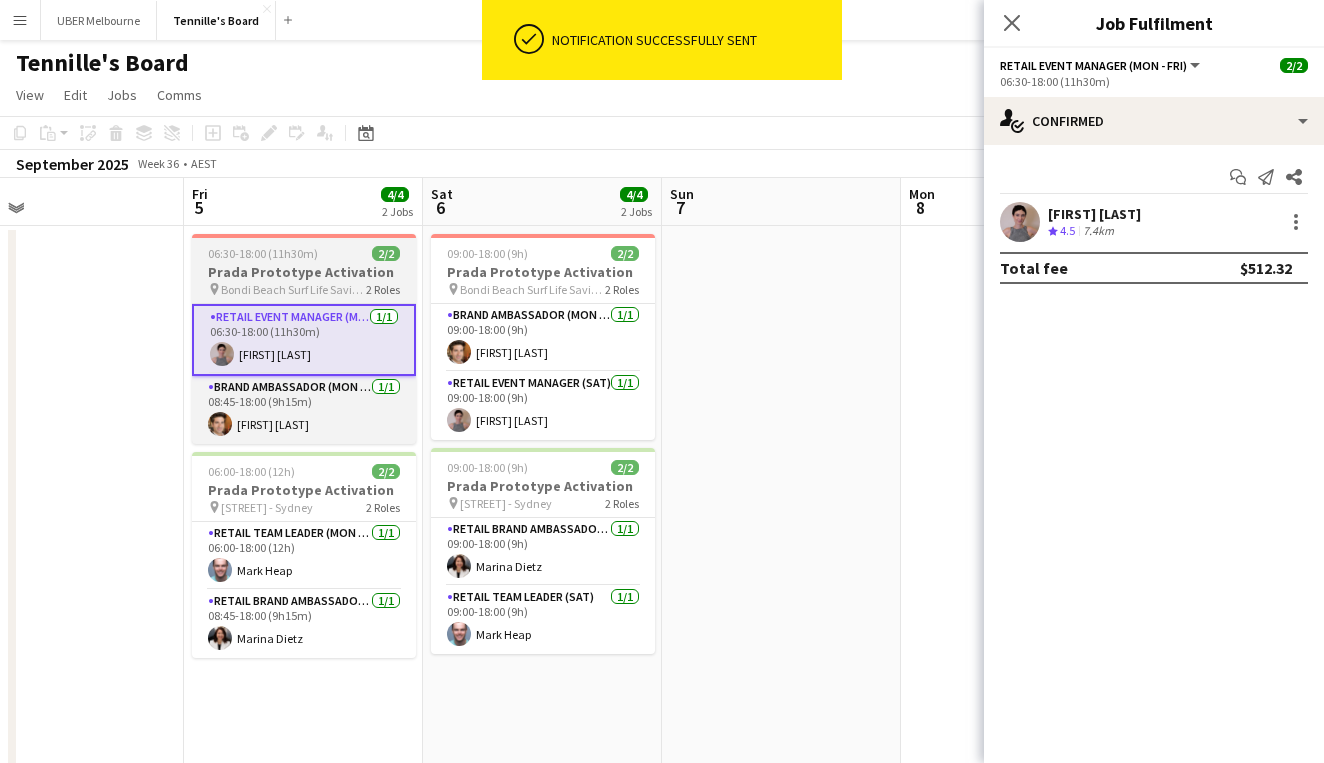 click on "Bondi Beach Surf Life Saving Club" at bounding box center (293, 289) 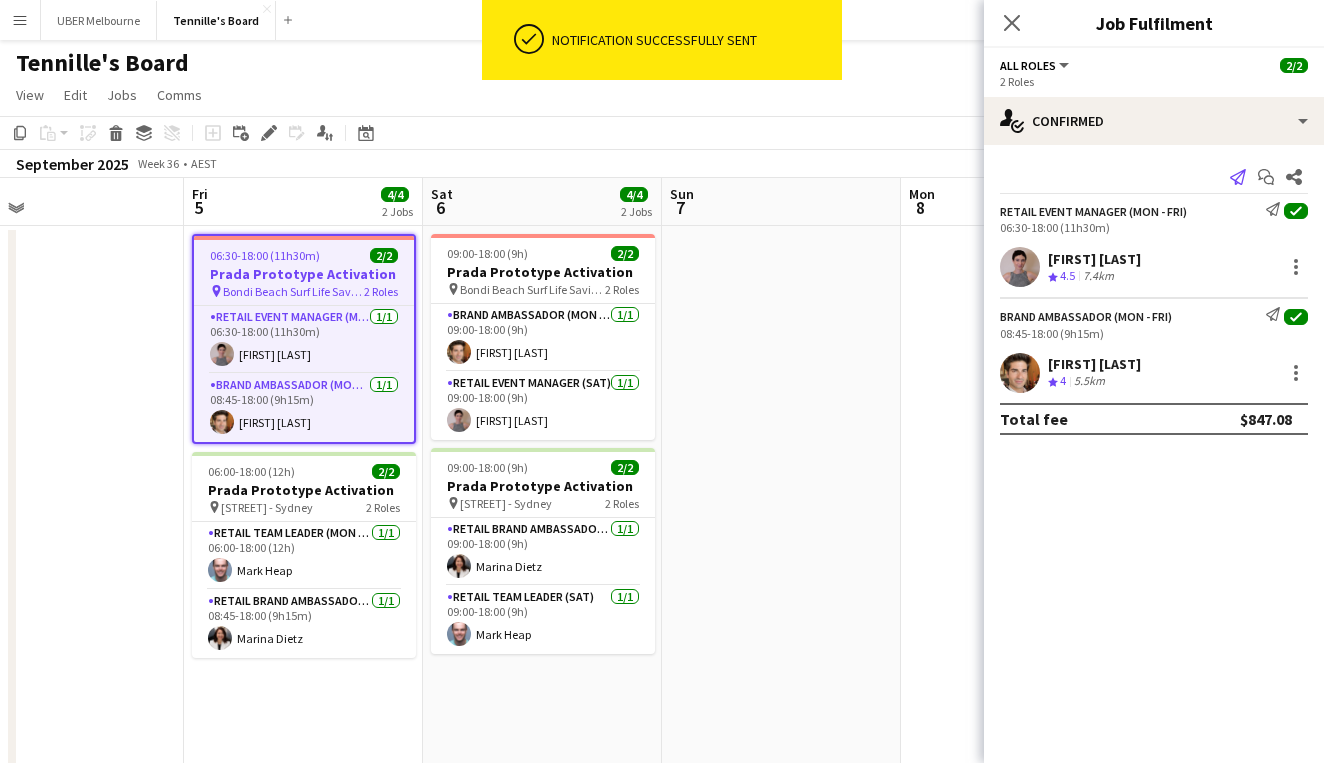 click 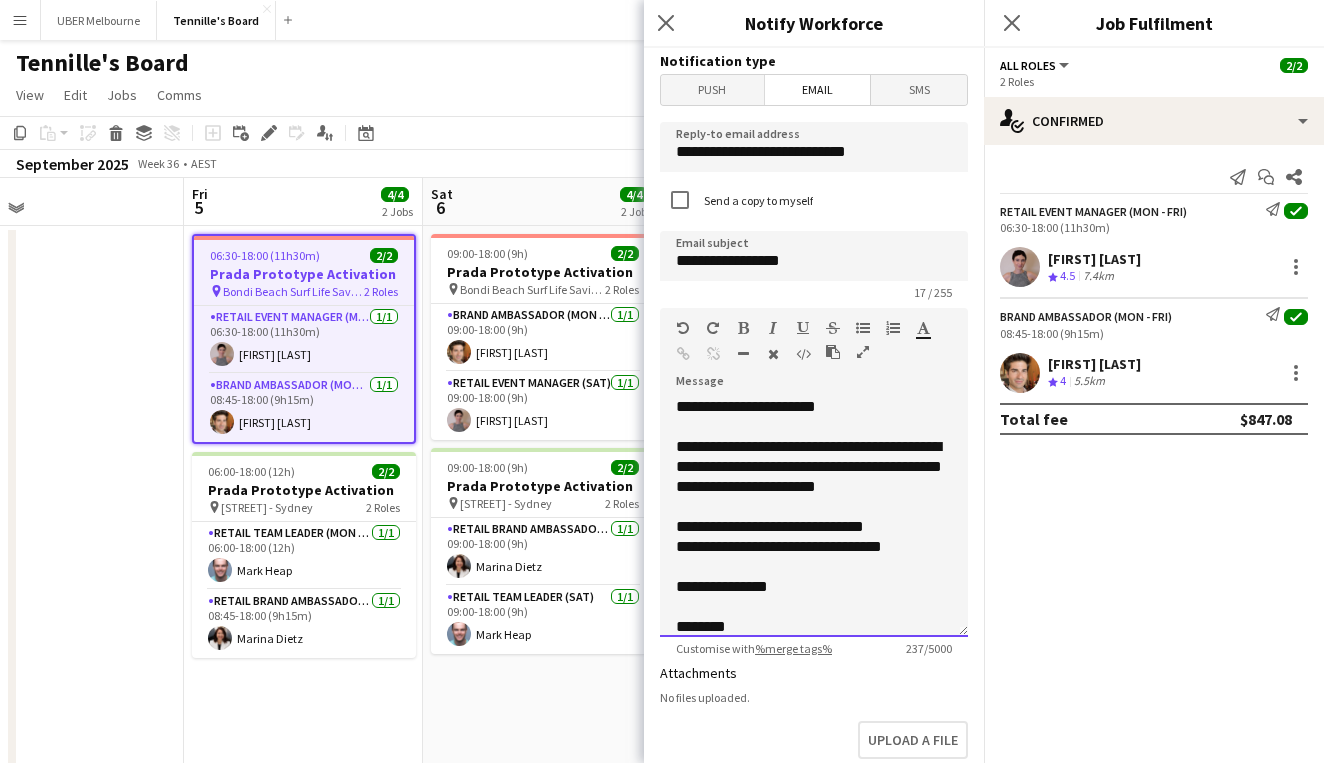 click on "**********" 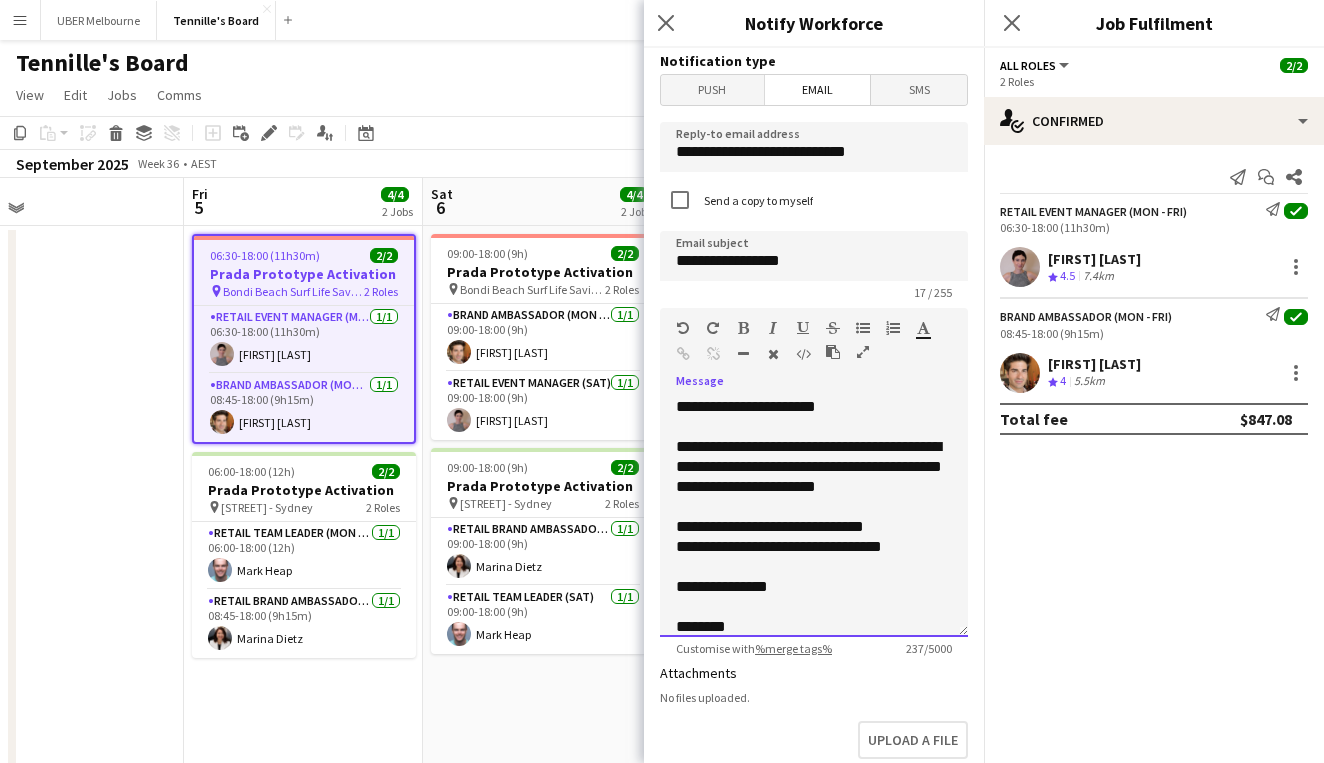 type 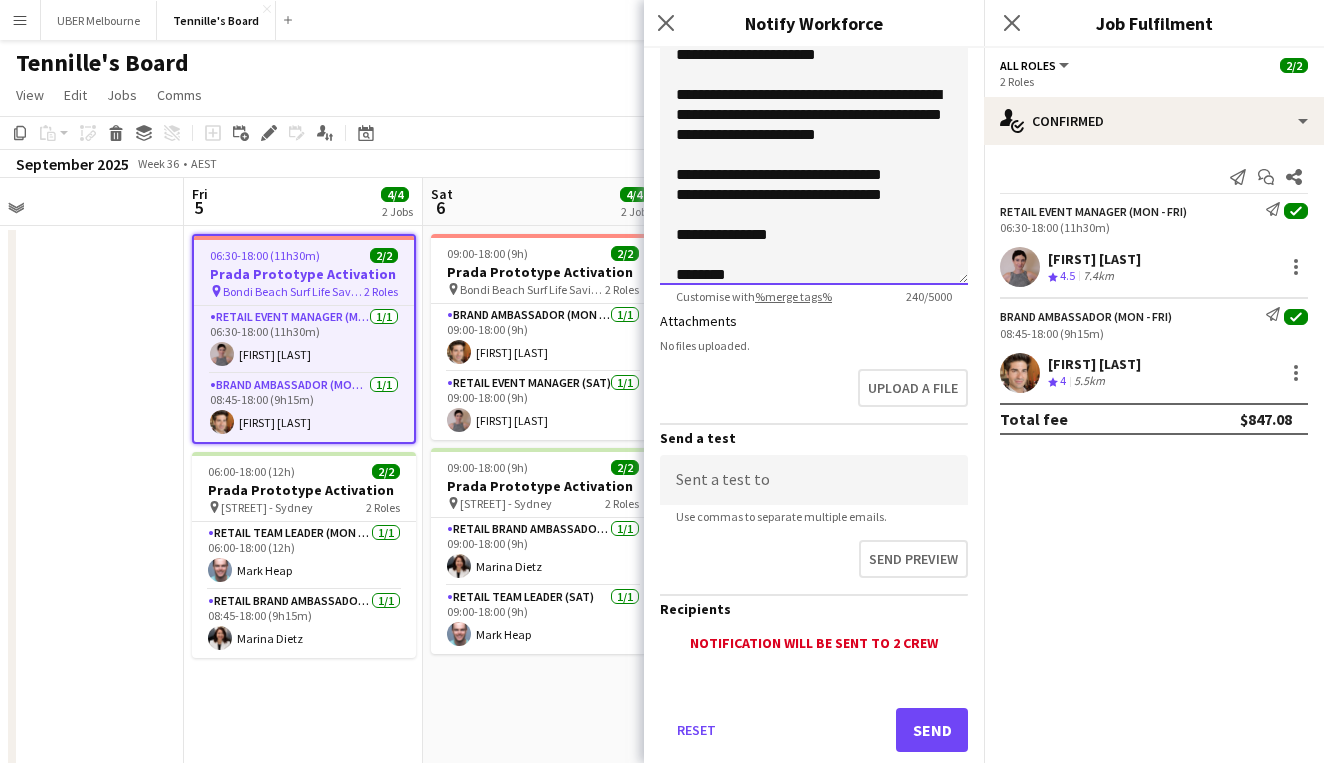 scroll, scrollTop: 386, scrollLeft: 0, axis: vertical 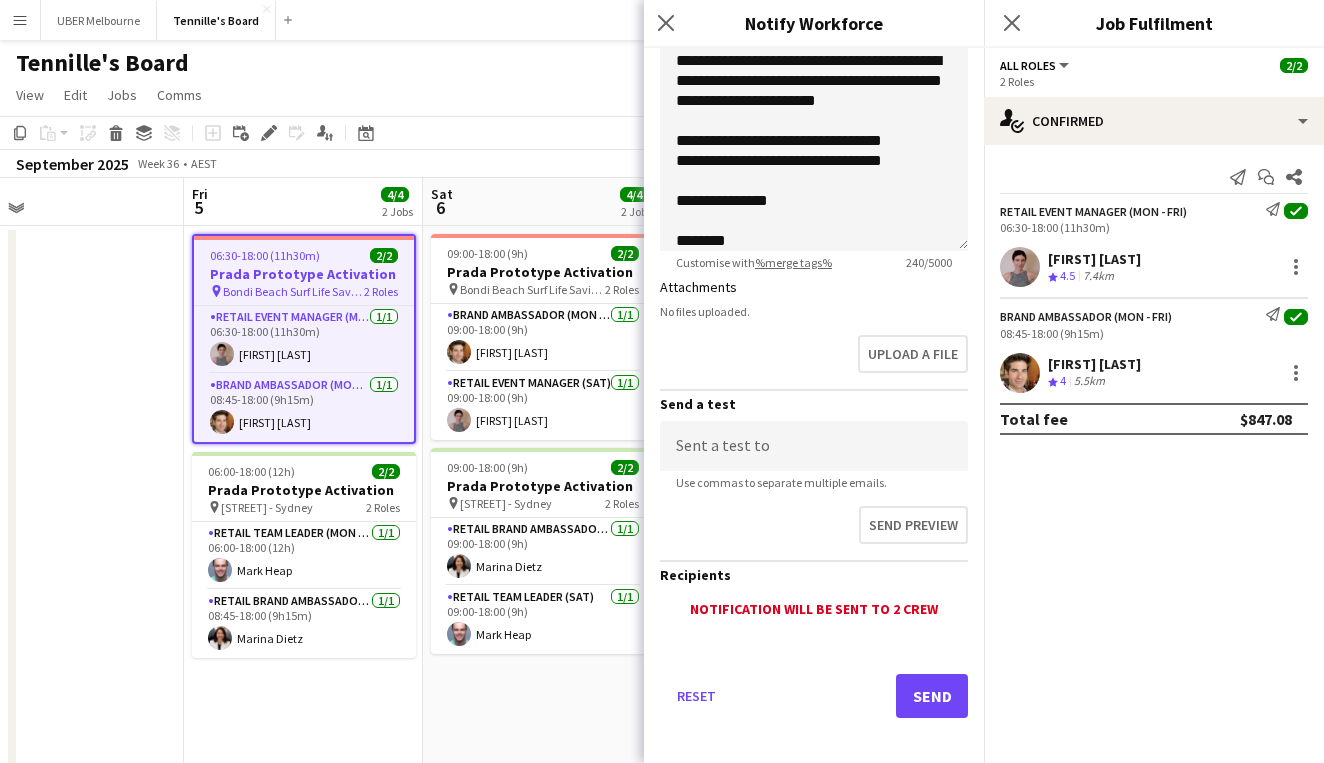 click on "Send" 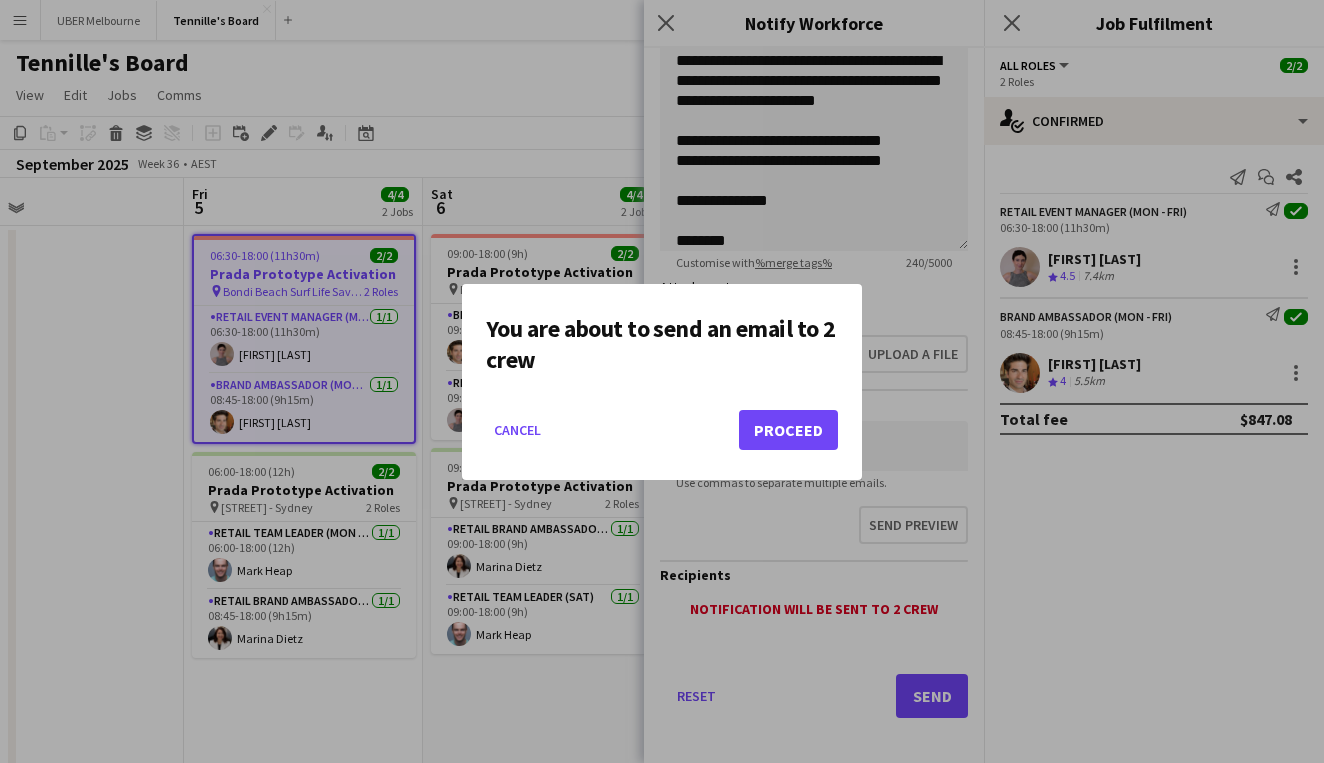 click on "Proceed" 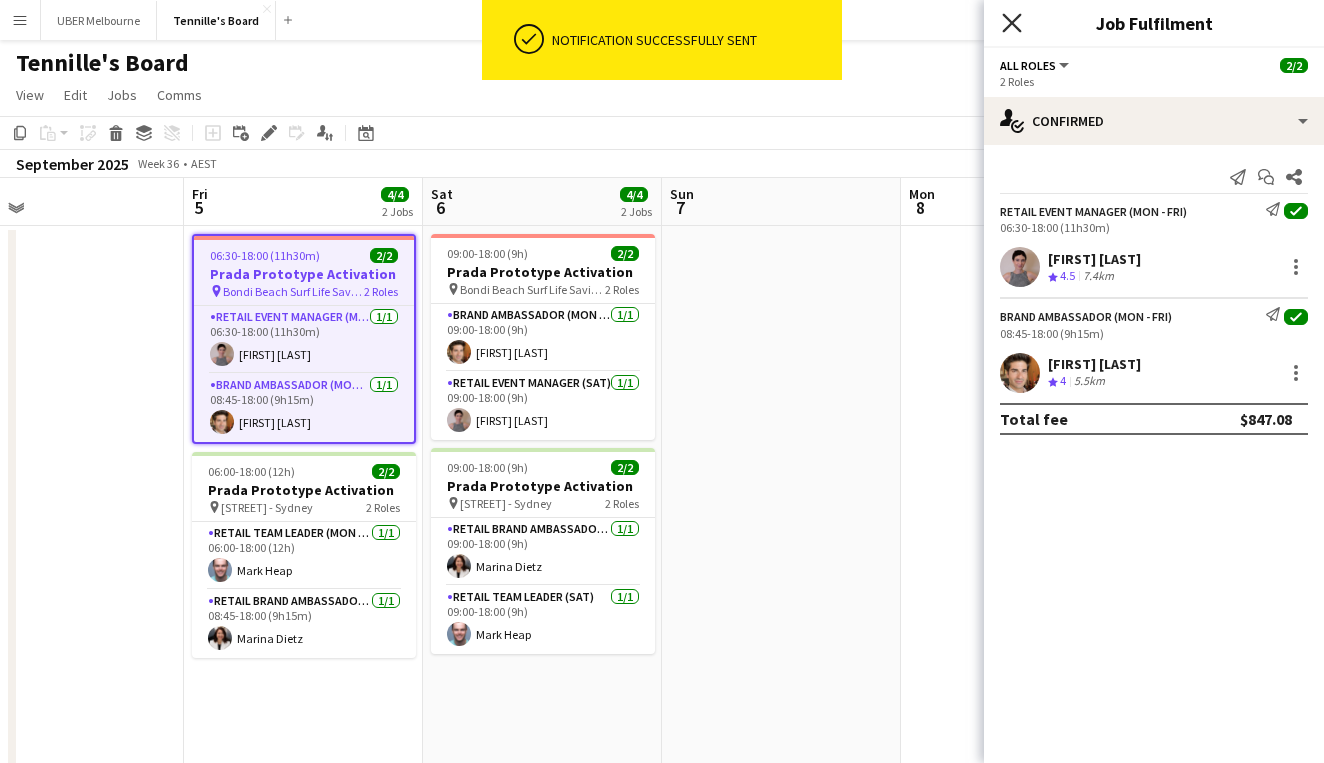click on "Close pop-in" 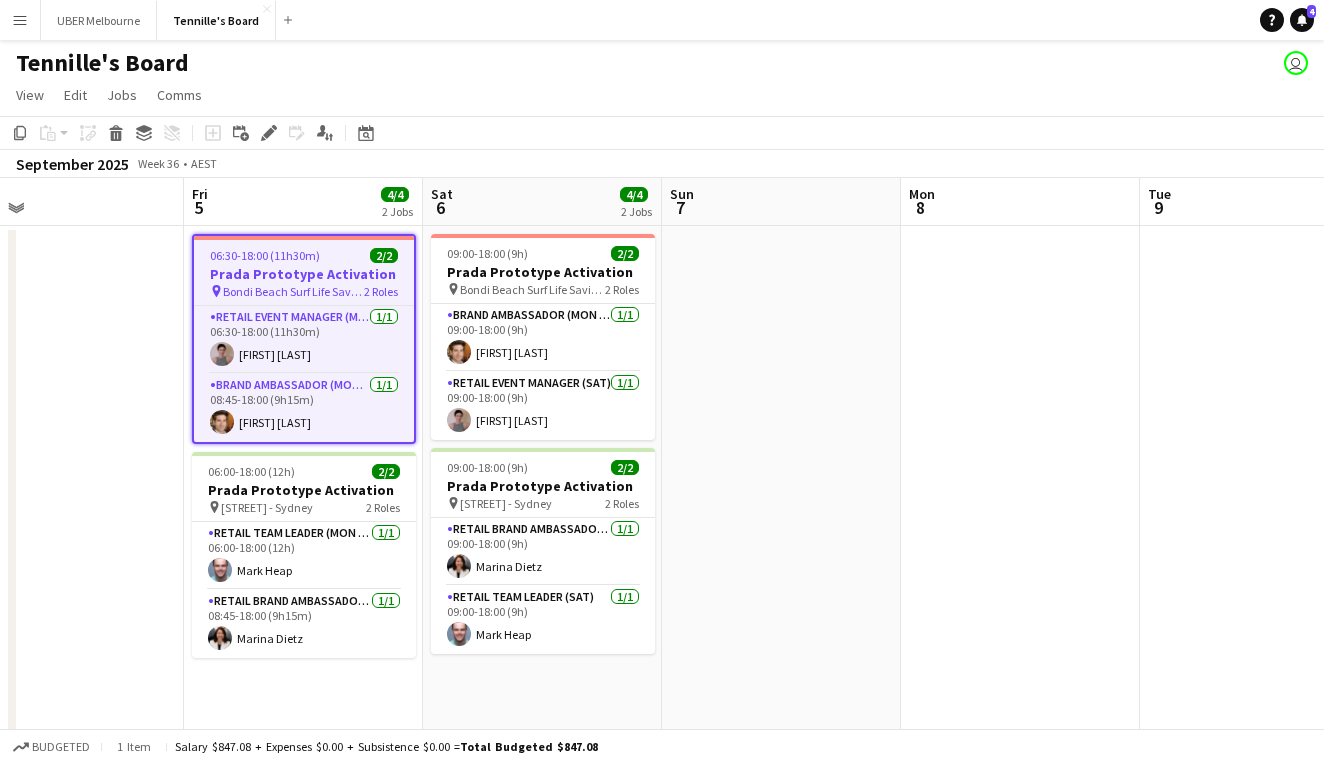 scroll, scrollTop: 0, scrollLeft: 0, axis: both 